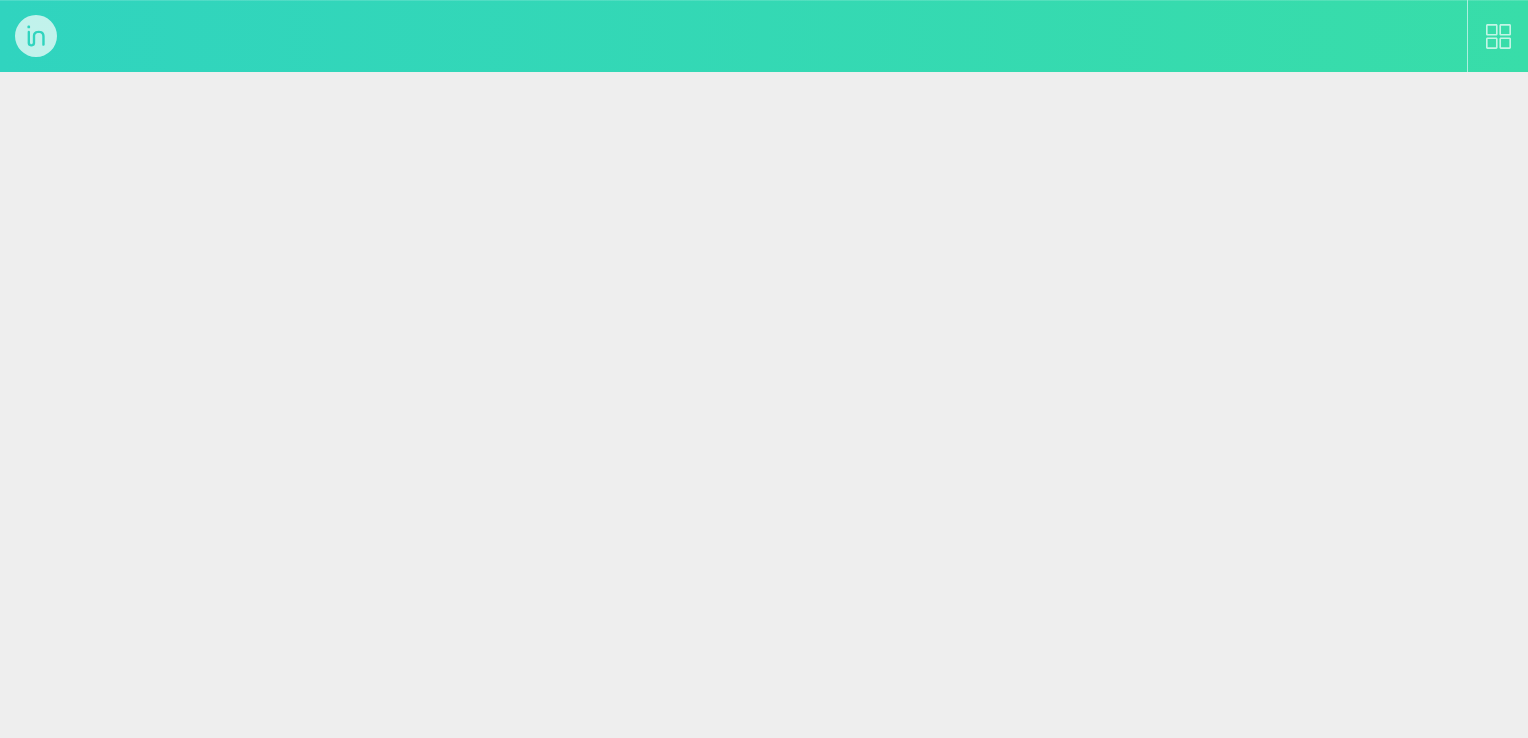 scroll, scrollTop: 0, scrollLeft: 0, axis: both 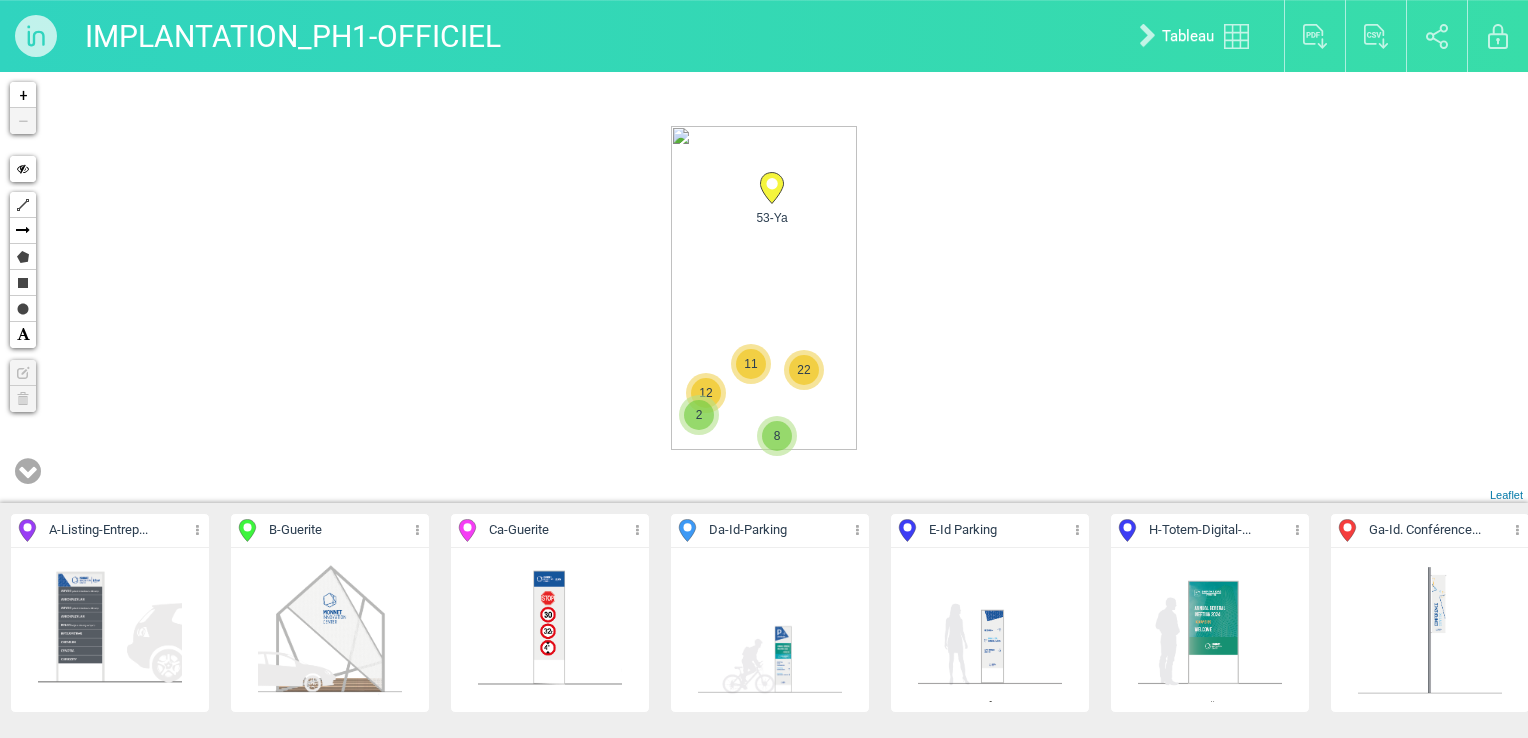 click at bounding box center [28, 471] 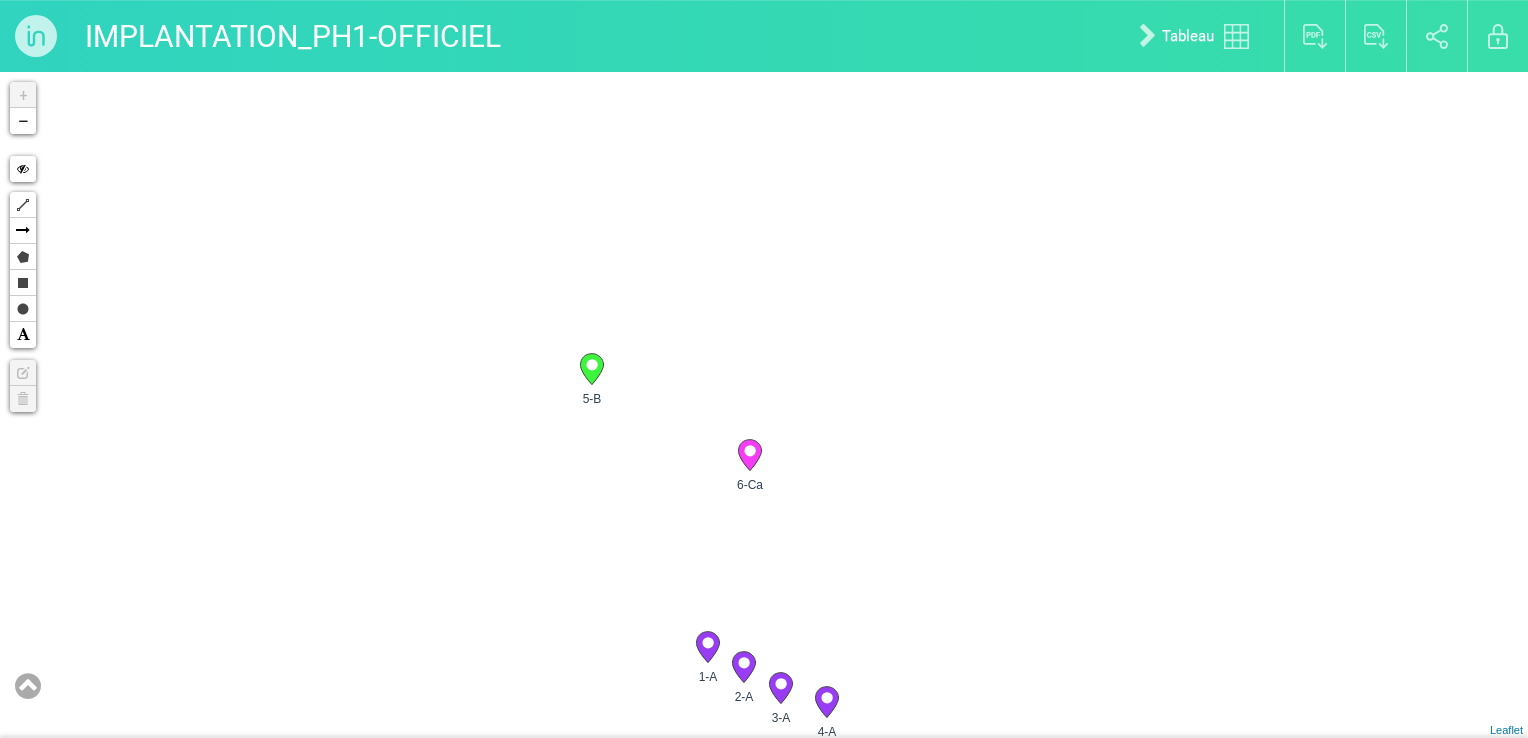 drag, startPoint x: 912, startPoint y: 663, endPoint x: 898, endPoint y: 414, distance: 249.39326 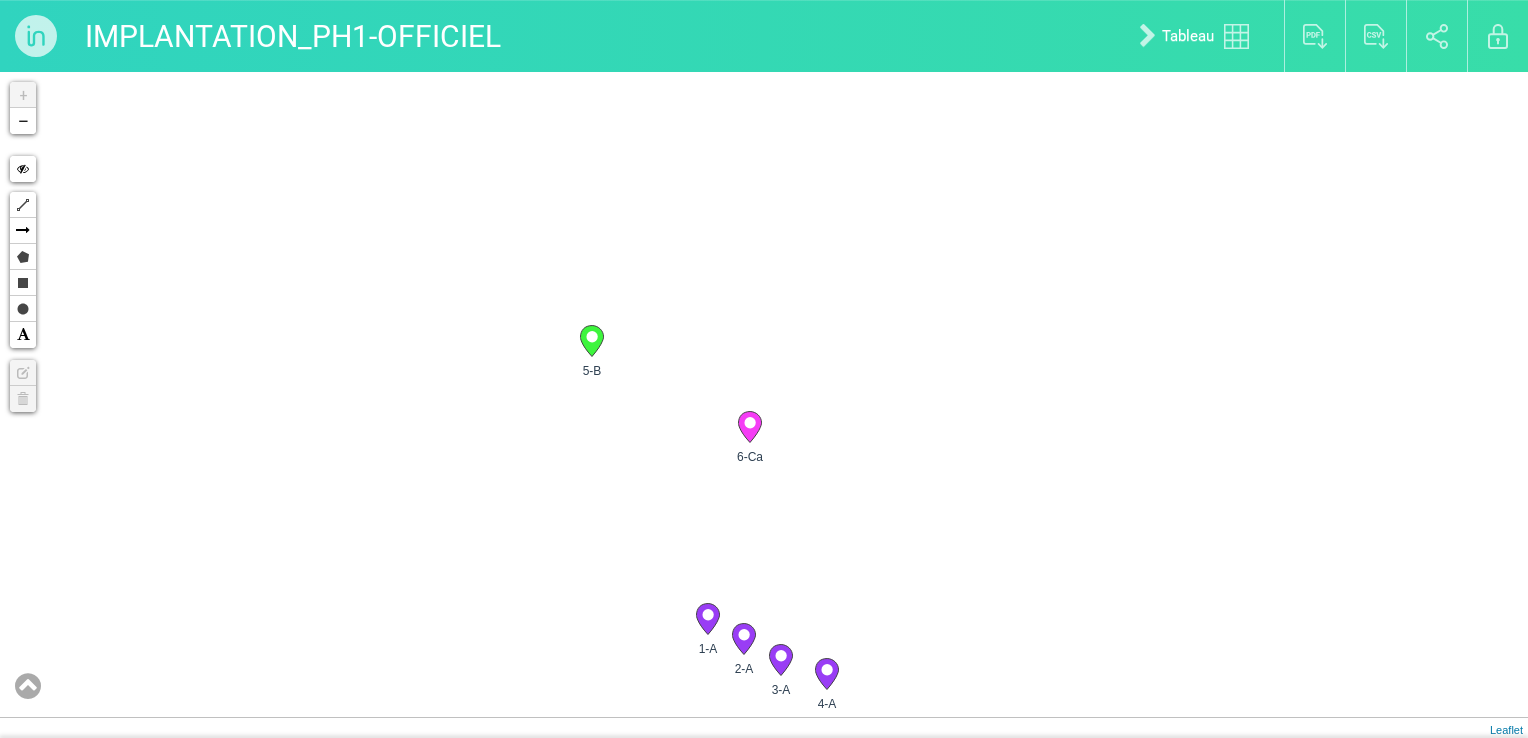 click 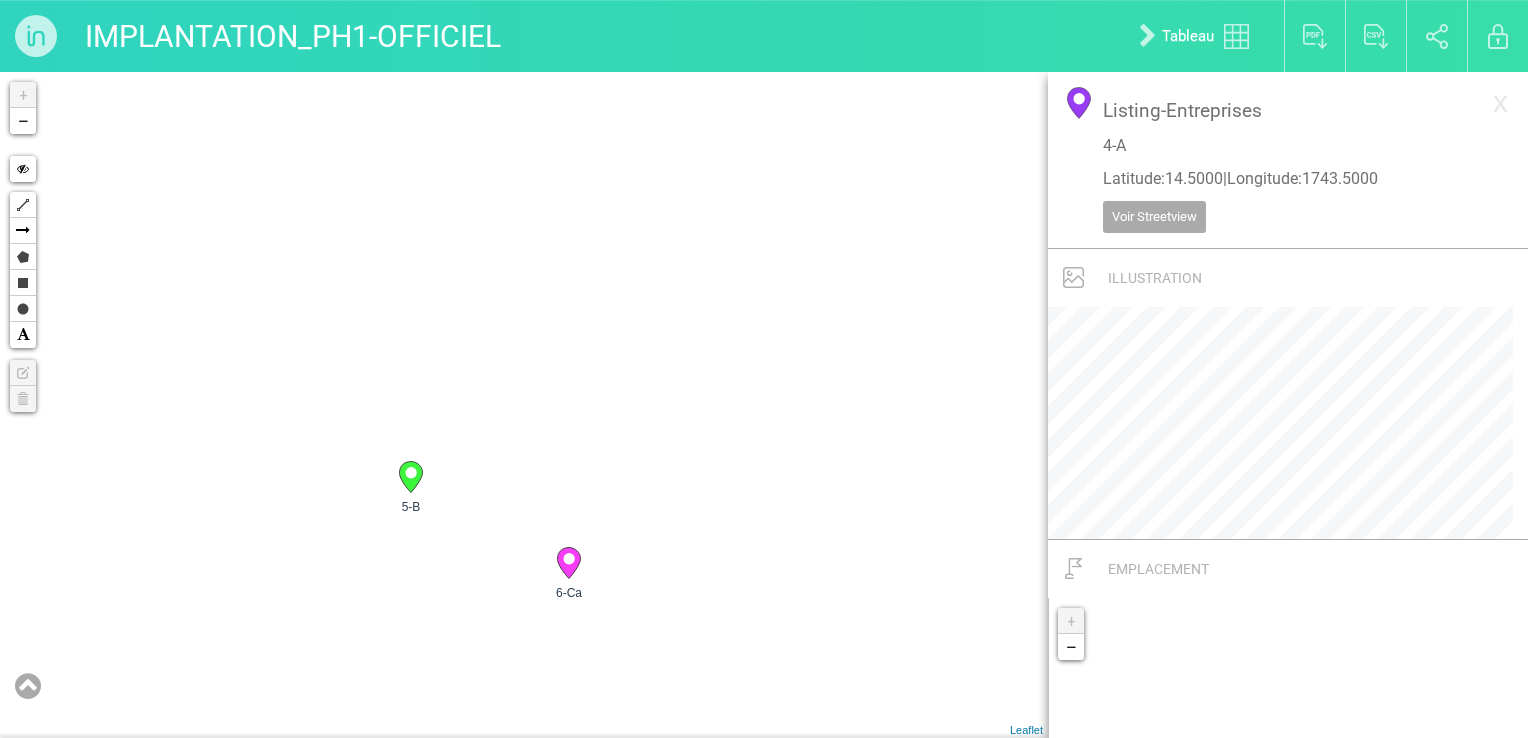 drag, startPoint x: 765, startPoint y: 661, endPoint x: 765, endPoint y: 433, distance: 228 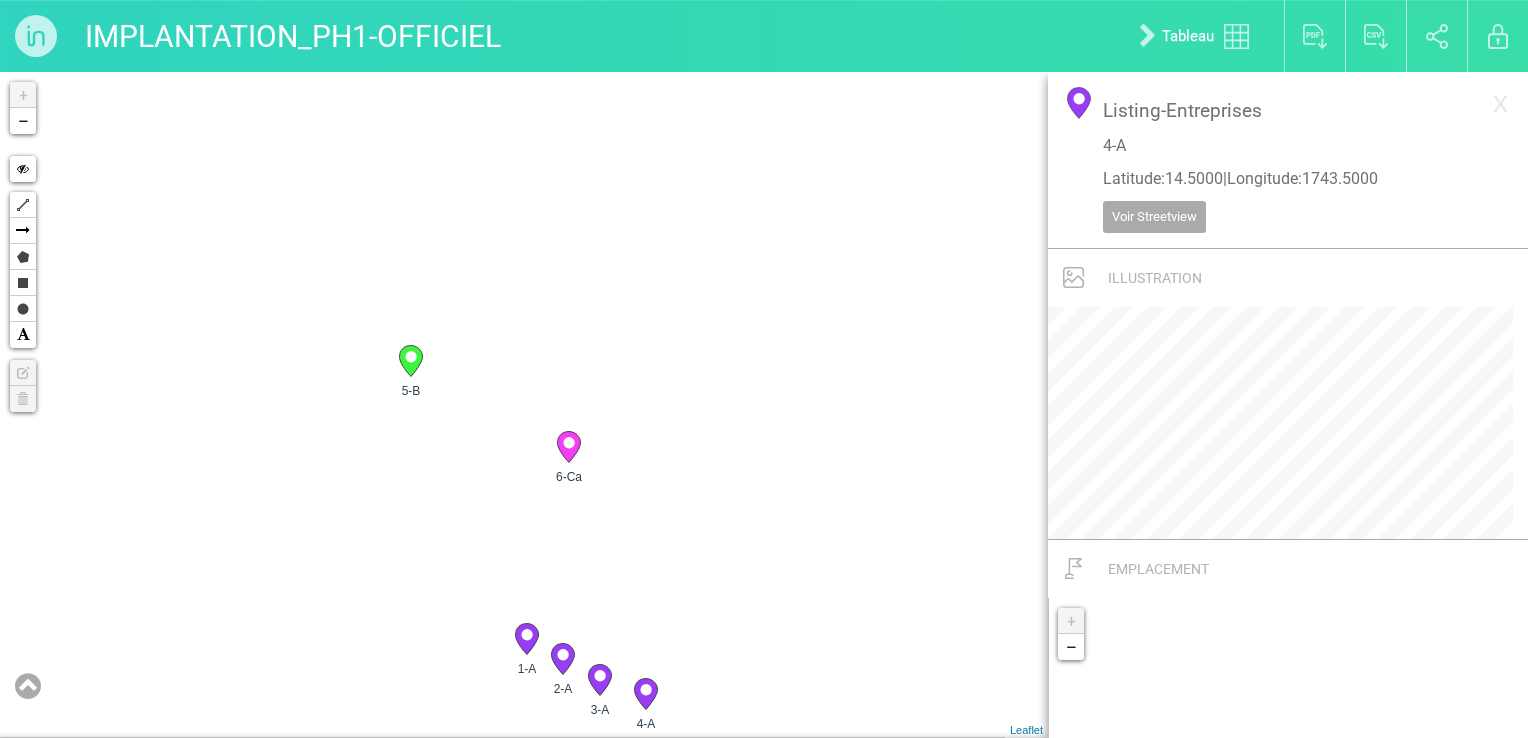 click 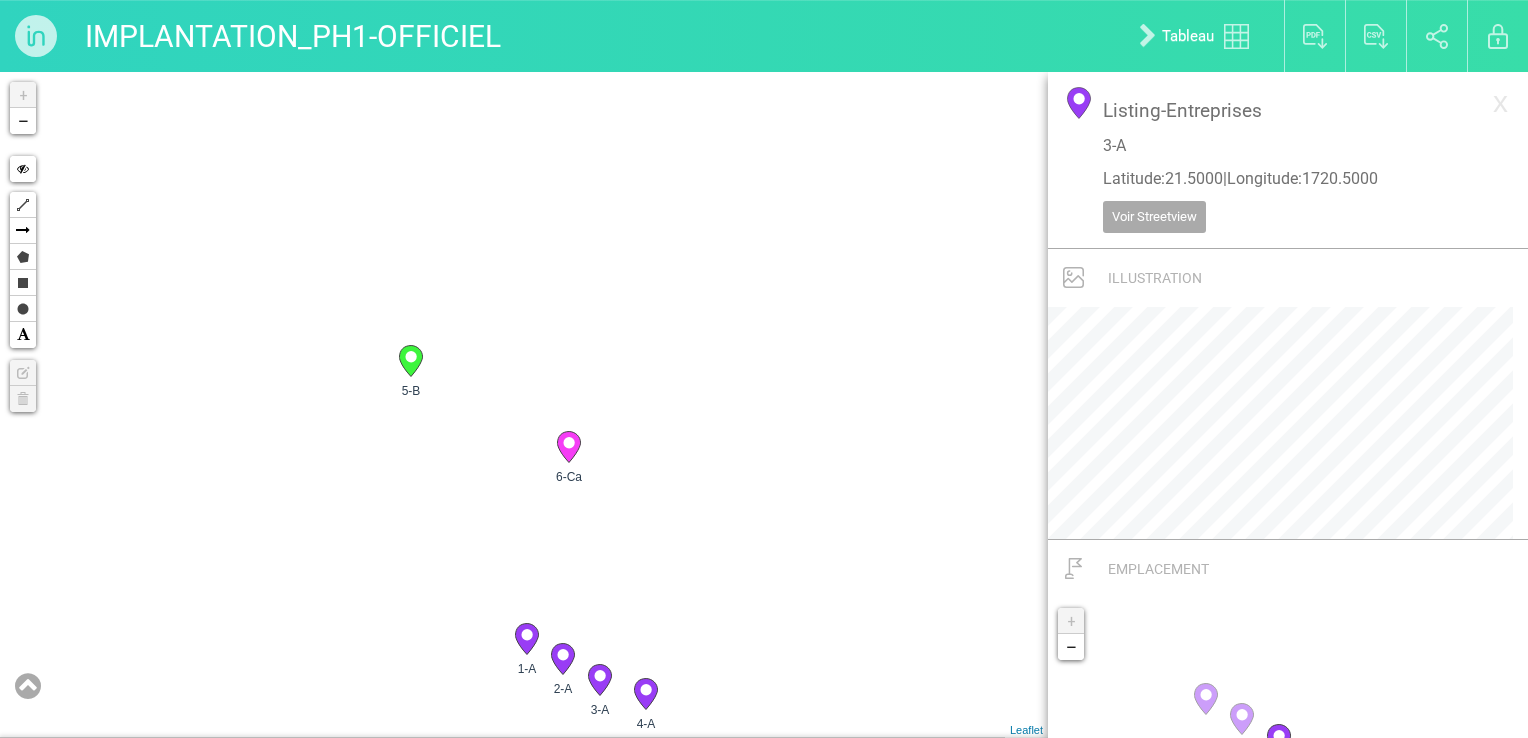 click 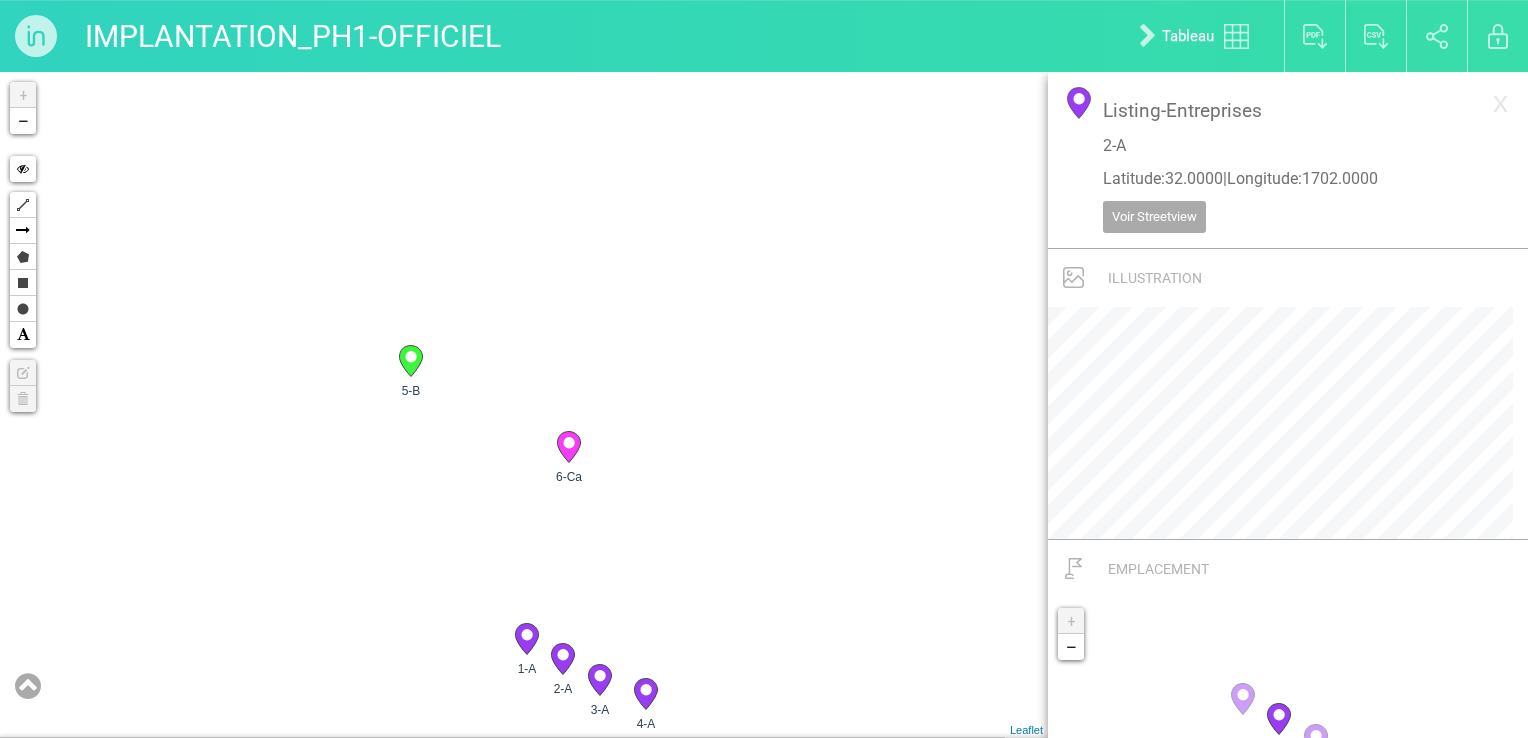 click 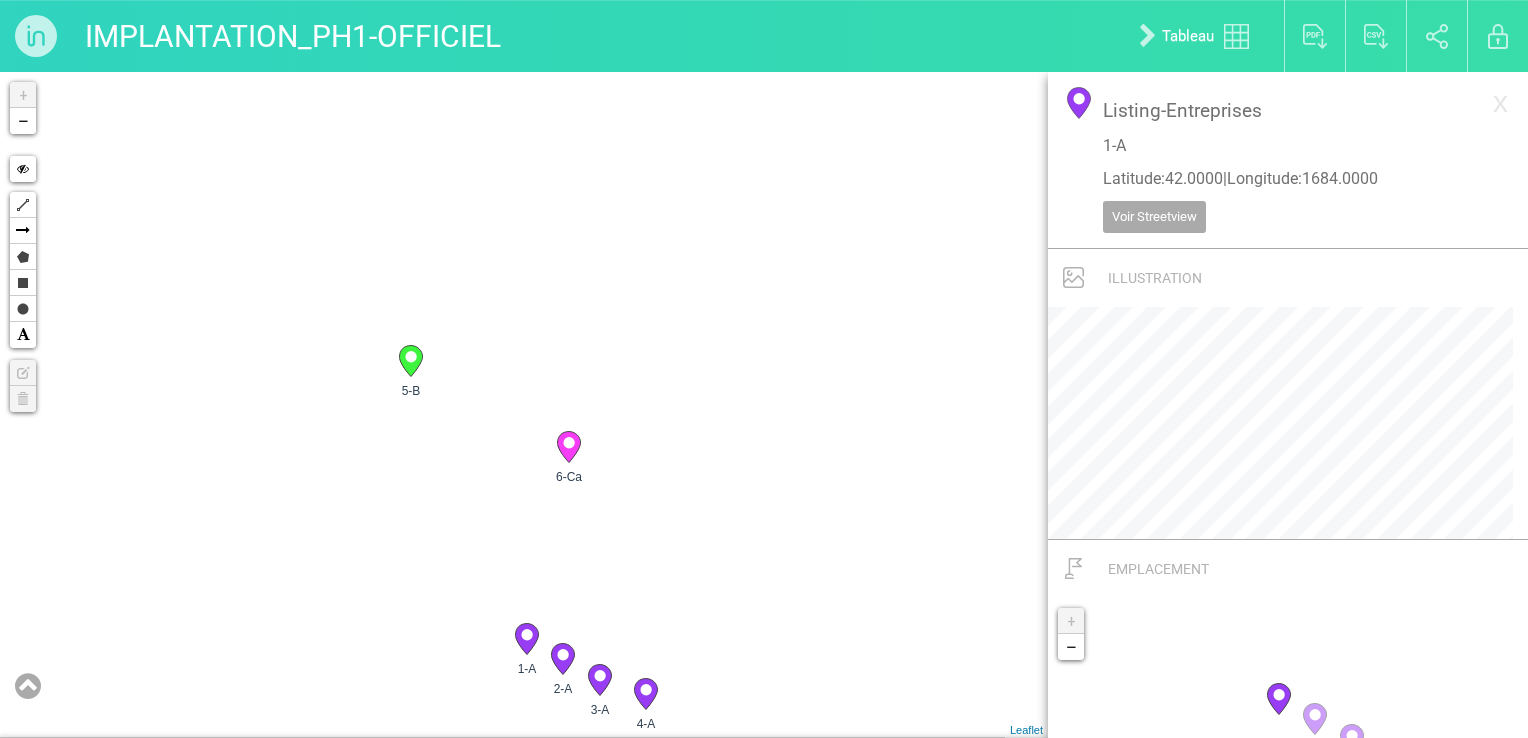 click 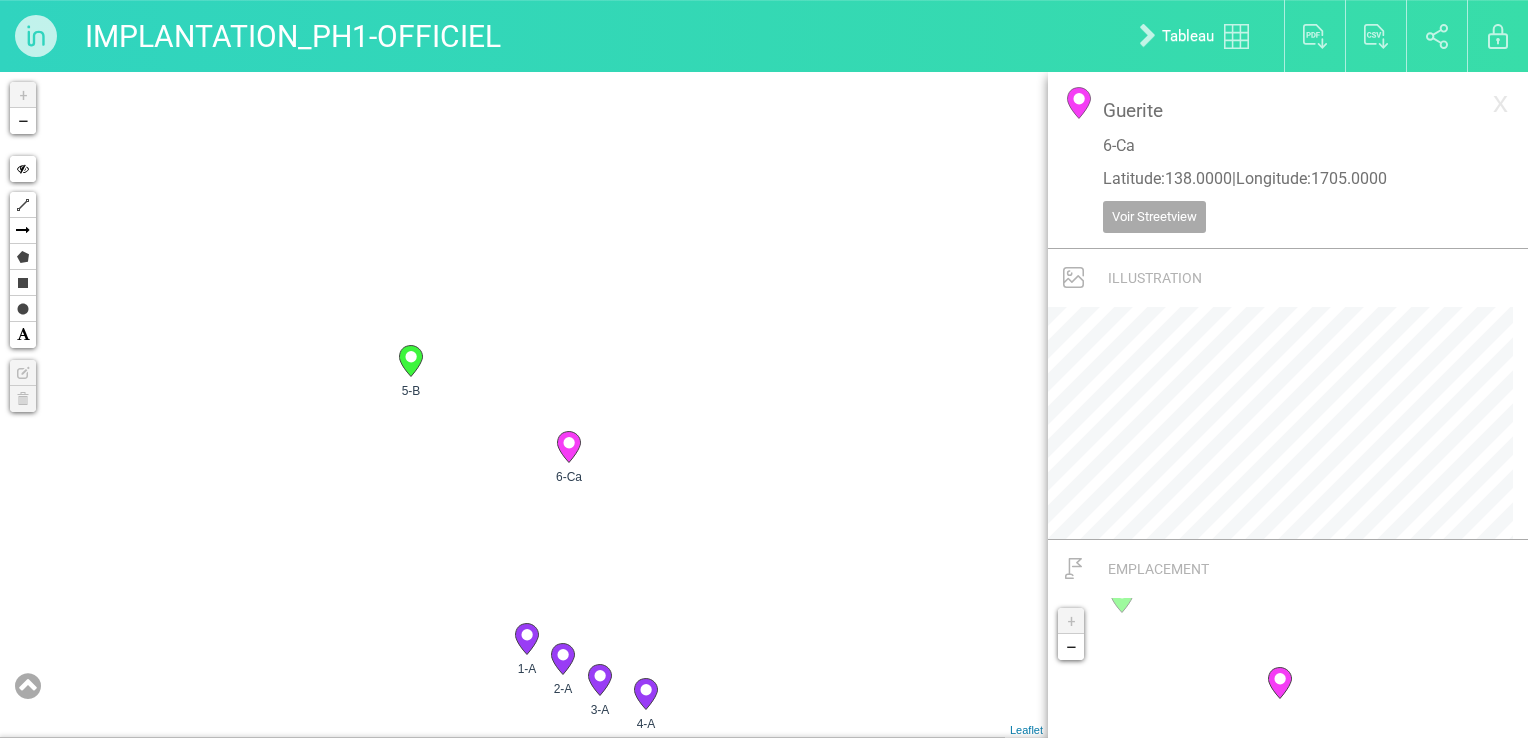 click 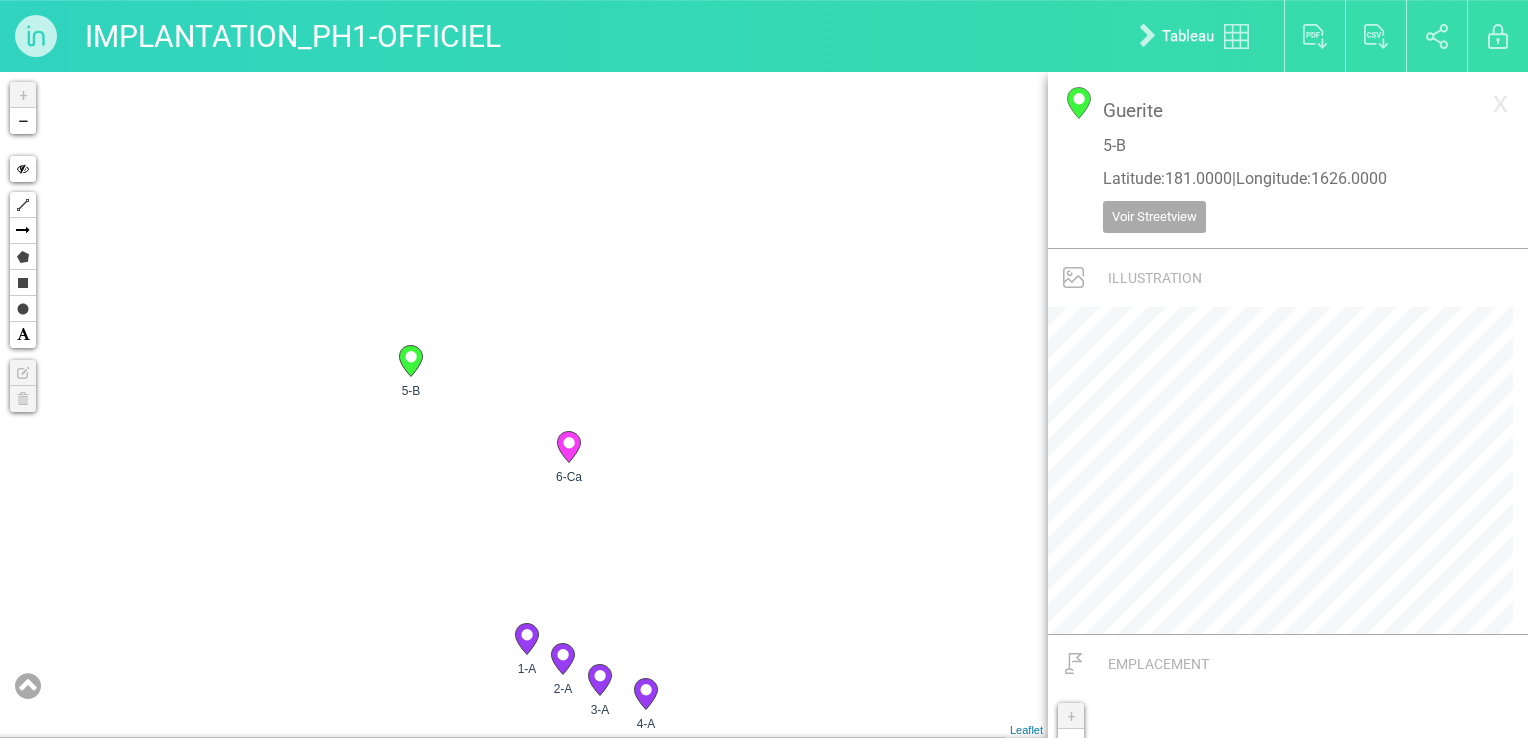 drag, startPoint x: 564, startPoint y: 290, endPoint x: 530, endPoint y: 573, distance: 285.0351 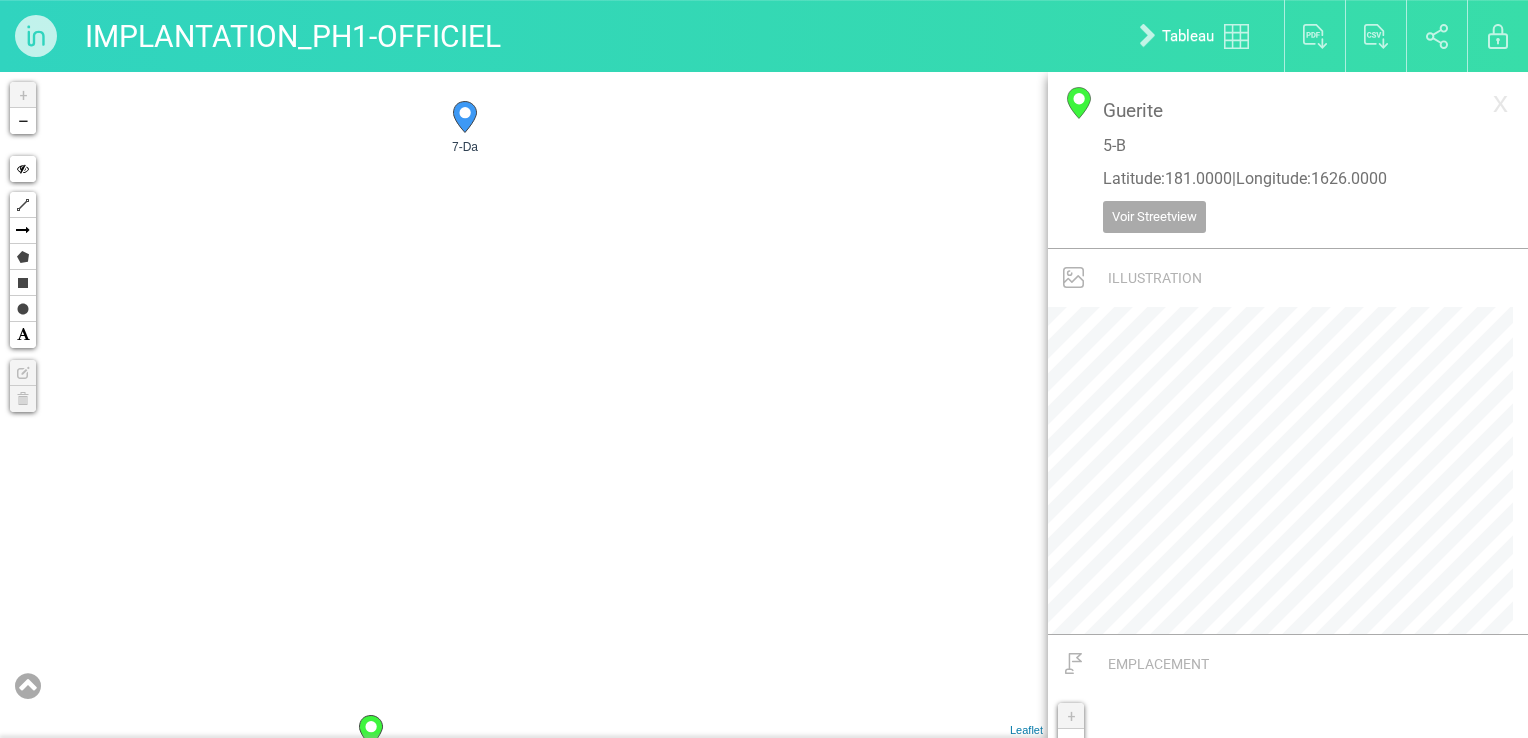 drag, startPoint x: 527, startPoint y: 361, endPoint x: 535, endPoint y: 673, distance: 312.10254 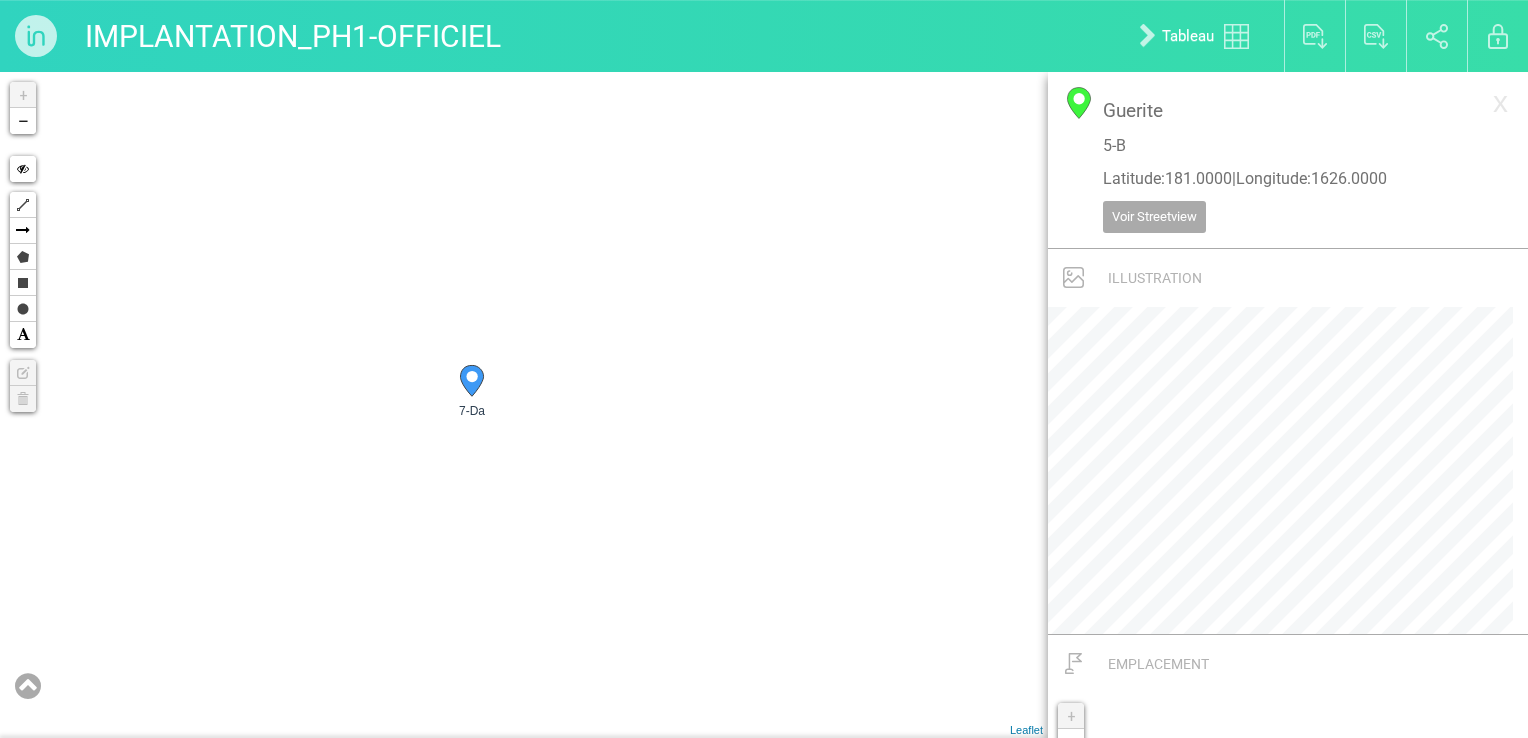 click 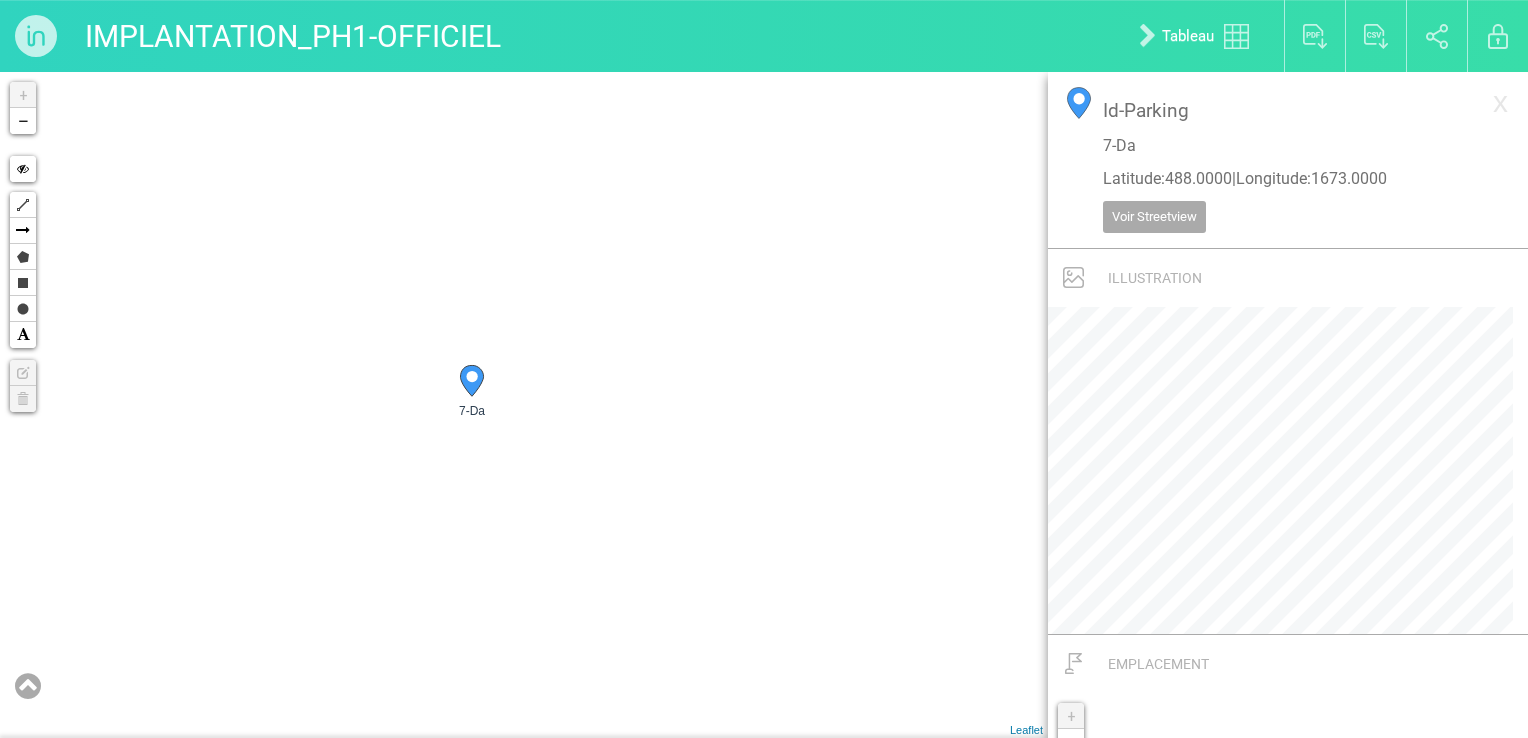 drag, startPoint x: 562, startPoint y: 538, endPoint x: 587, endPoint y: 244, distance: 295.061 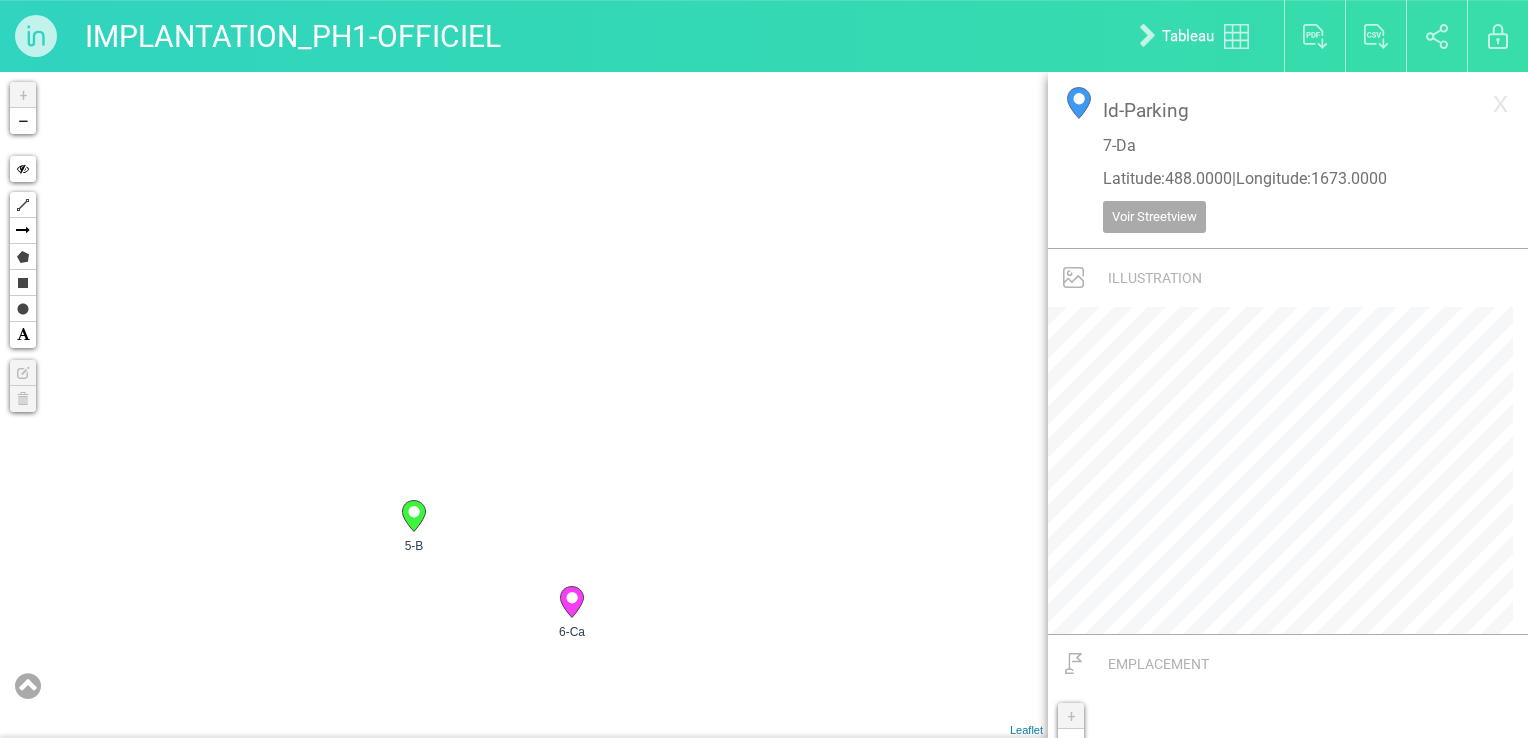 click 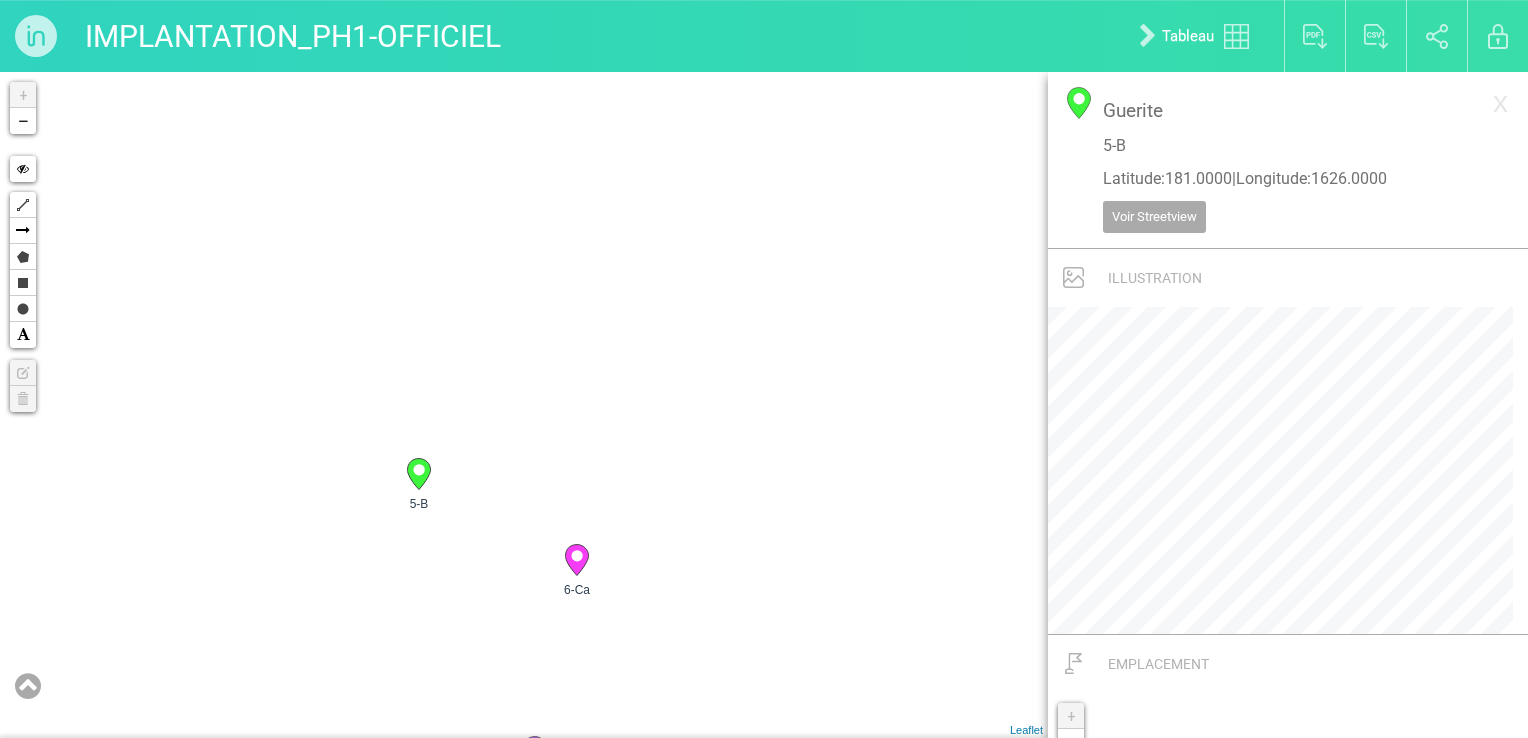 drag, startPoint x: 654, startPoint y: 515, endPoint x: 663, endPoint y: 452, distance: 63.63961 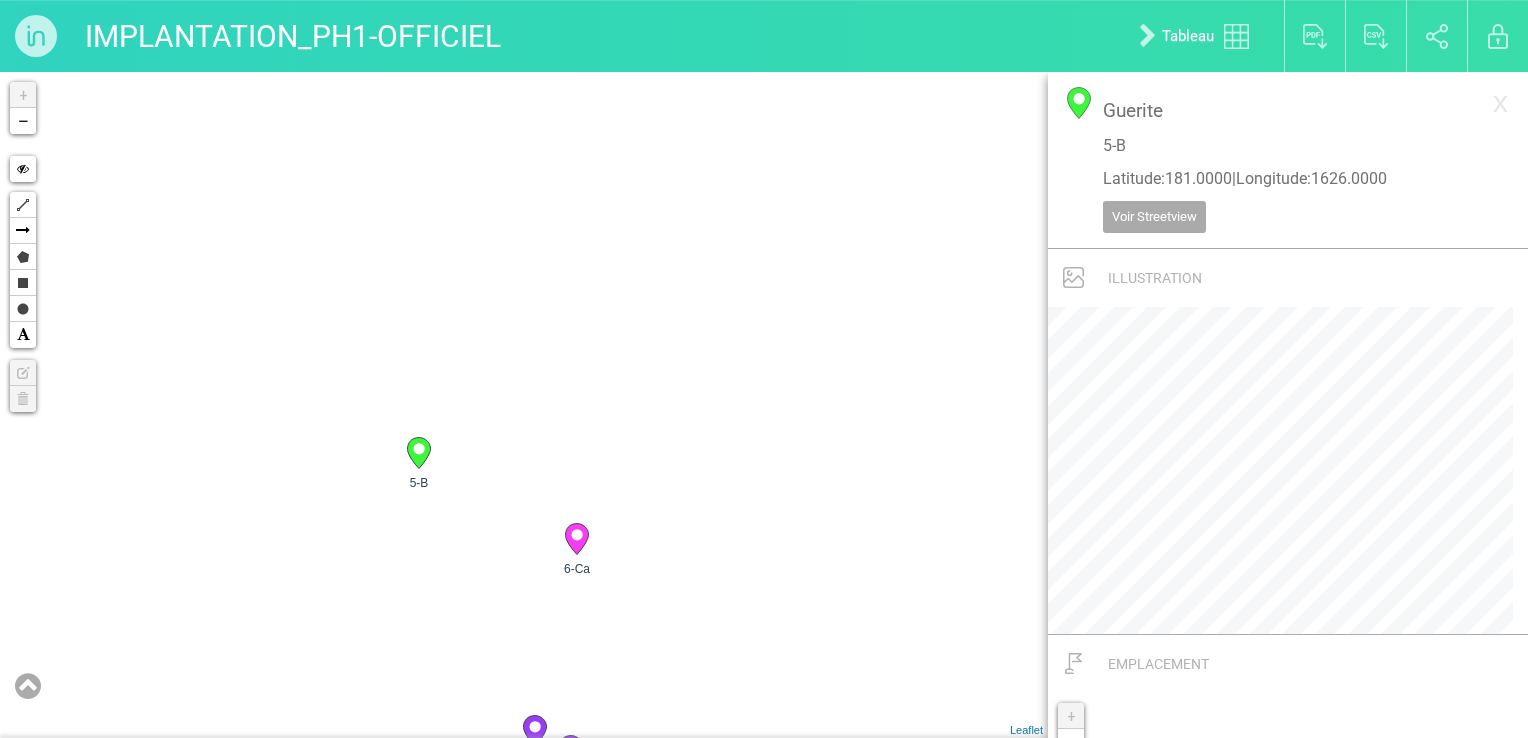 click 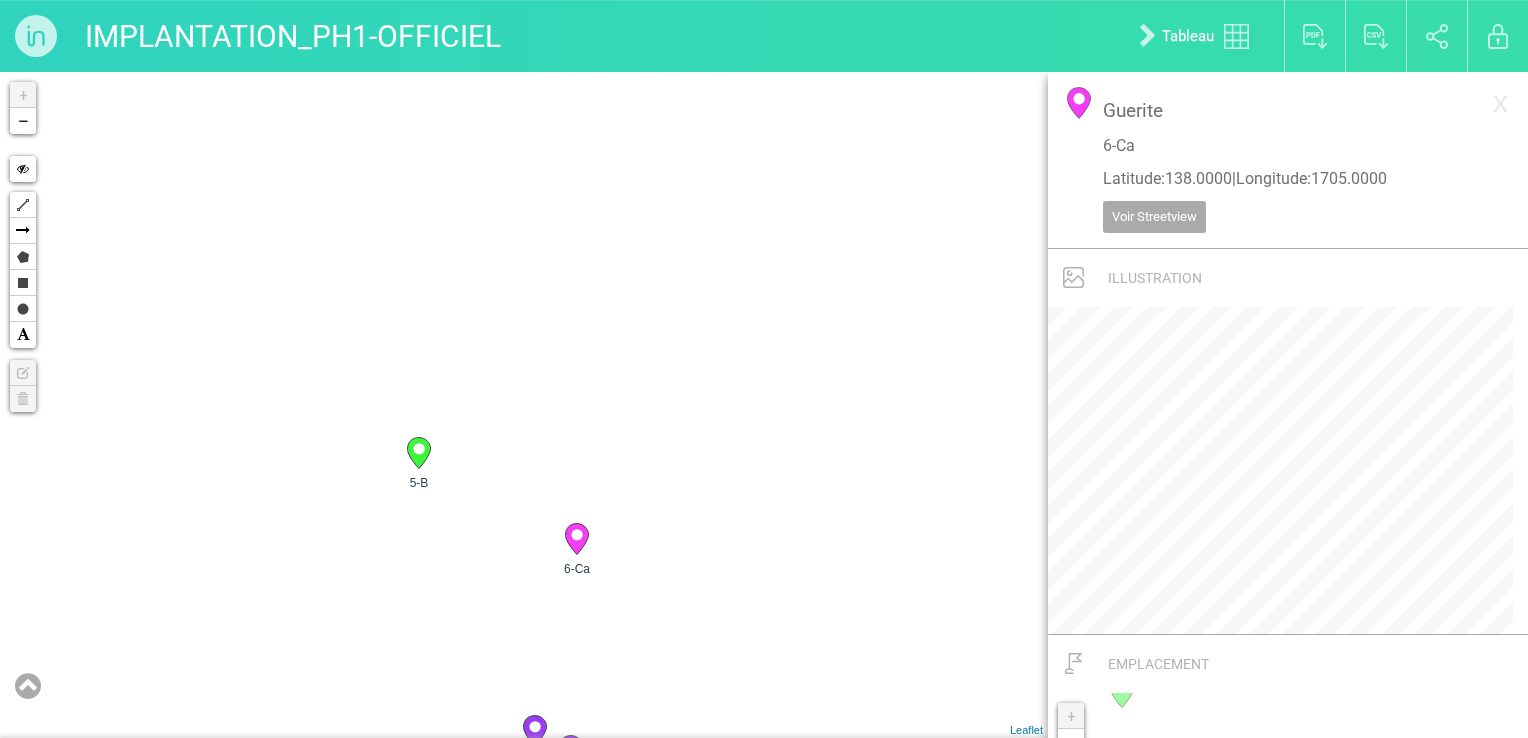 drag, startPoint x: 688, startPoint y: 636, endPoint x: 696, endPoint y: 476, distance: 160.19987 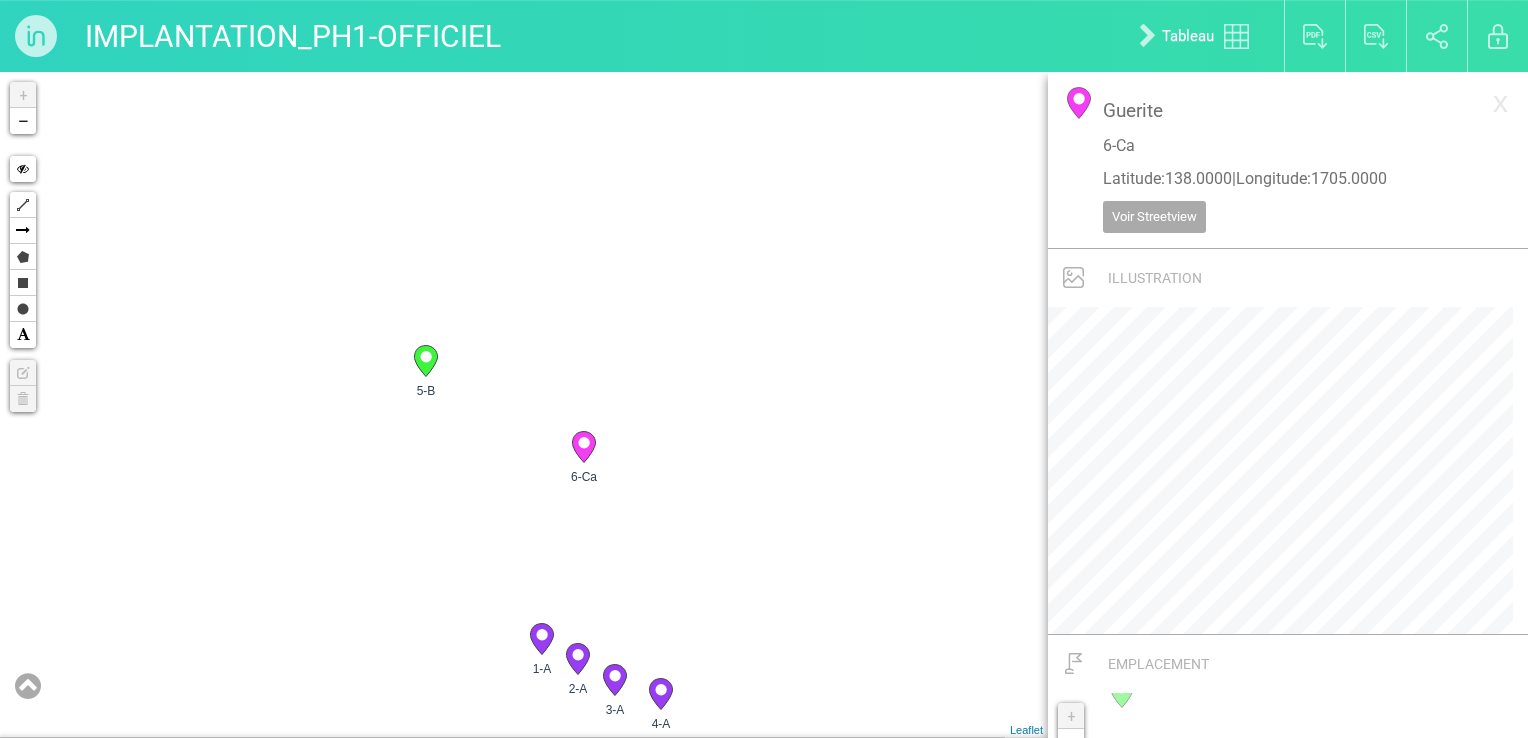 click 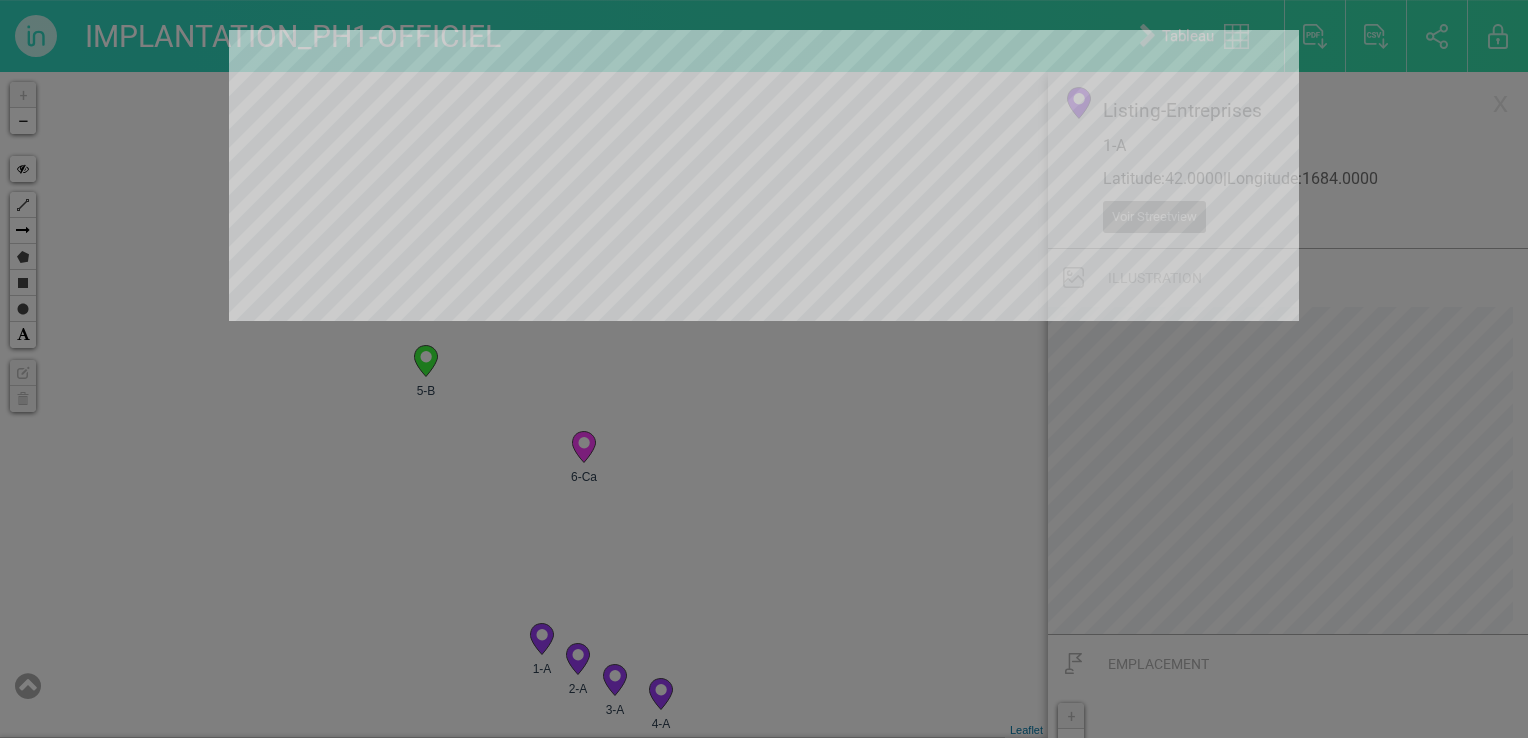 click at bounding box center (764, 369) 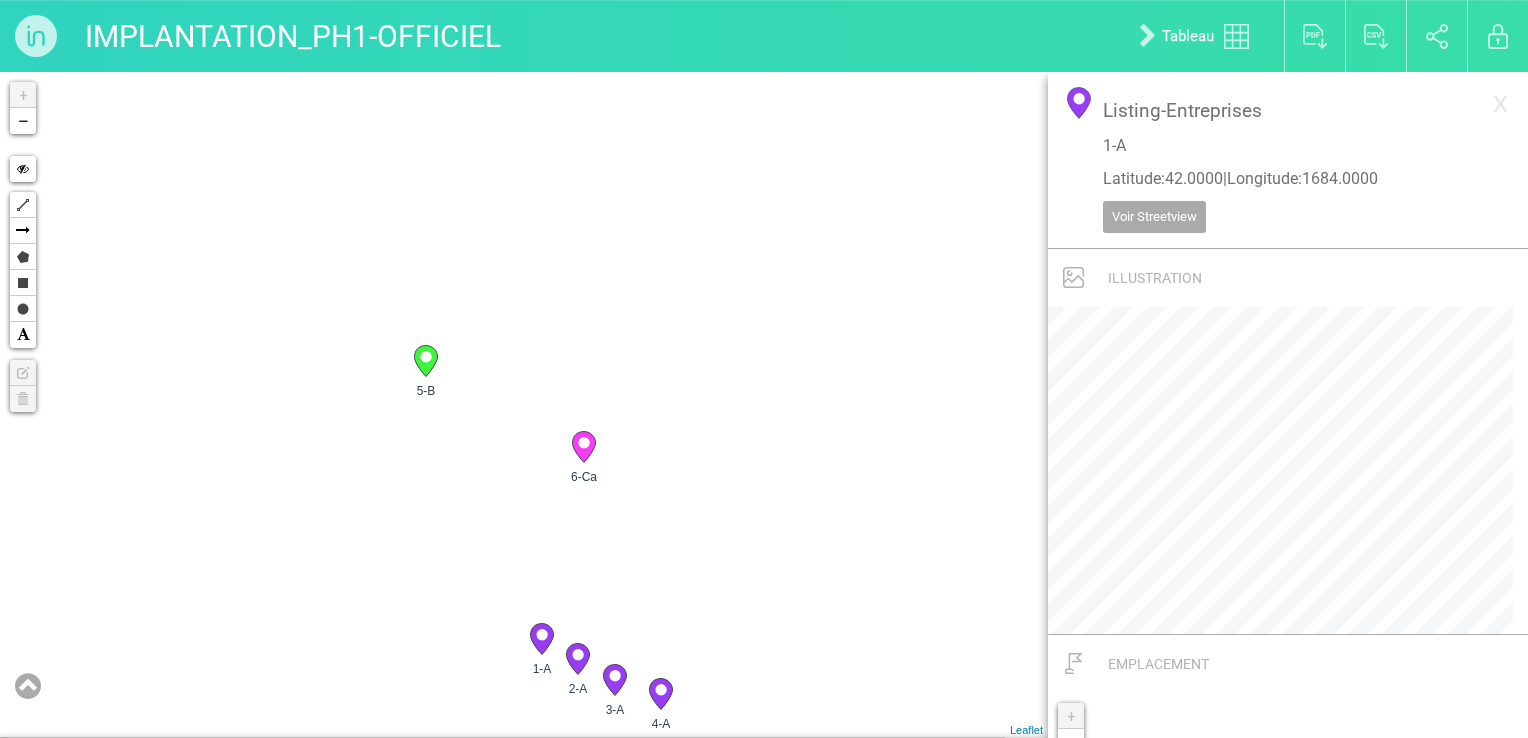 click 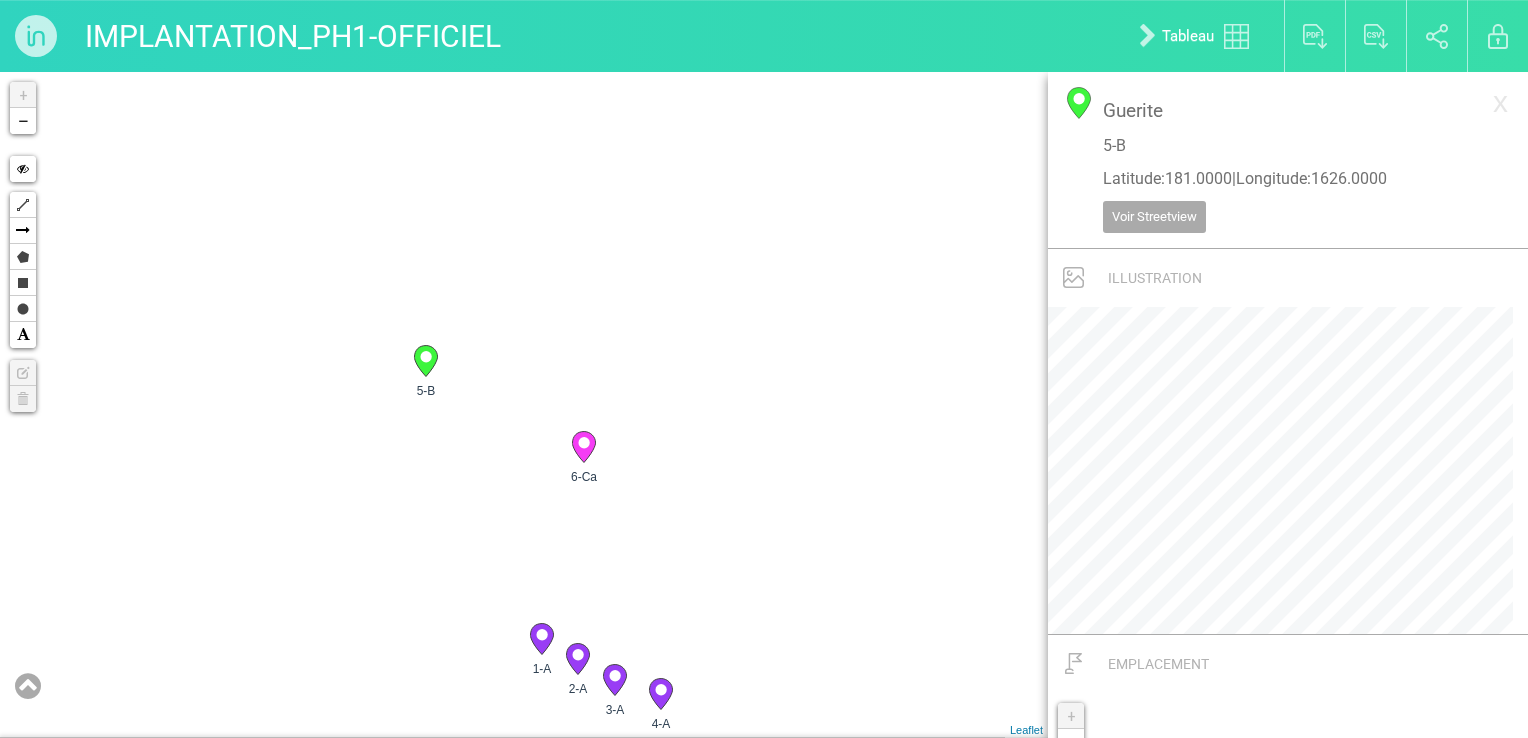 click 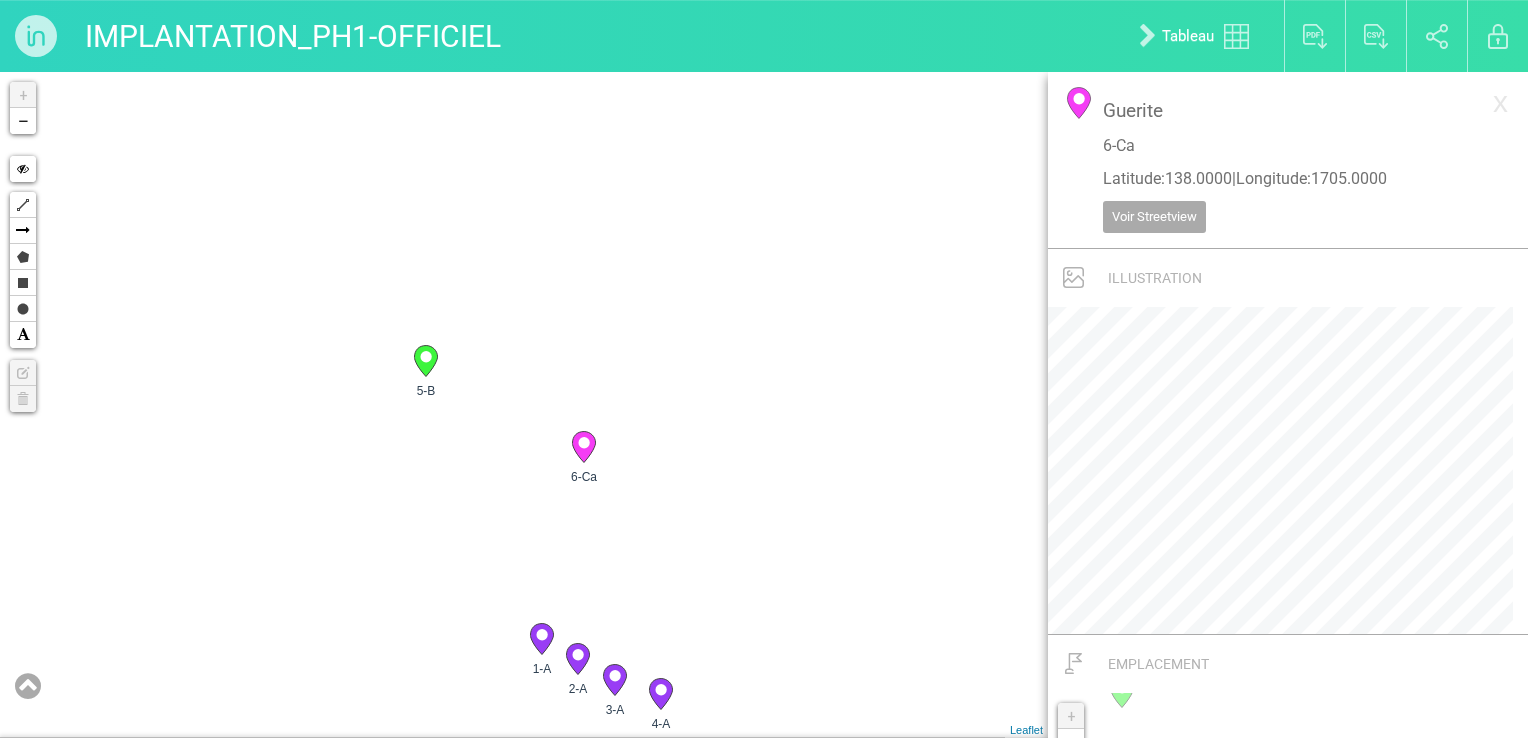drag, startPoint x: 558, startPoint y: 274, endPoint x: 564, endPoint y: 559, distance: 285.06314 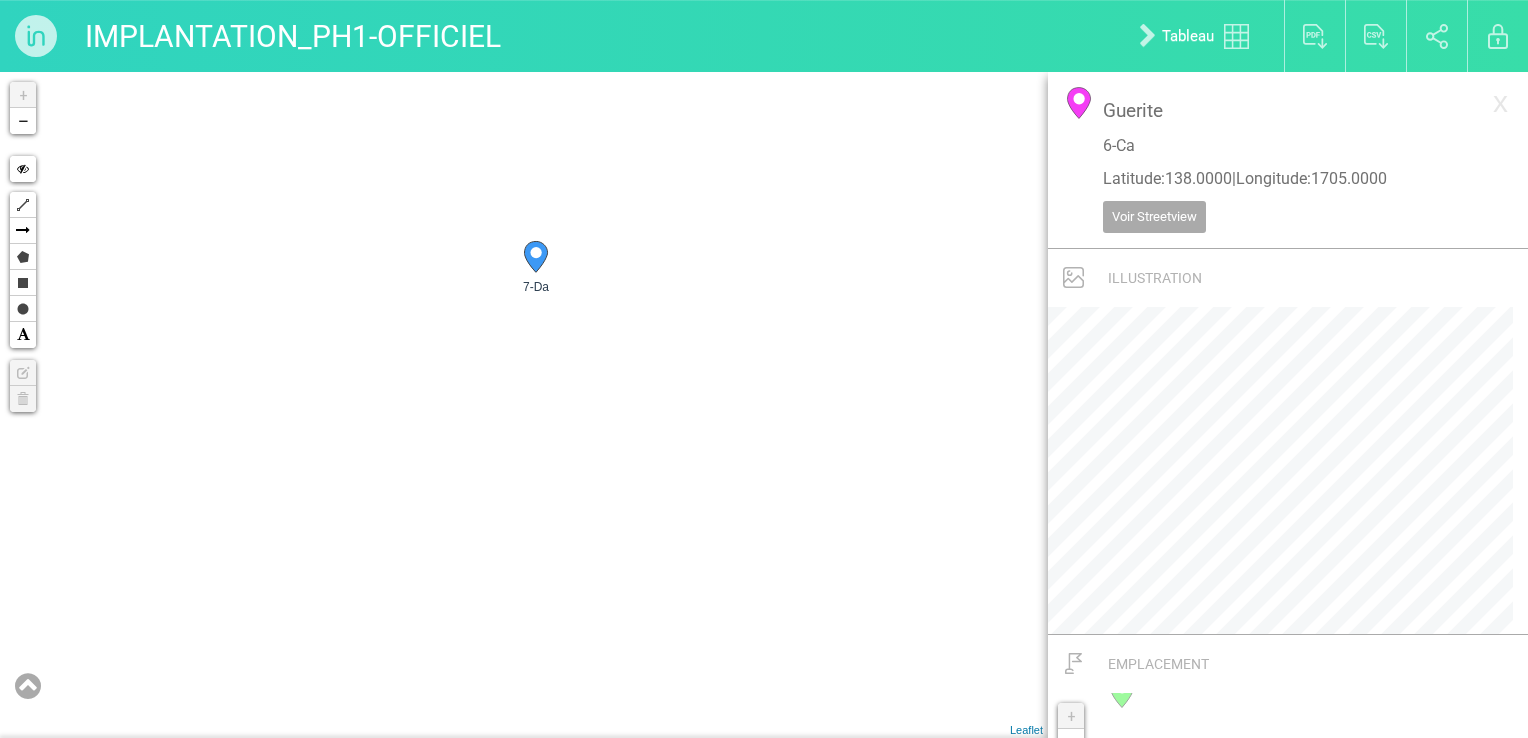 drag, startPoint x: 565, startPoint y: 314, endPoint x: 575, endPoint y: 581, distance: 267.1872 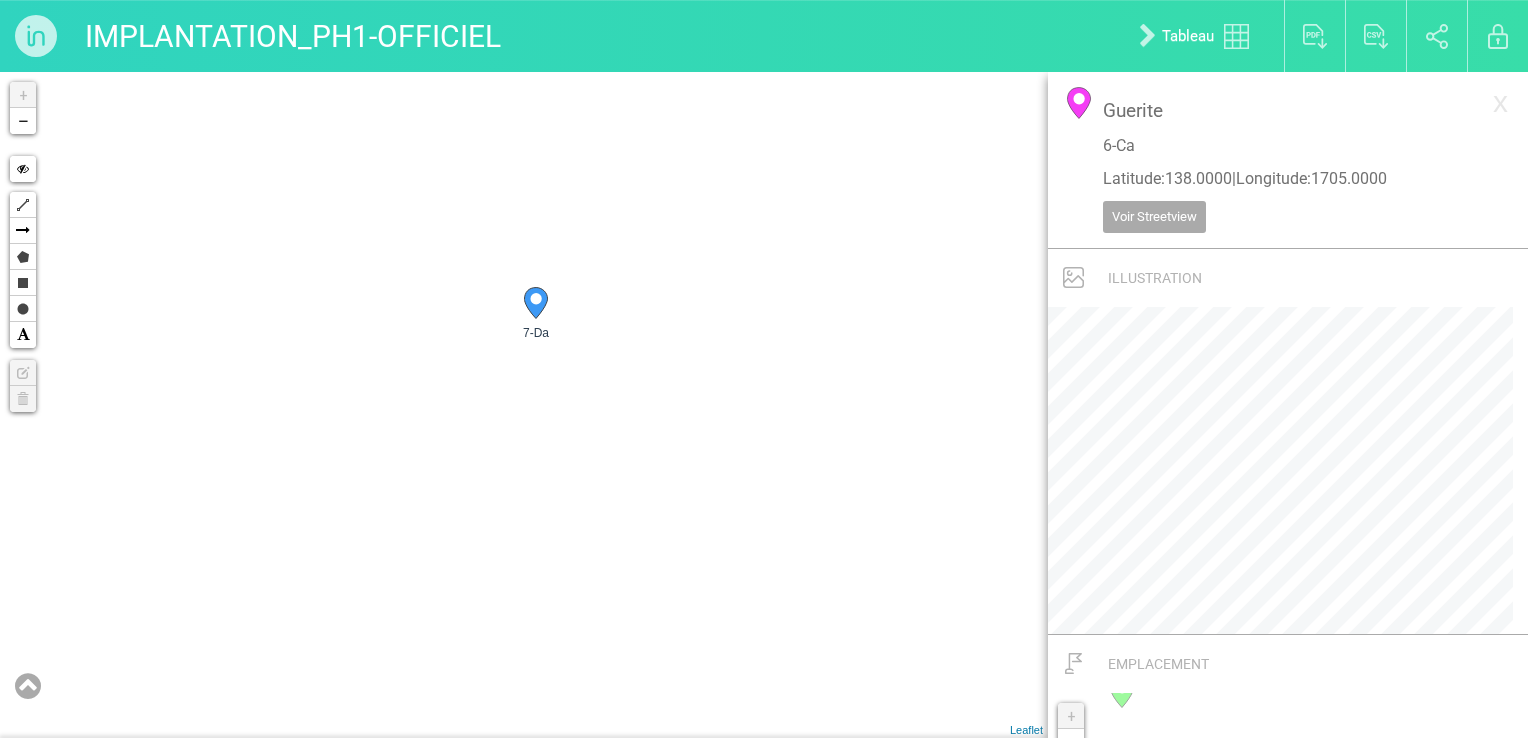 click 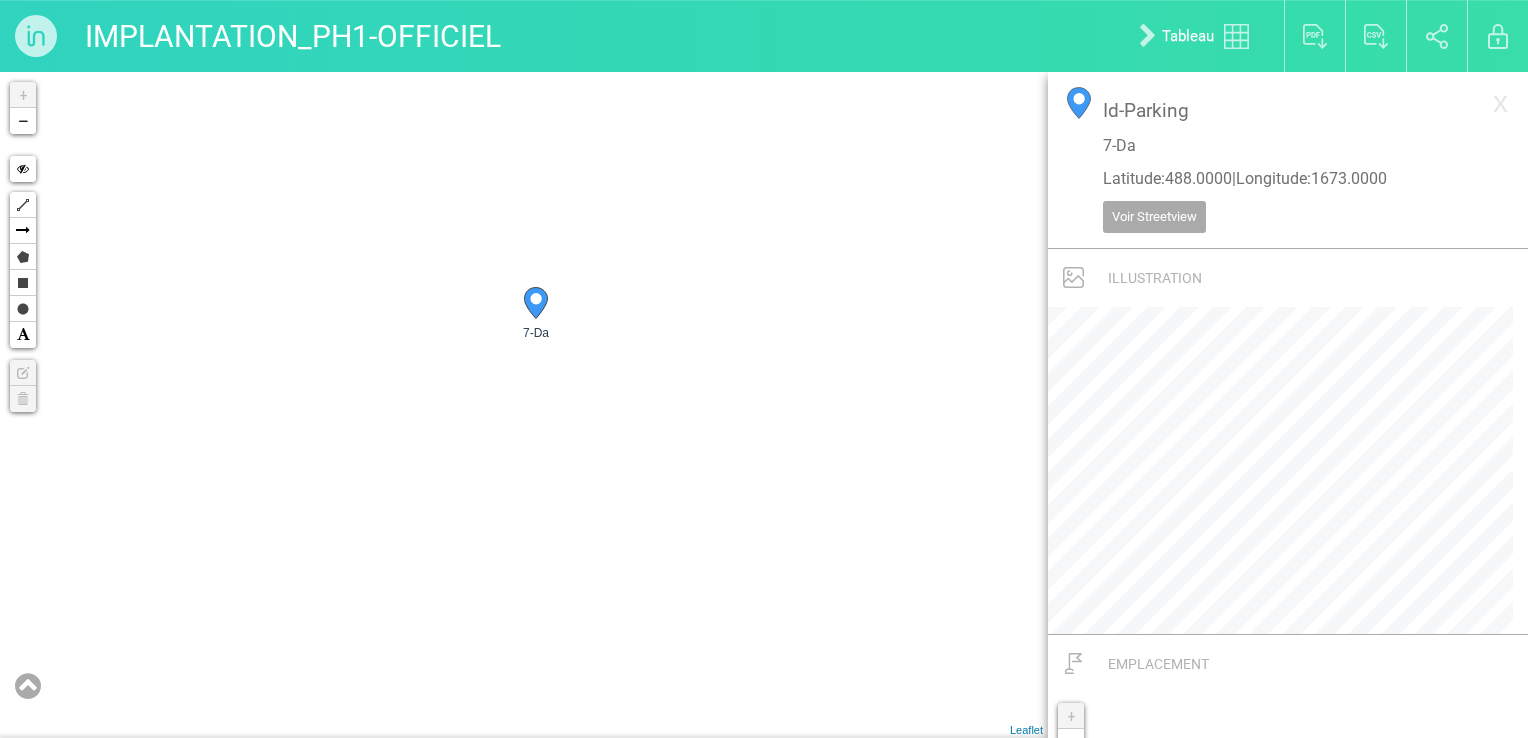 click 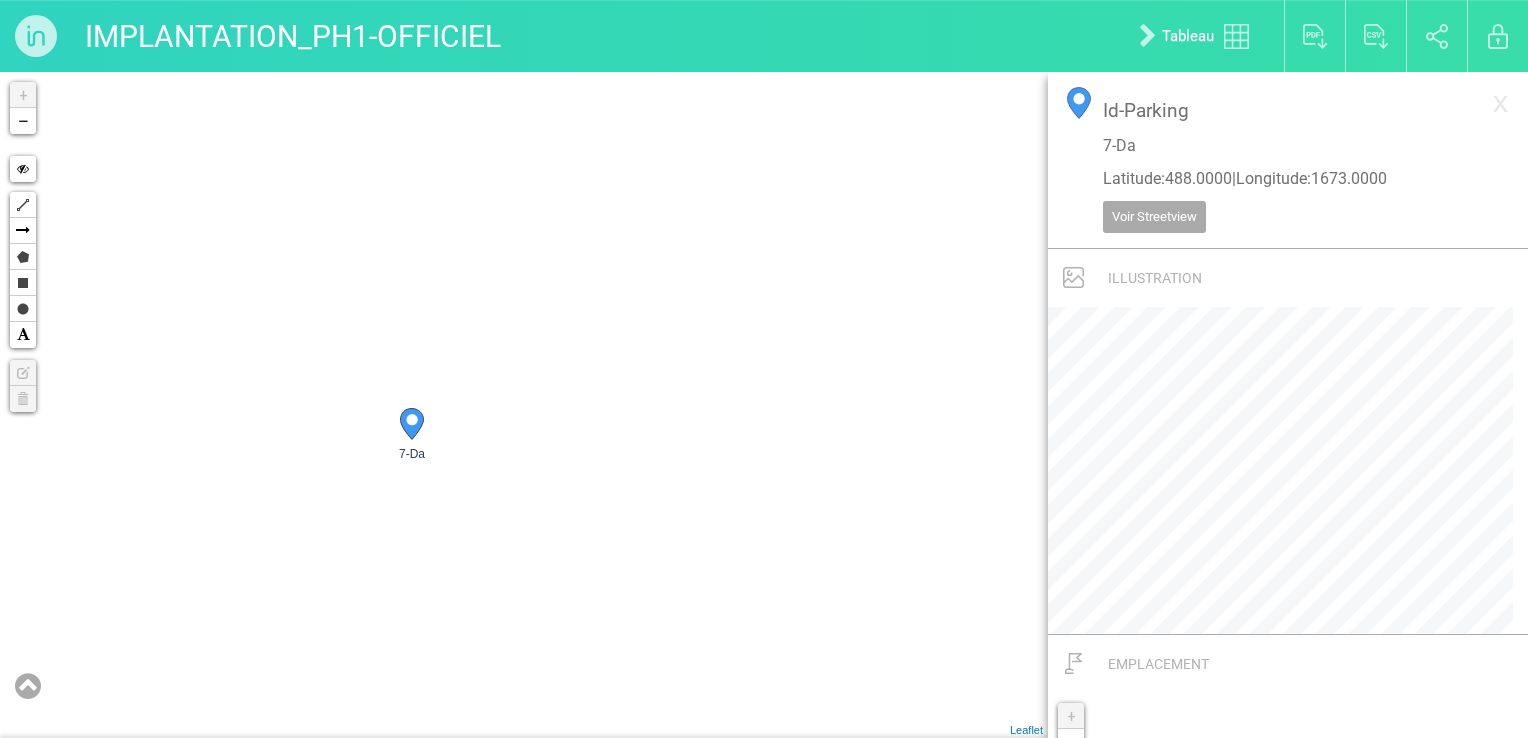 drag, startPoint x: 756, startPoint y: 371, endPoint x: 605, endPoint y: 590, distance: 266.0113 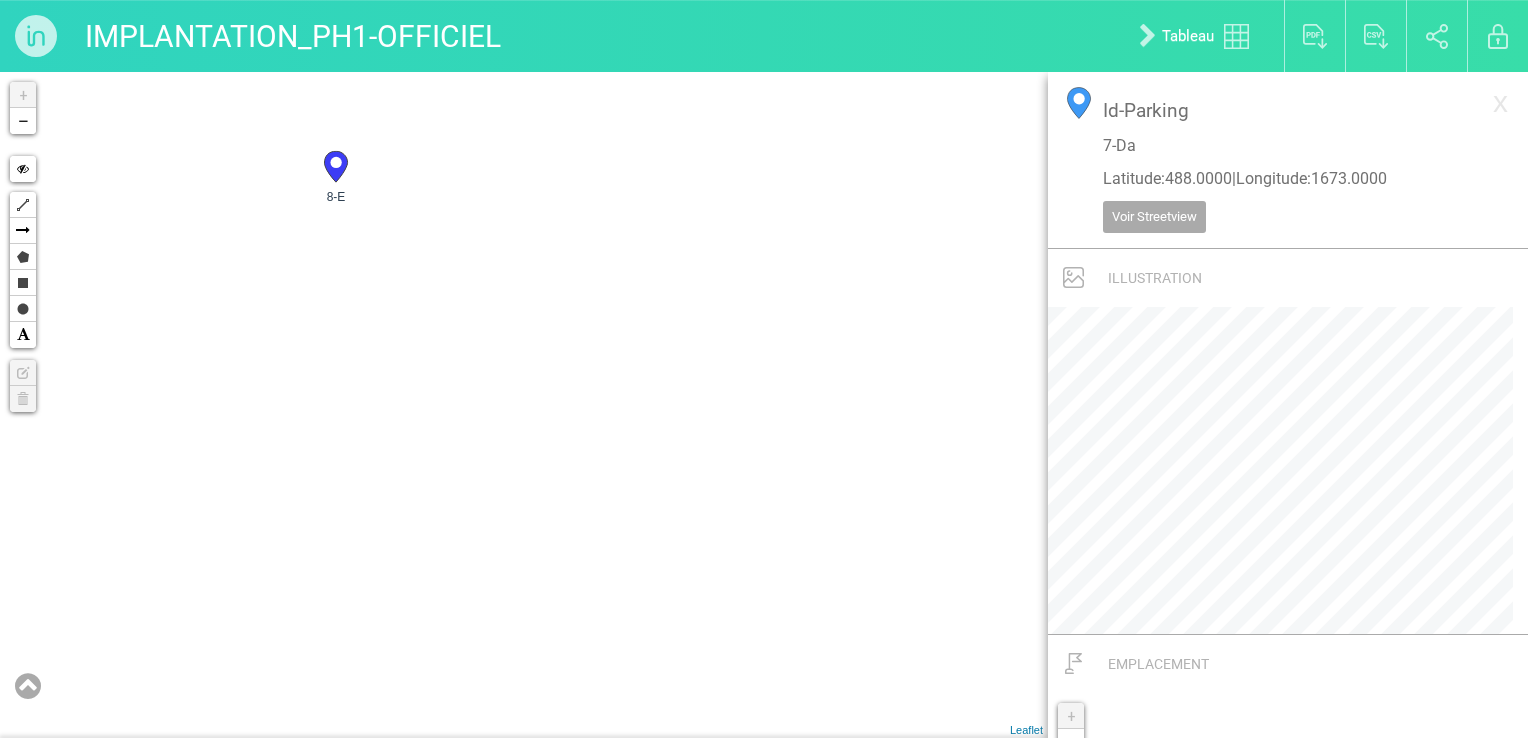 drag, startPoint x: 644, startPoint y: 424, endPoint x: 629, endPoint y: 661, distance: 237.47421 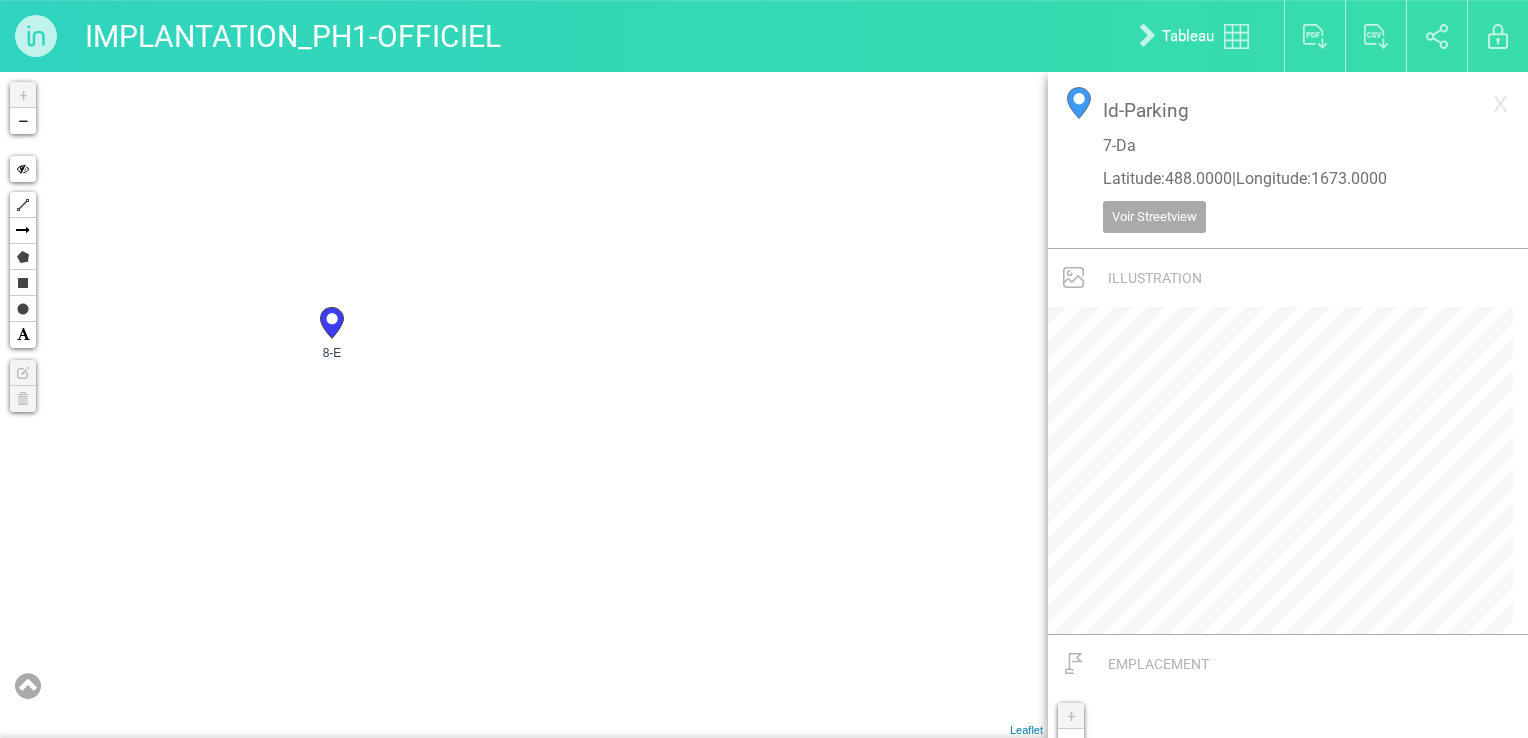 drag, startPoint x: 704, startPoint y: 477, endPoint x: 705, endPoint y: 490, distance: 13.038404 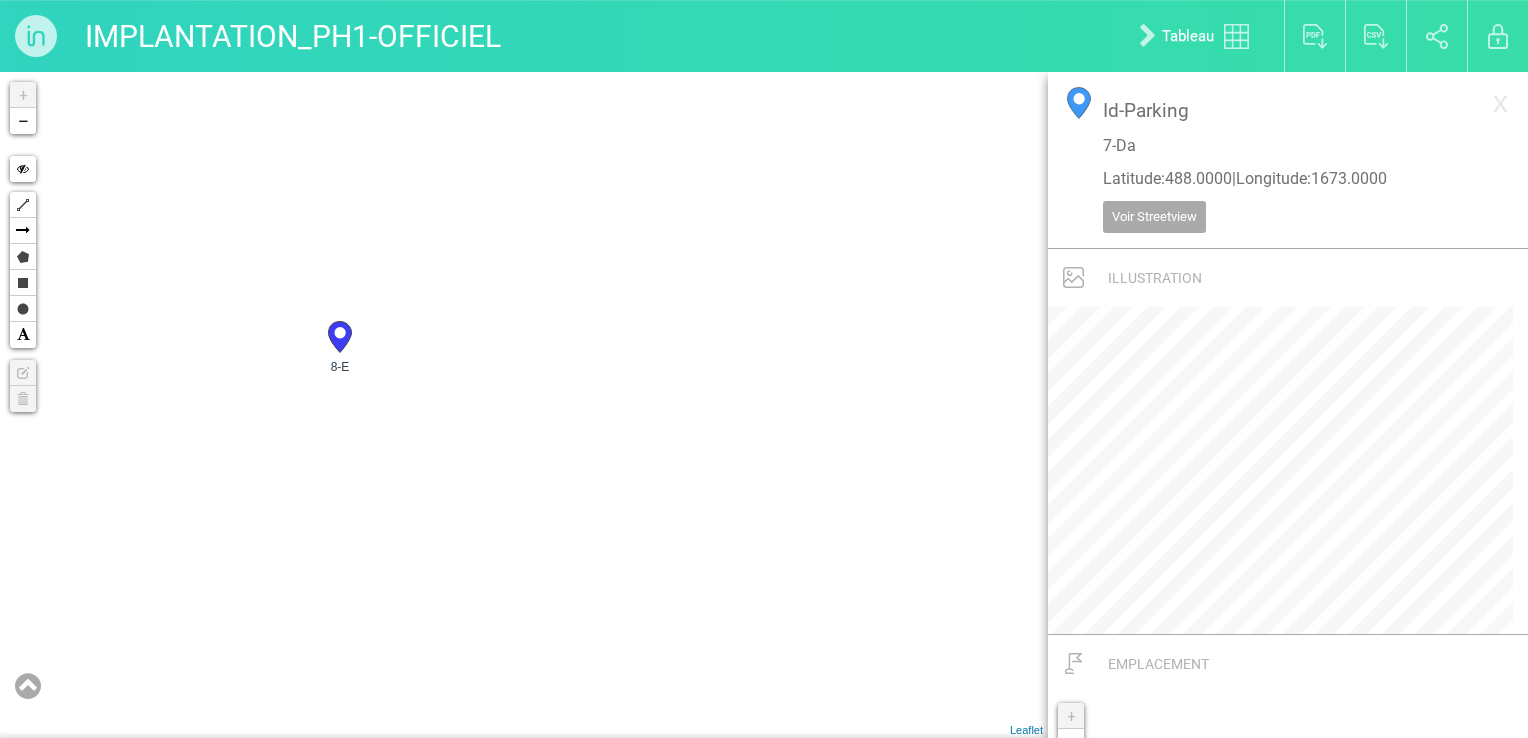 click 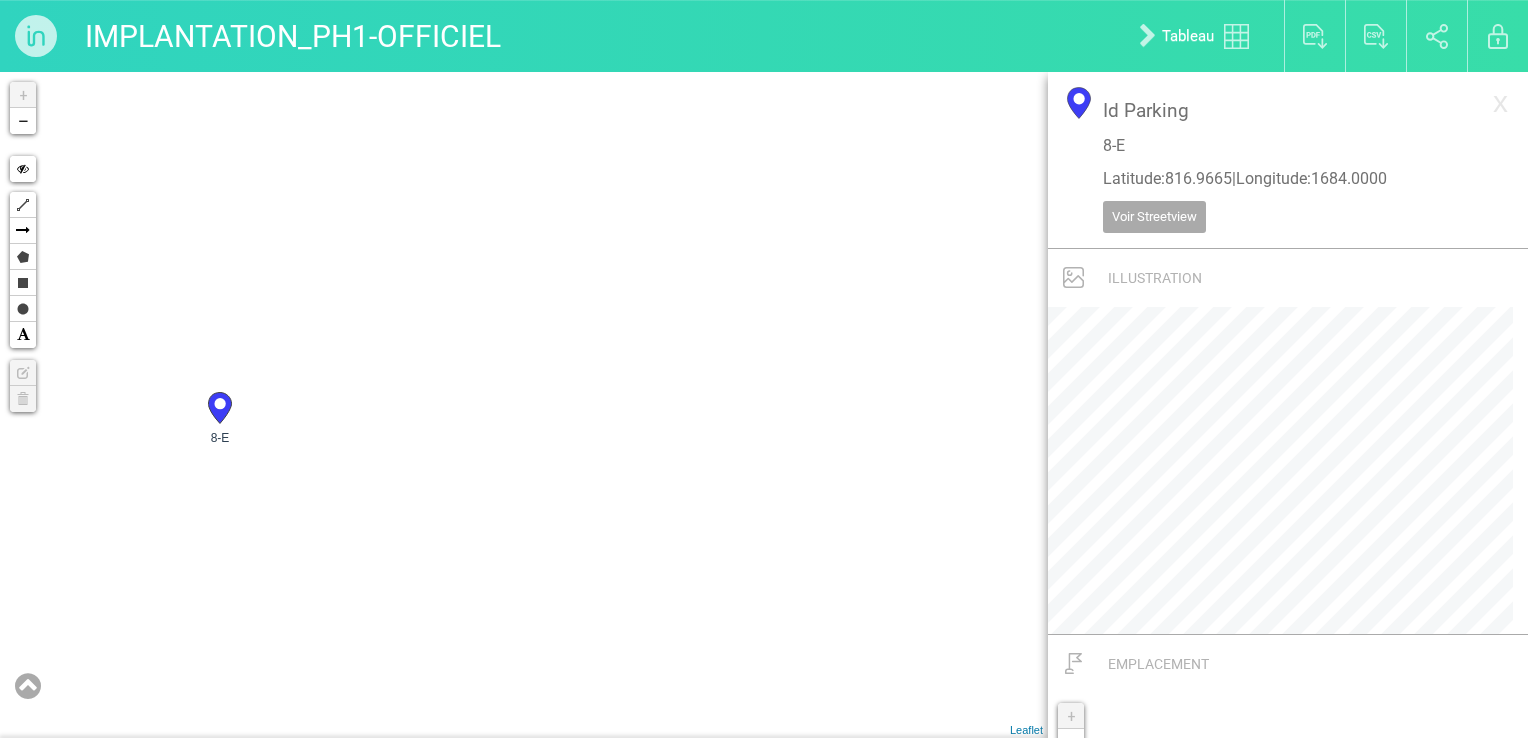 drag, startPoint x: 724, startPoint y: 253, endPoint x: 456, endPoint y: 482, distance: 352.51242 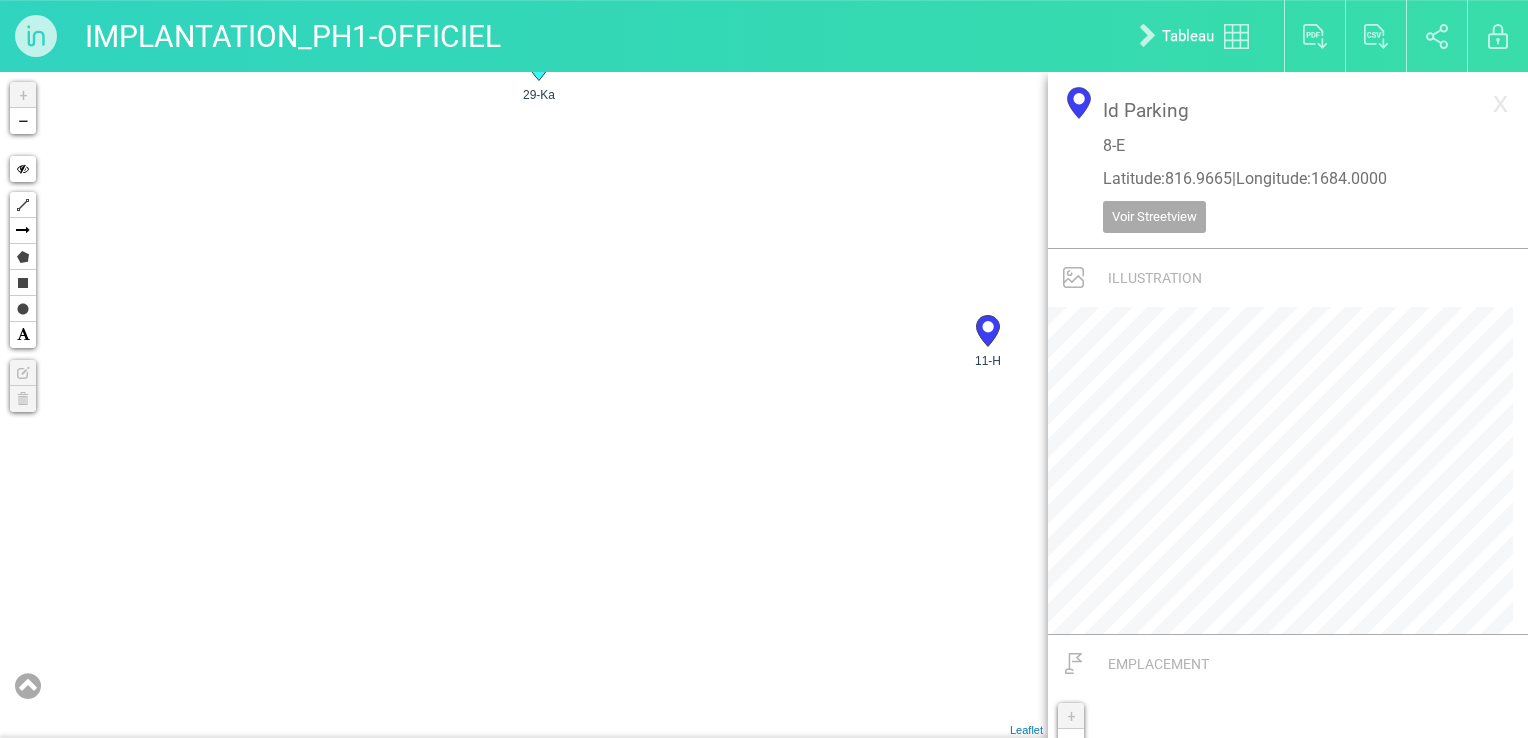drag, startPoint x: 860, startPoint y: 251, endPoint x: 528, endPoint y: 266, distance: 332.33868 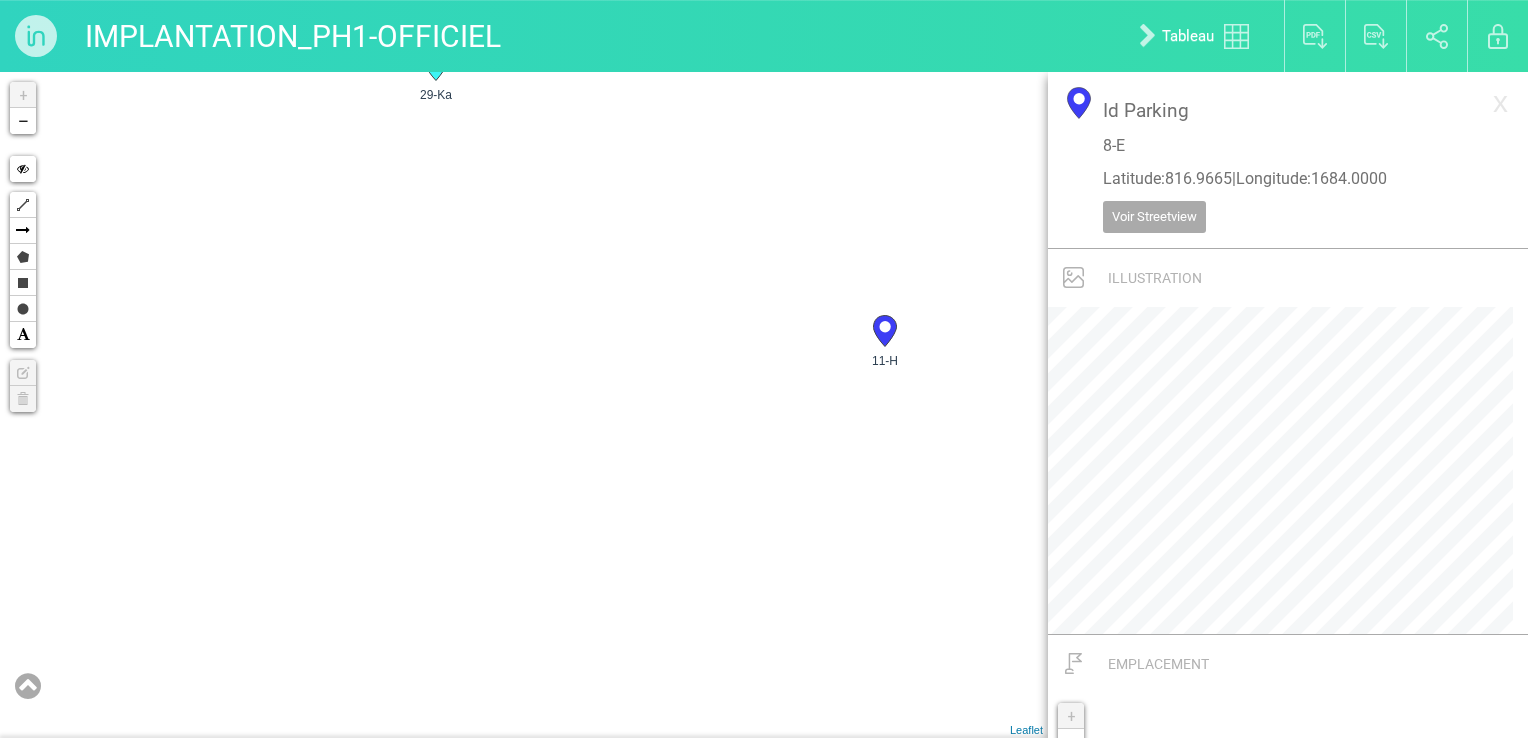 click 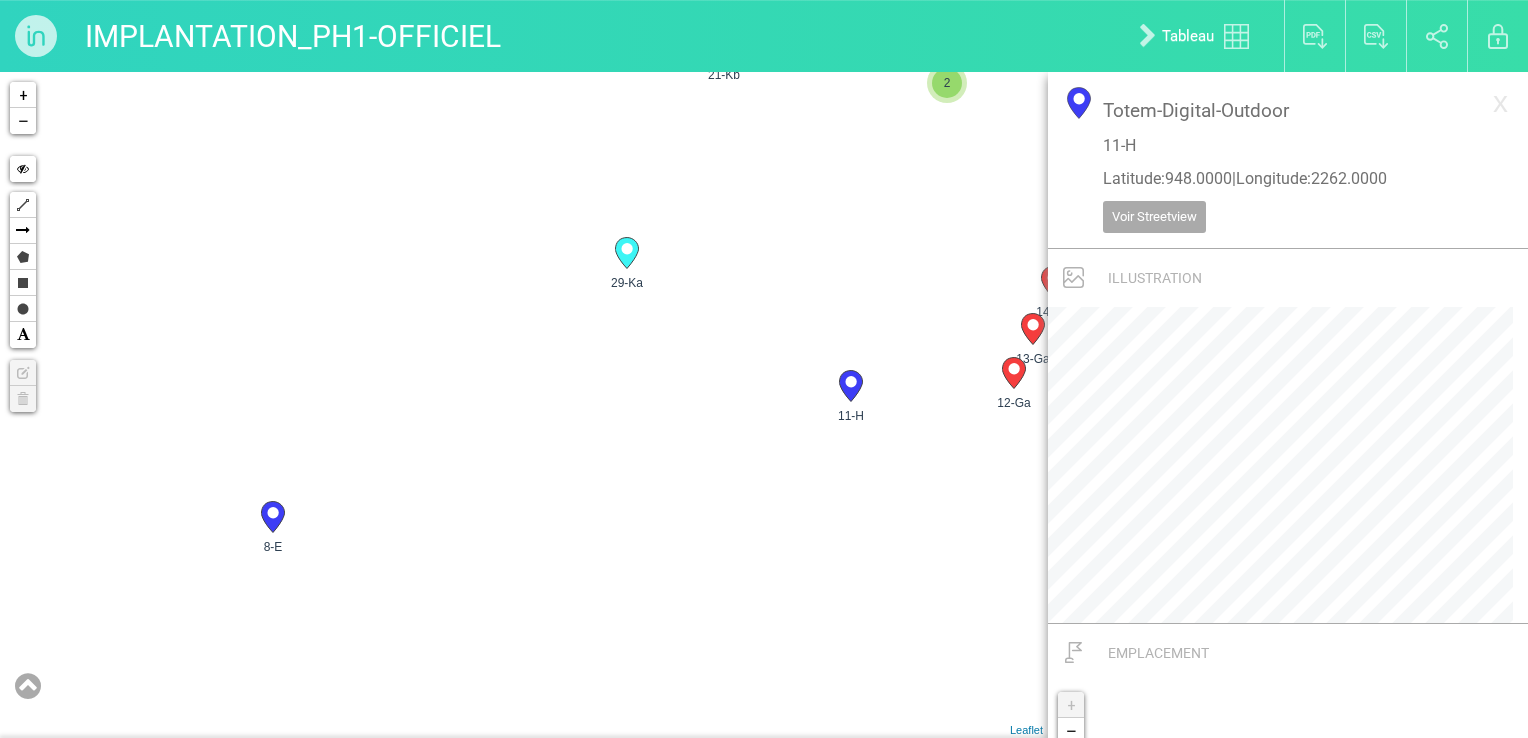 drag, startPoint x: 948, startPoint y: 418, endPoint x: 772, endPoint y: 426, distance: 176.18172 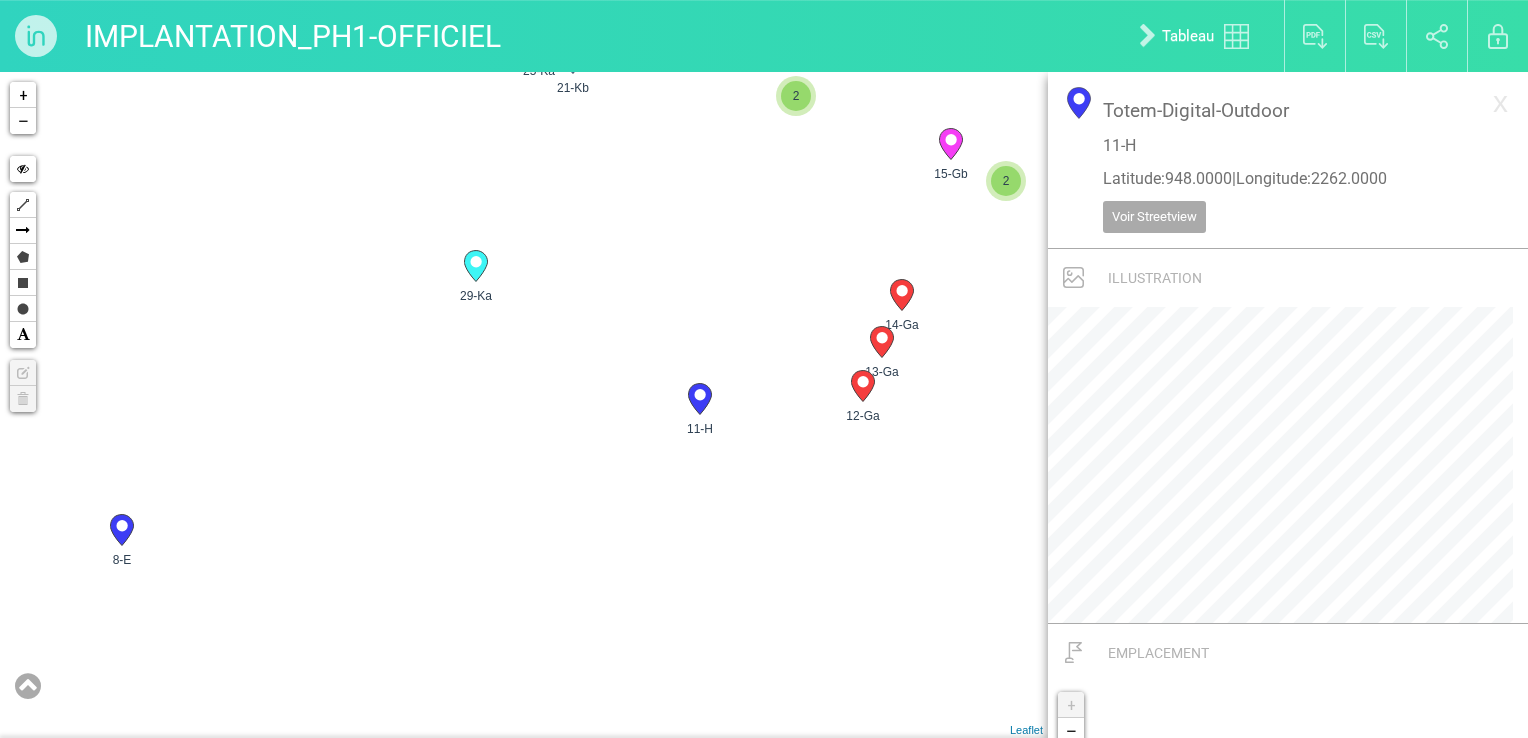 click 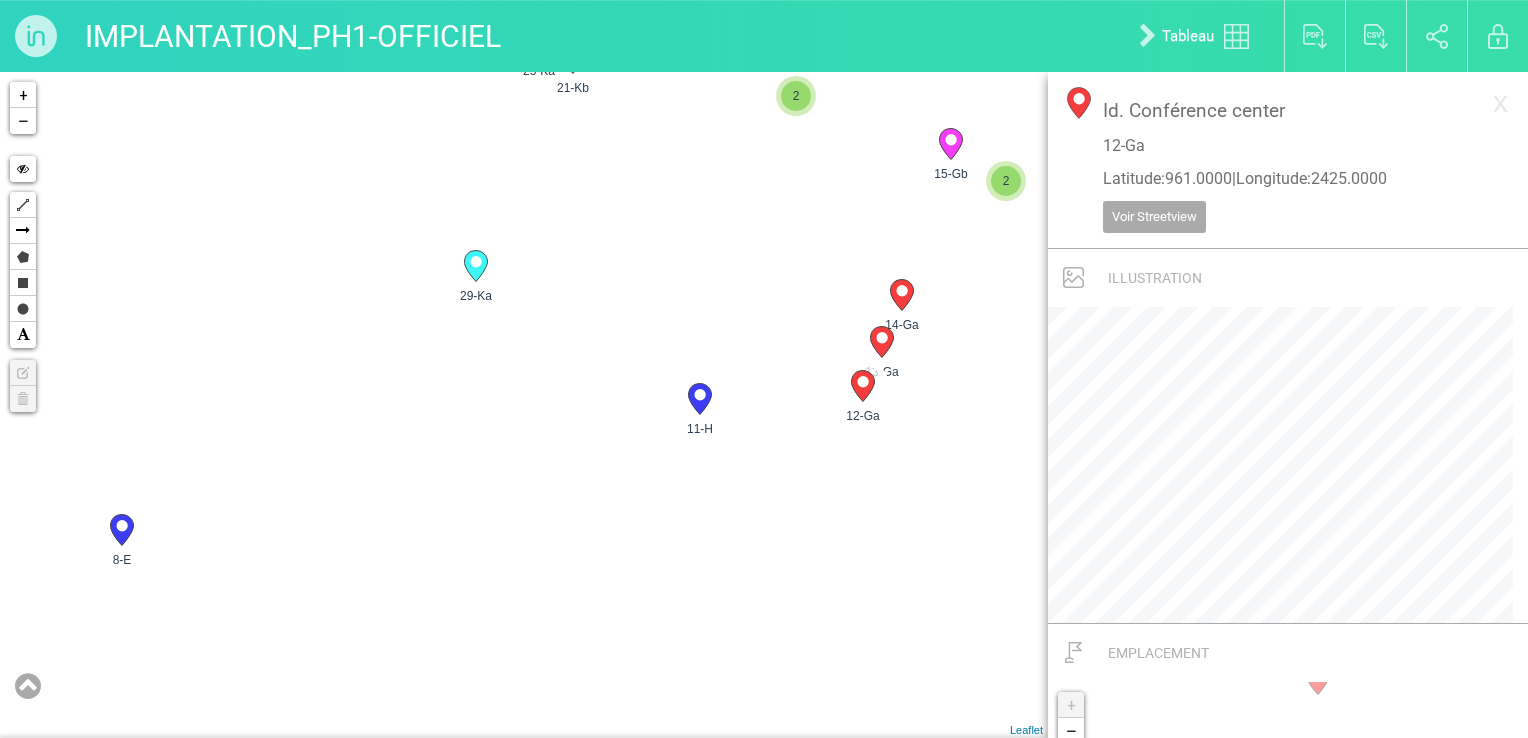 drag, startPoint x: 942, startPoint y: 243, endPoint x: 906, endPoint y: 362, distance: 124.32619 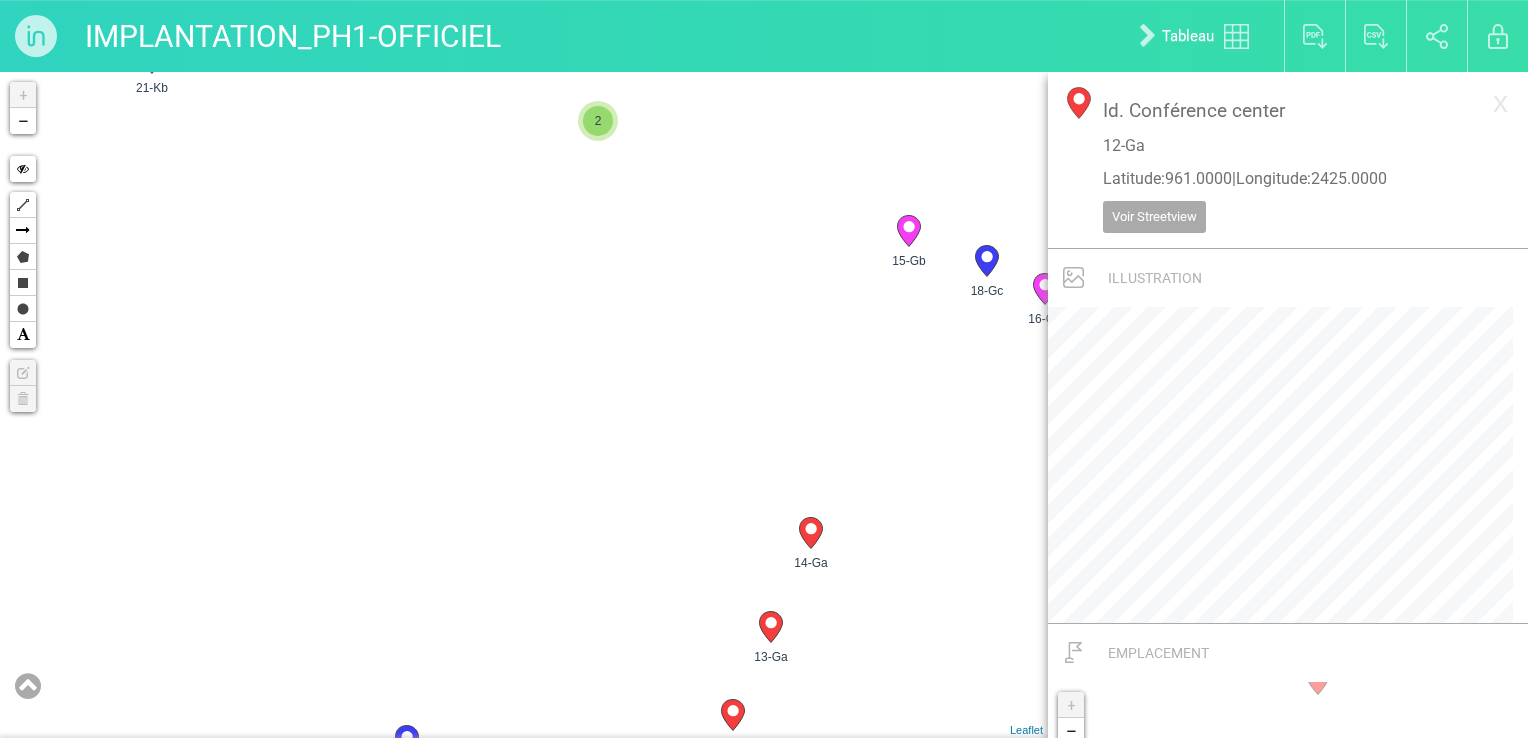 drag, startPoint x: 958, startPoint y: 320, endPoint x: 948, endPoint y: 374, distance: 54.91812 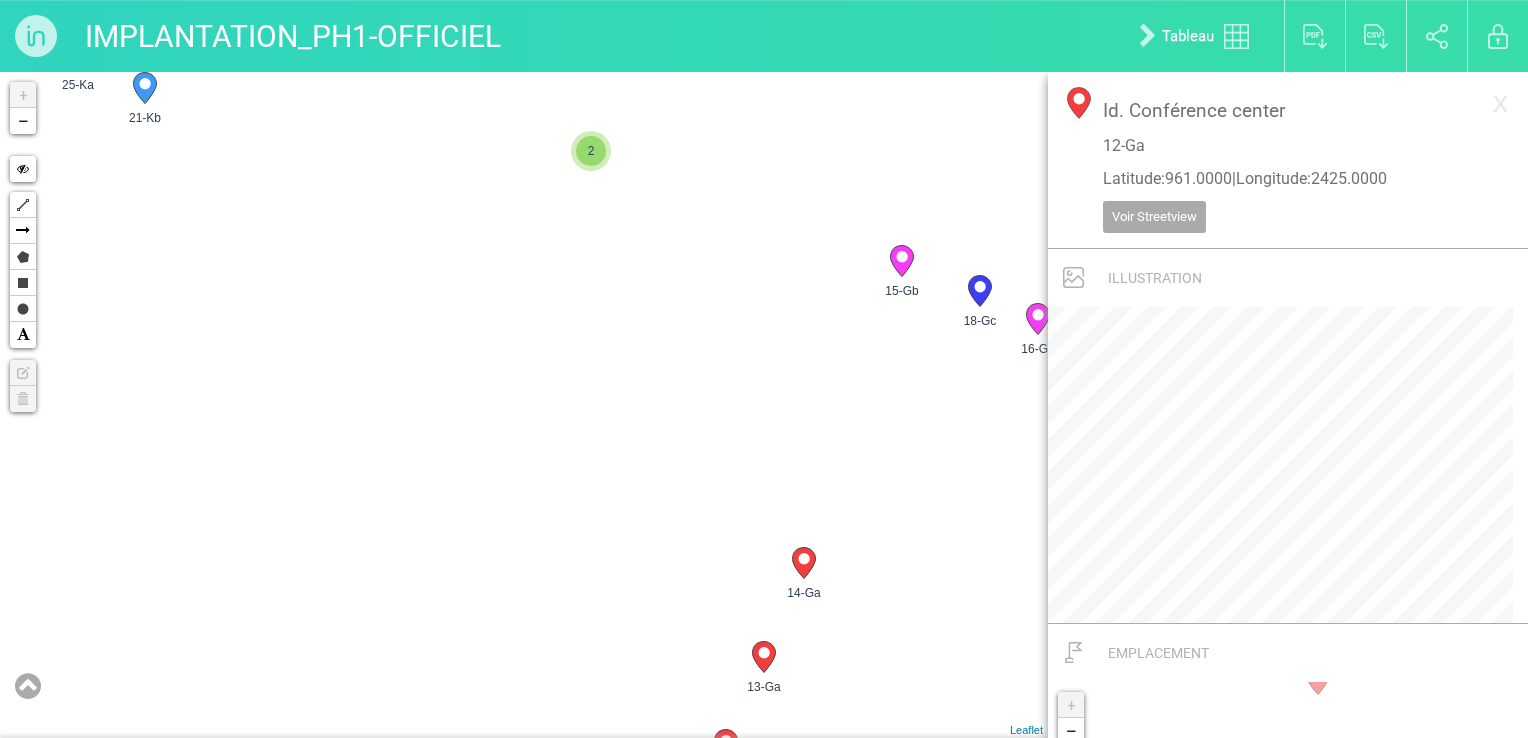 click 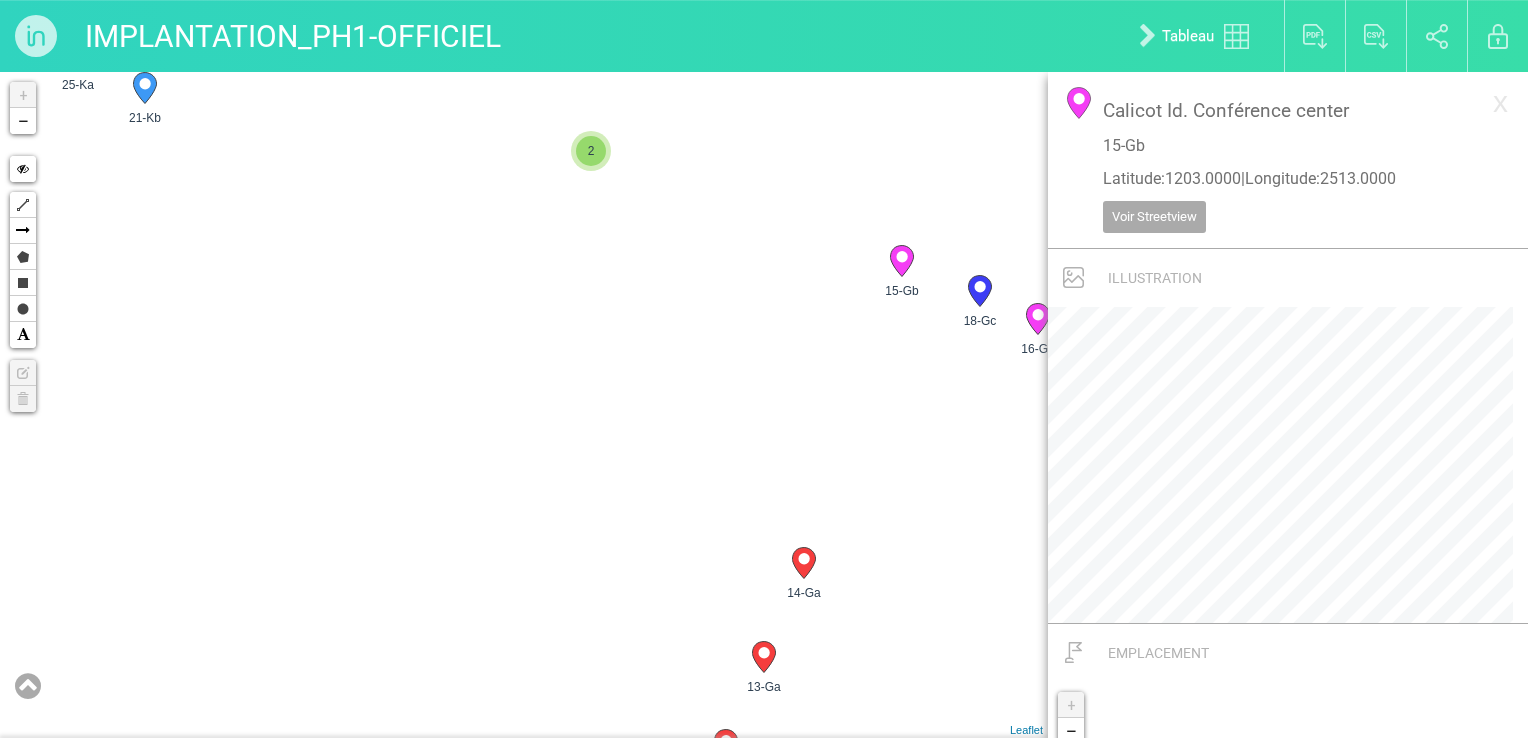 click 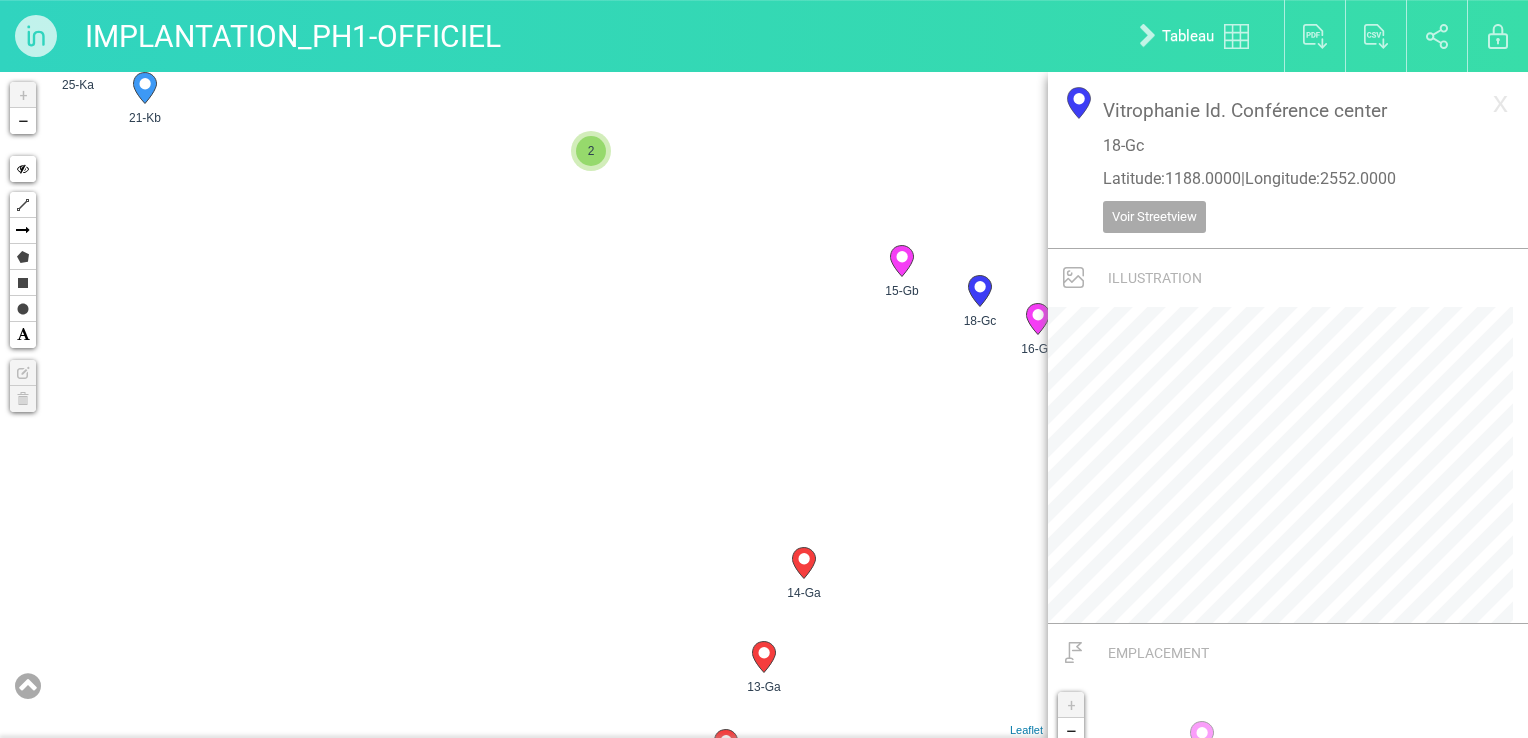 click on "2" at bounding box center (591, 151) 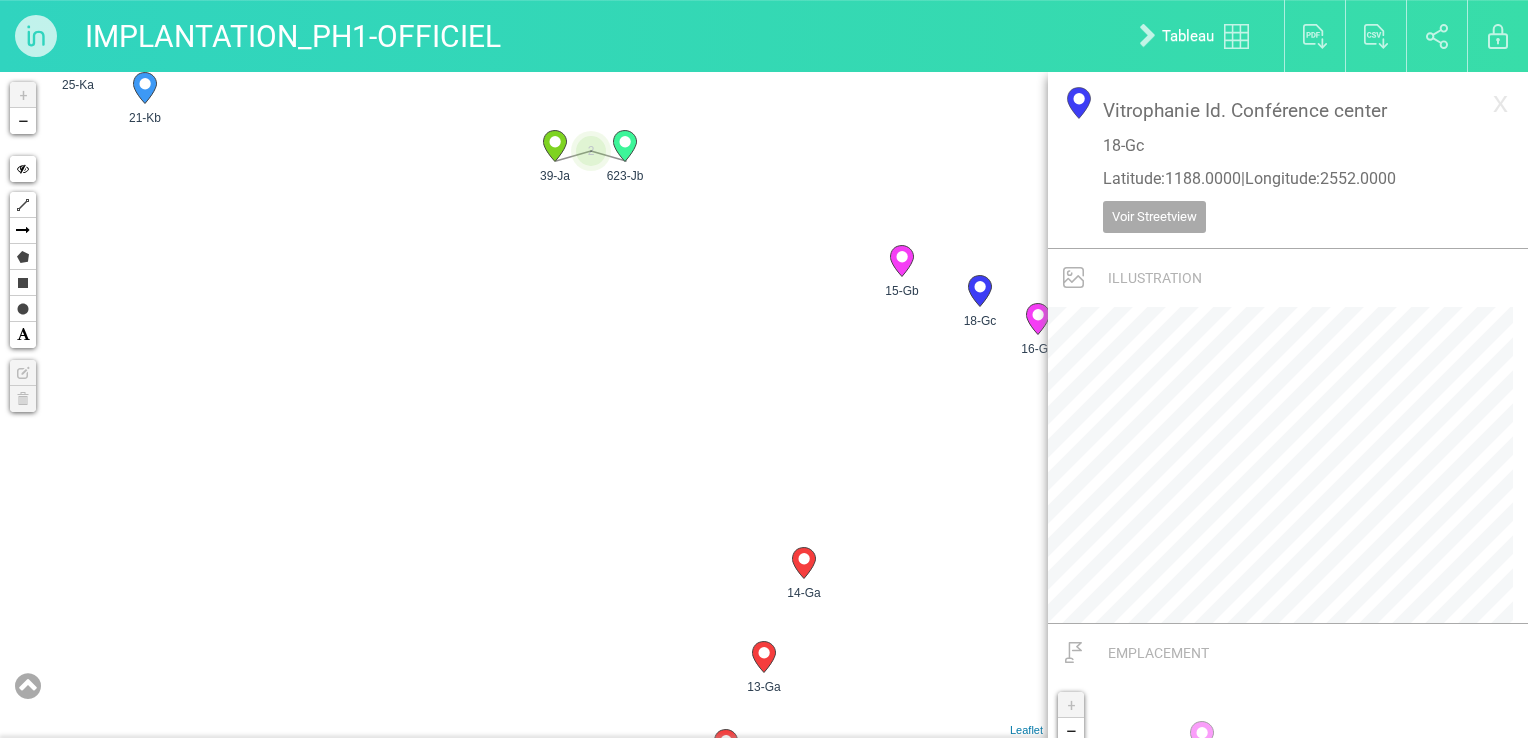 click 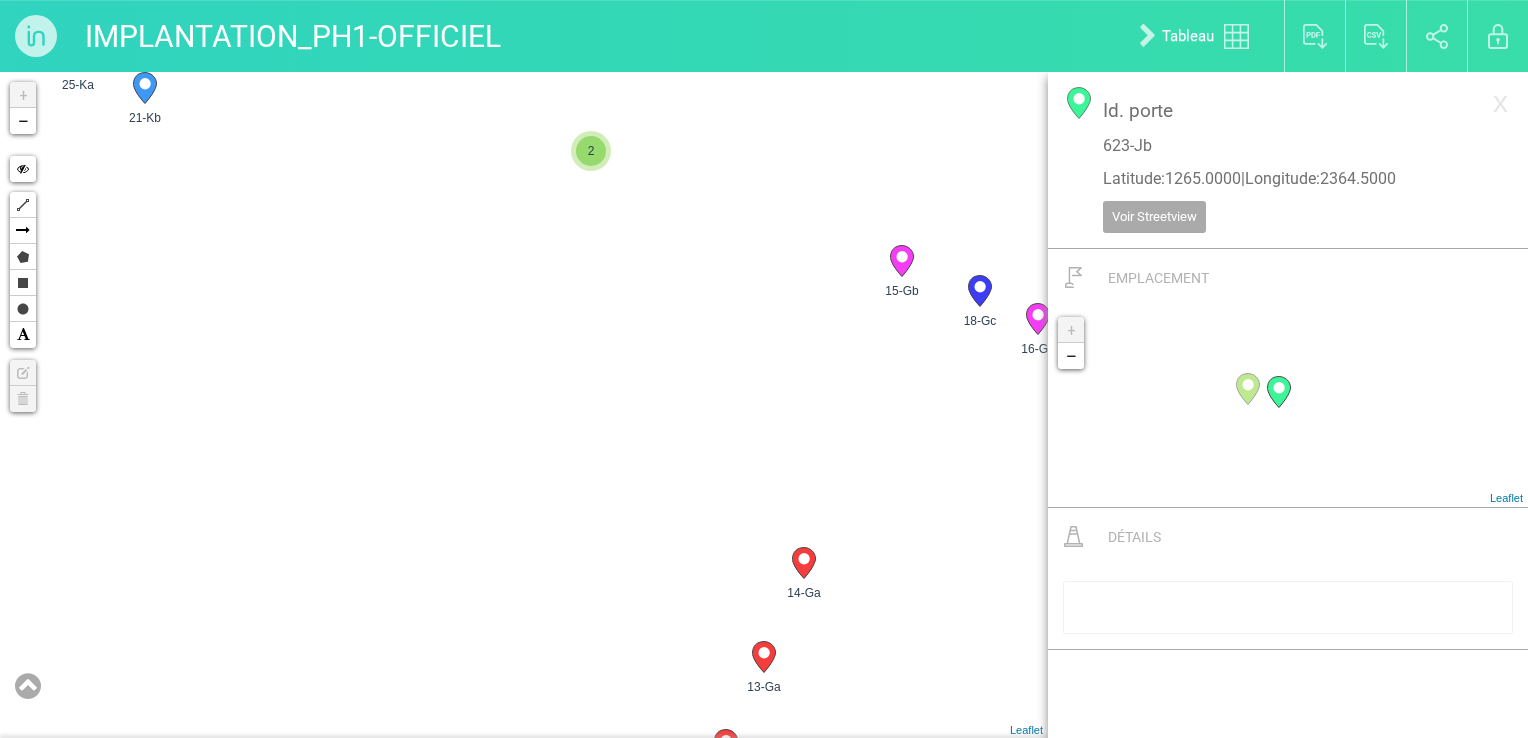 drag, startPoint x: 518, startPoint y: 240, endPoint x: 576, endPoint y: 346, distance: 120.83046 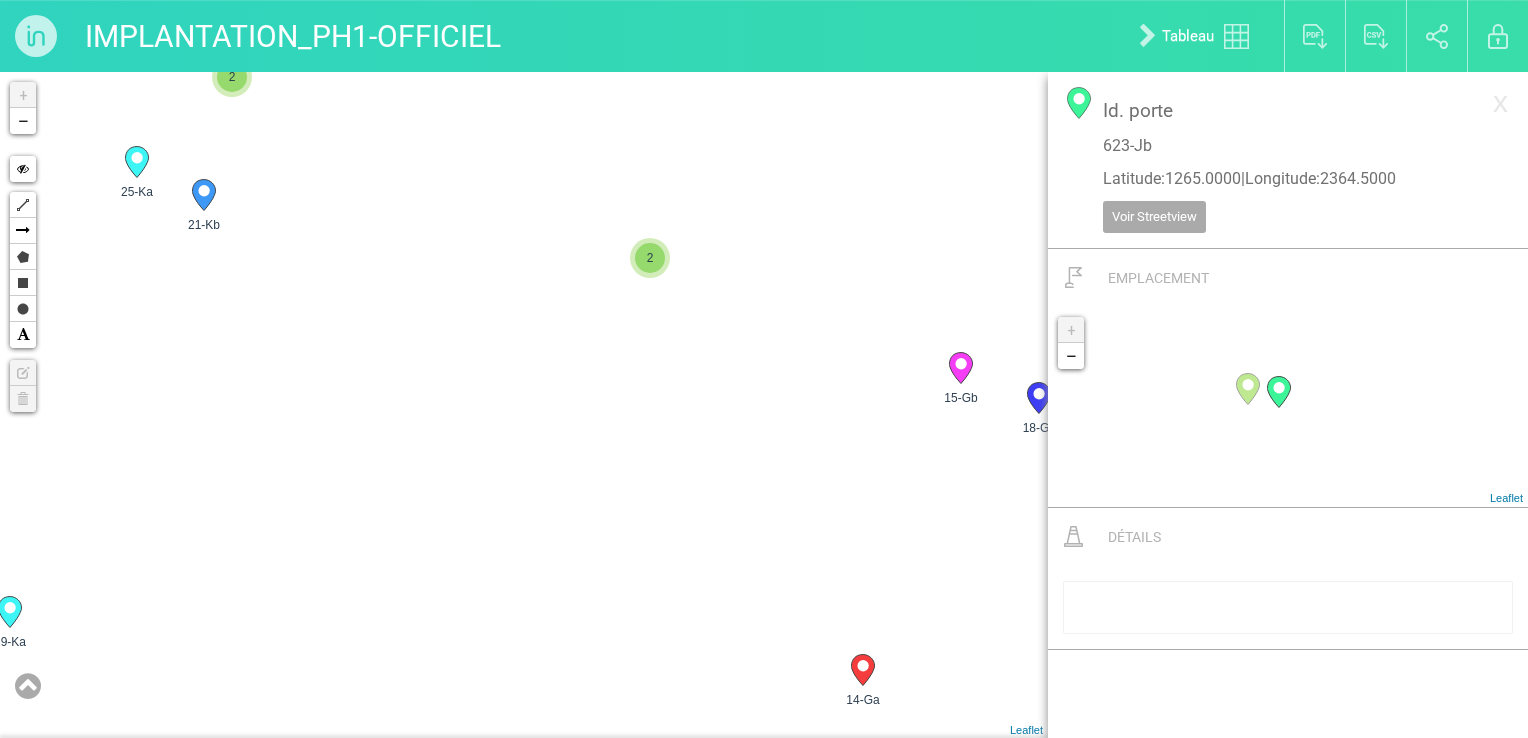 click 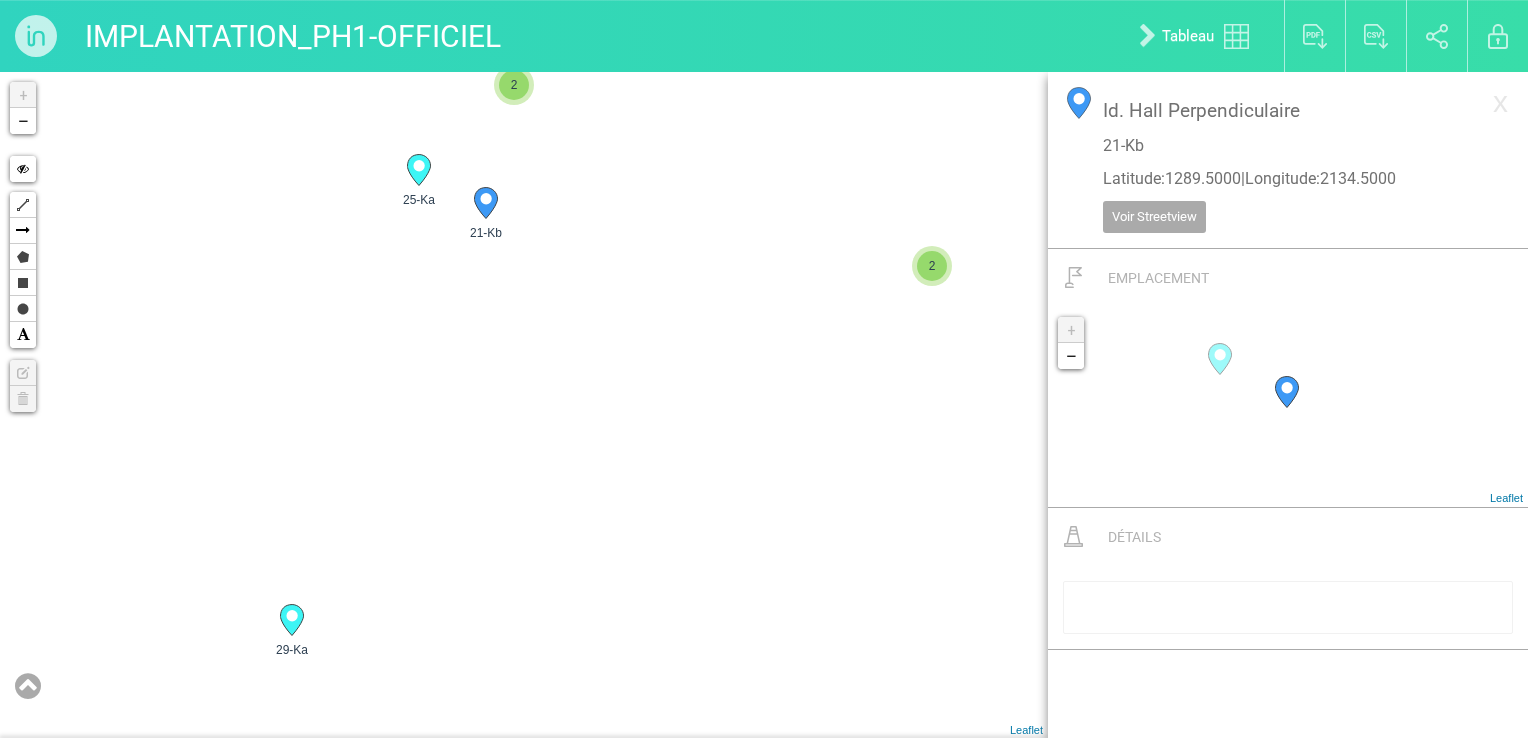 drag, startPoint x: 372, startPoint y: 433, endPoint x: 822, endPoint y: 440, distance: 450.05444 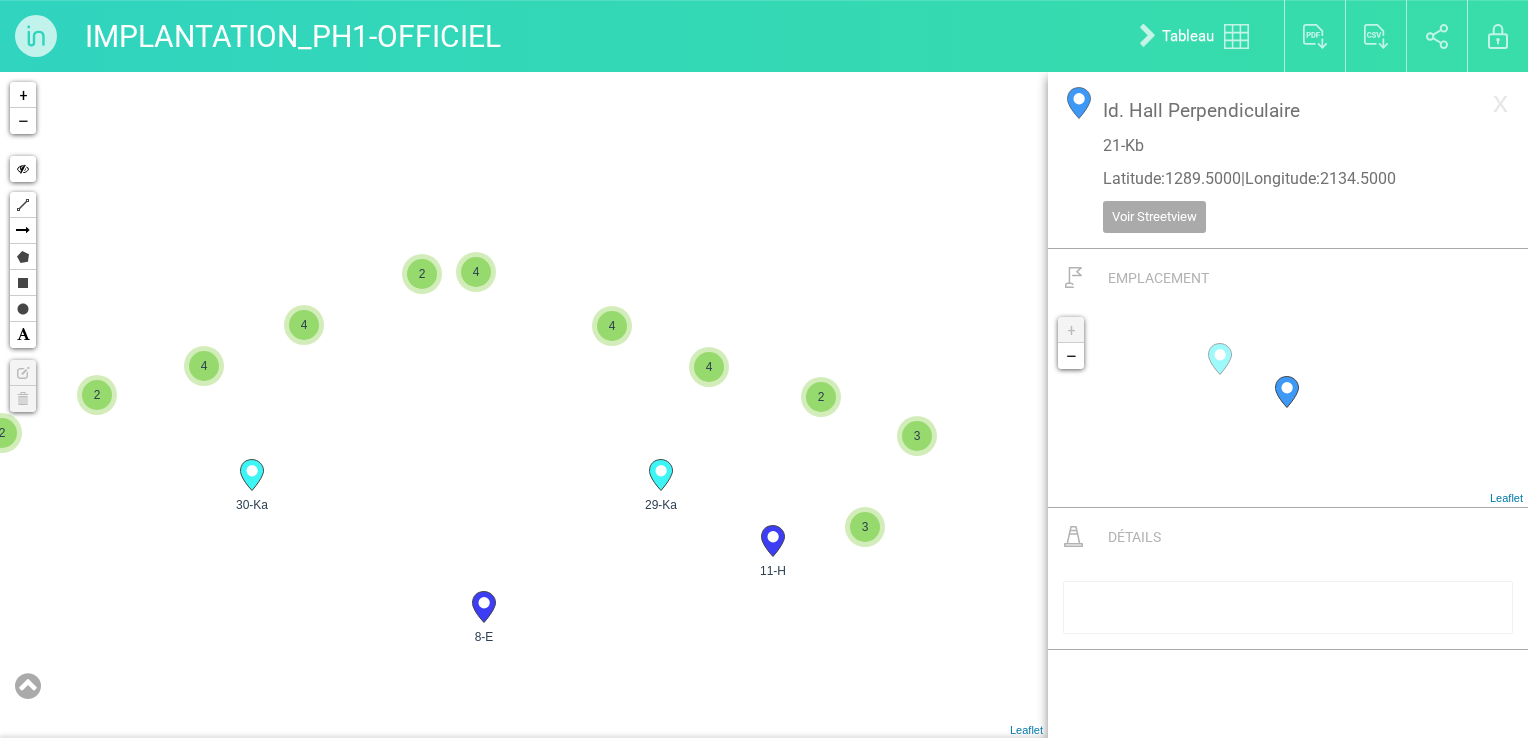 drag, startPoint x: 429, startPoint y: 441, endPoint x: 907, endPoint y: 402, distance: 479.58838 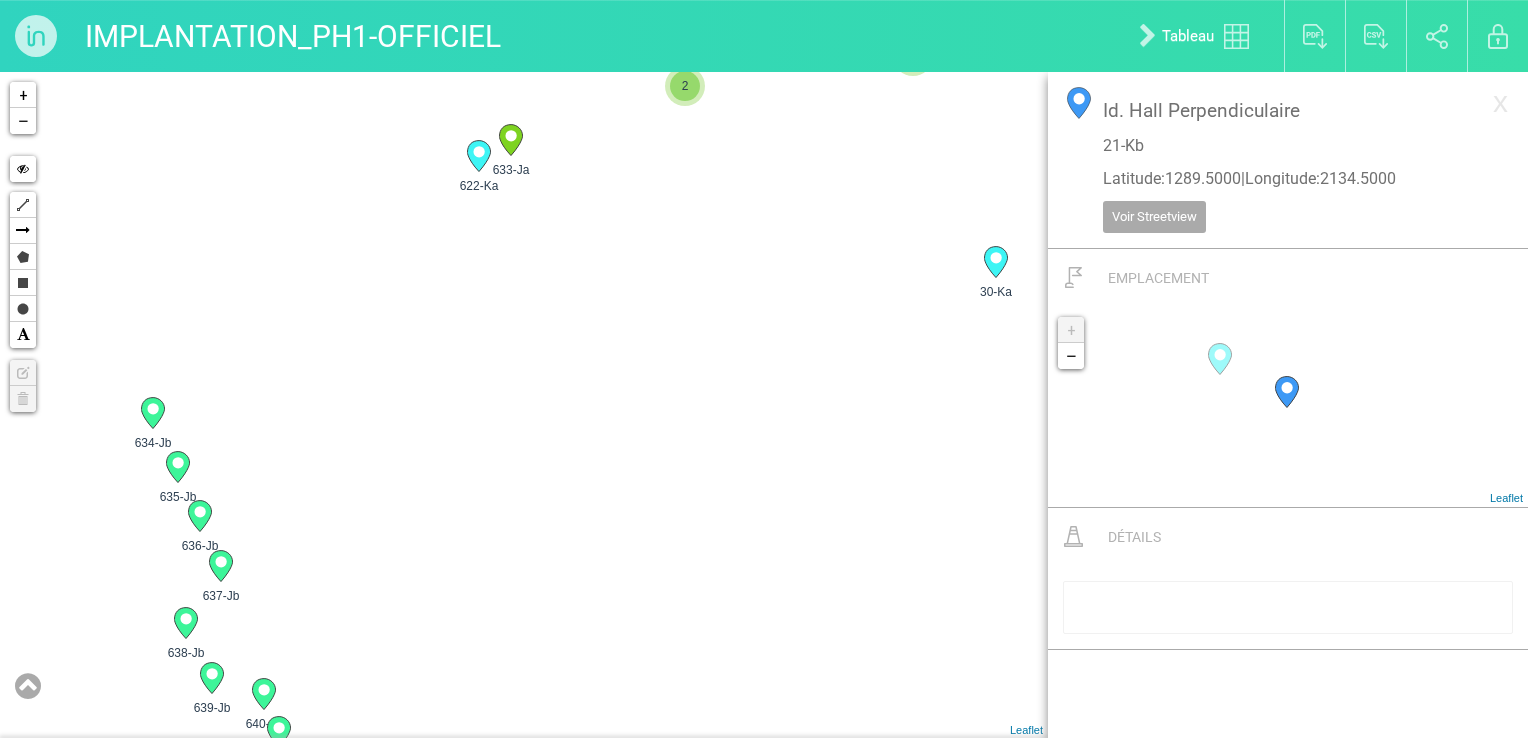 drag, startPoint x: 296, startPoint y: 563, endPoint x: 598, endPoint y: 411, distance: 338.09467 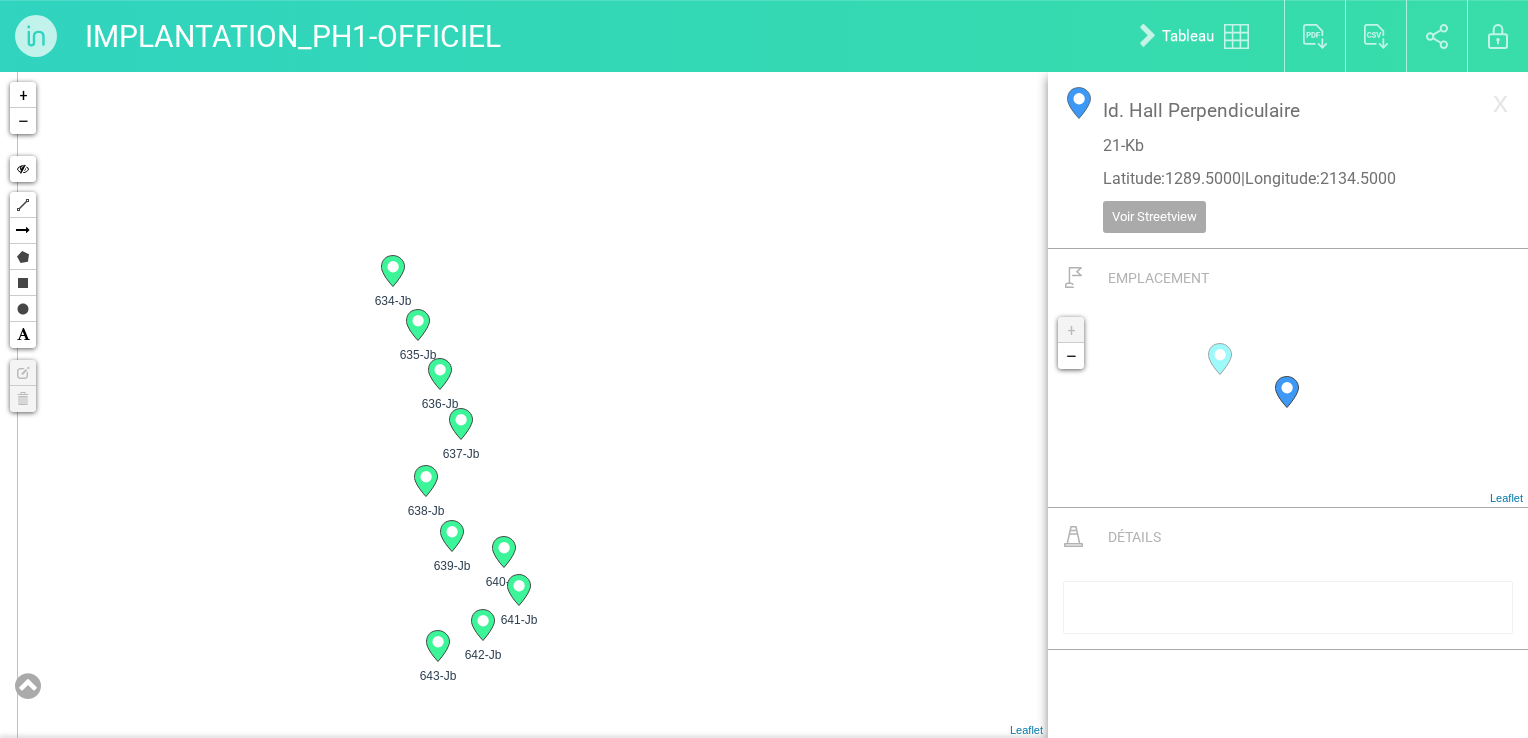 drag, startPoint x: 515, startPoint y: 489, endPoint x: 567, endPoint y: 414, distance: 91.26335 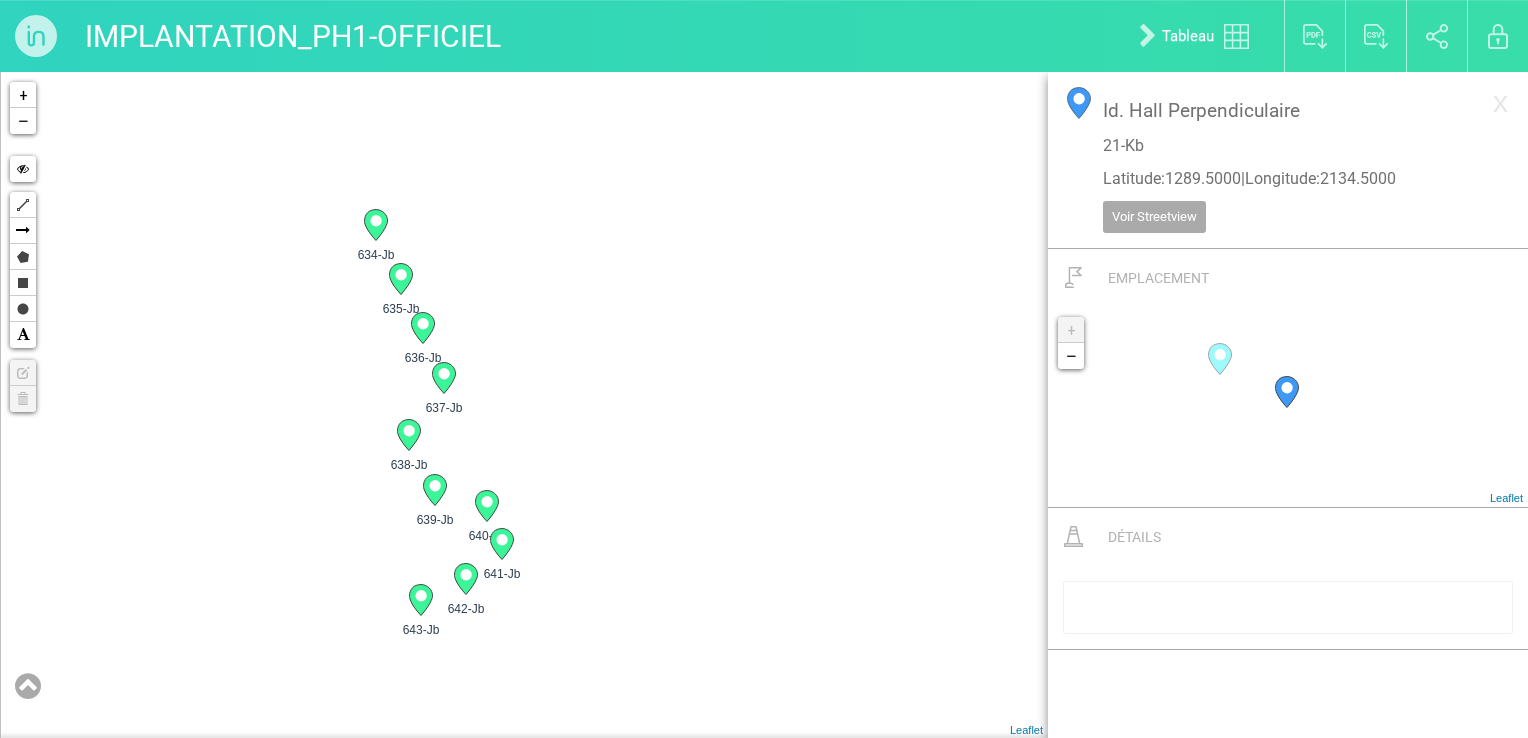 click 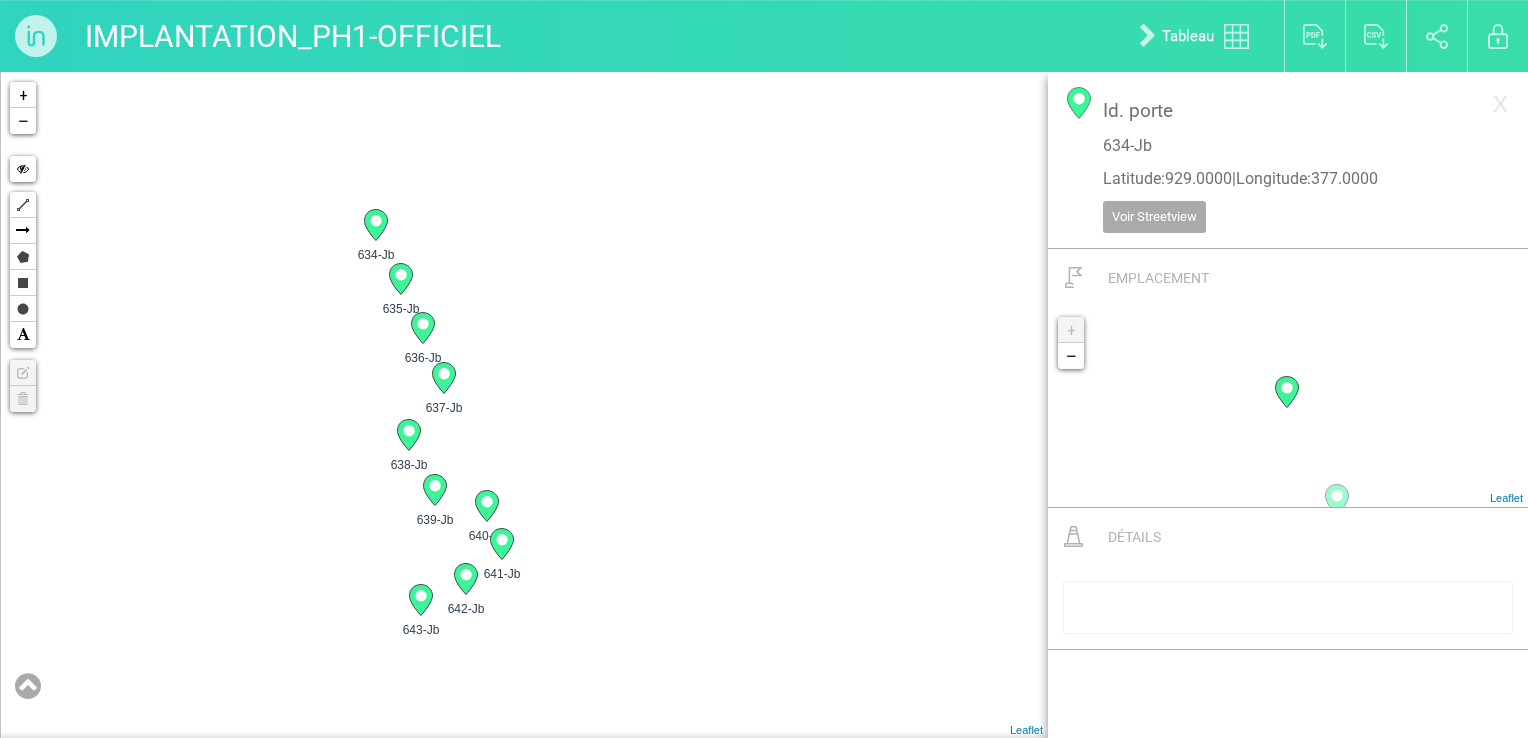 click 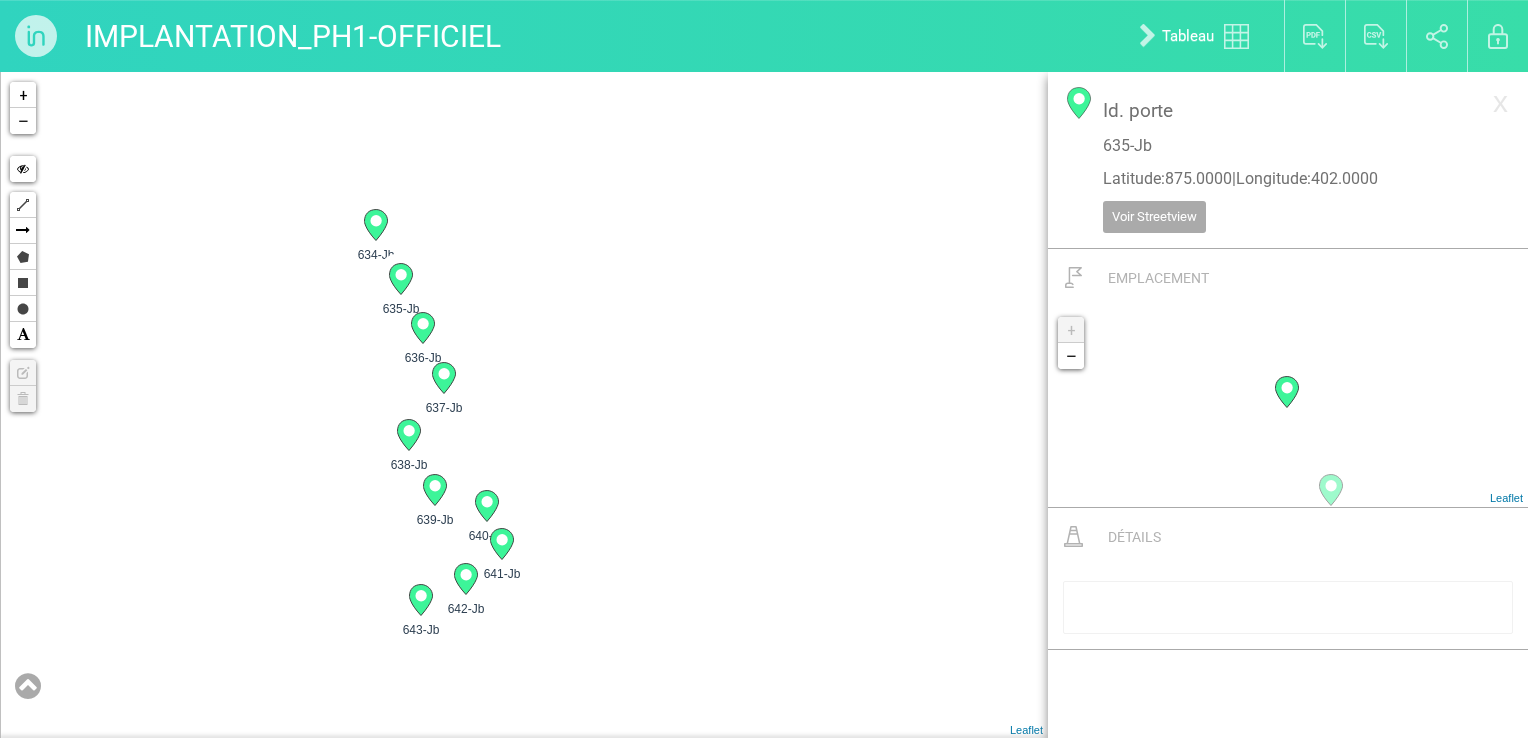 click 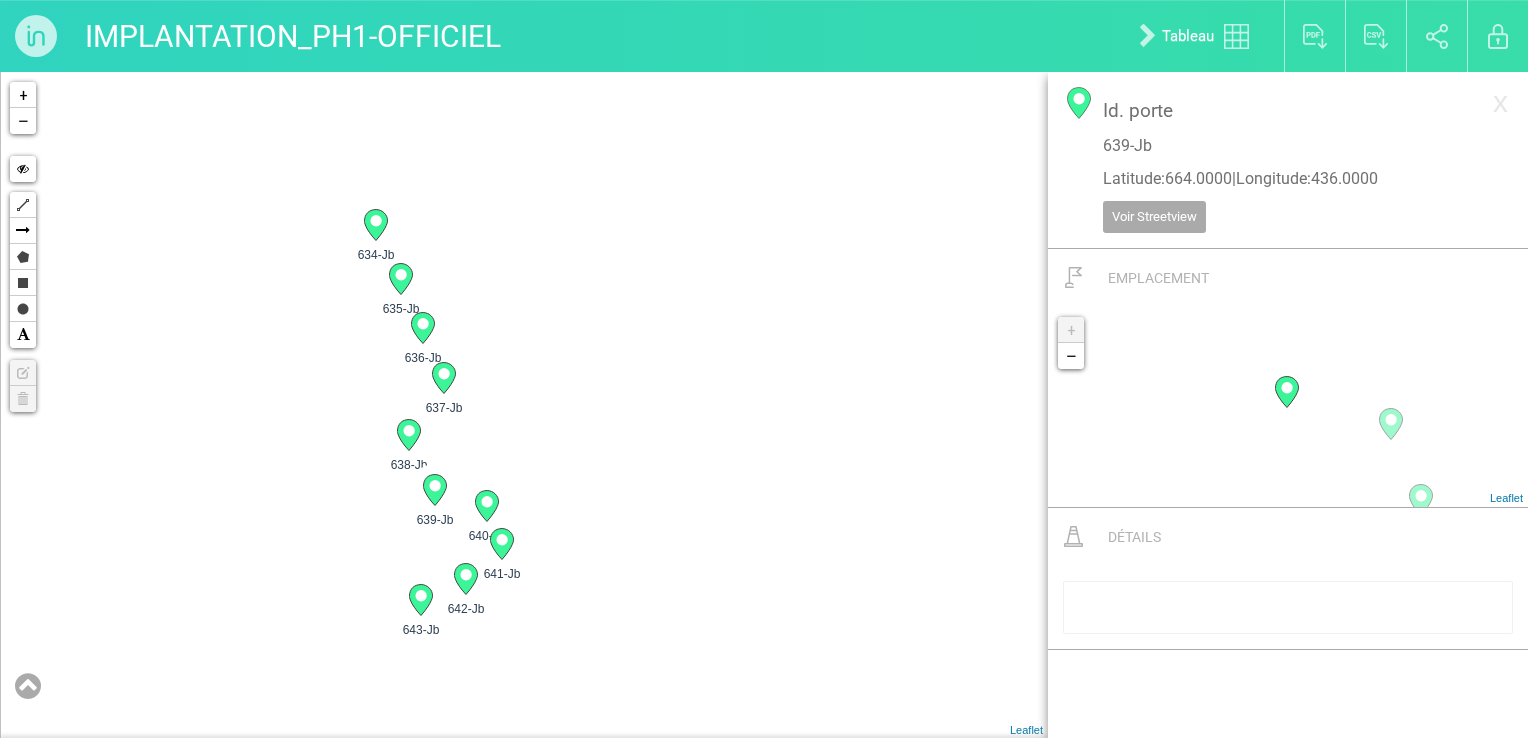 click 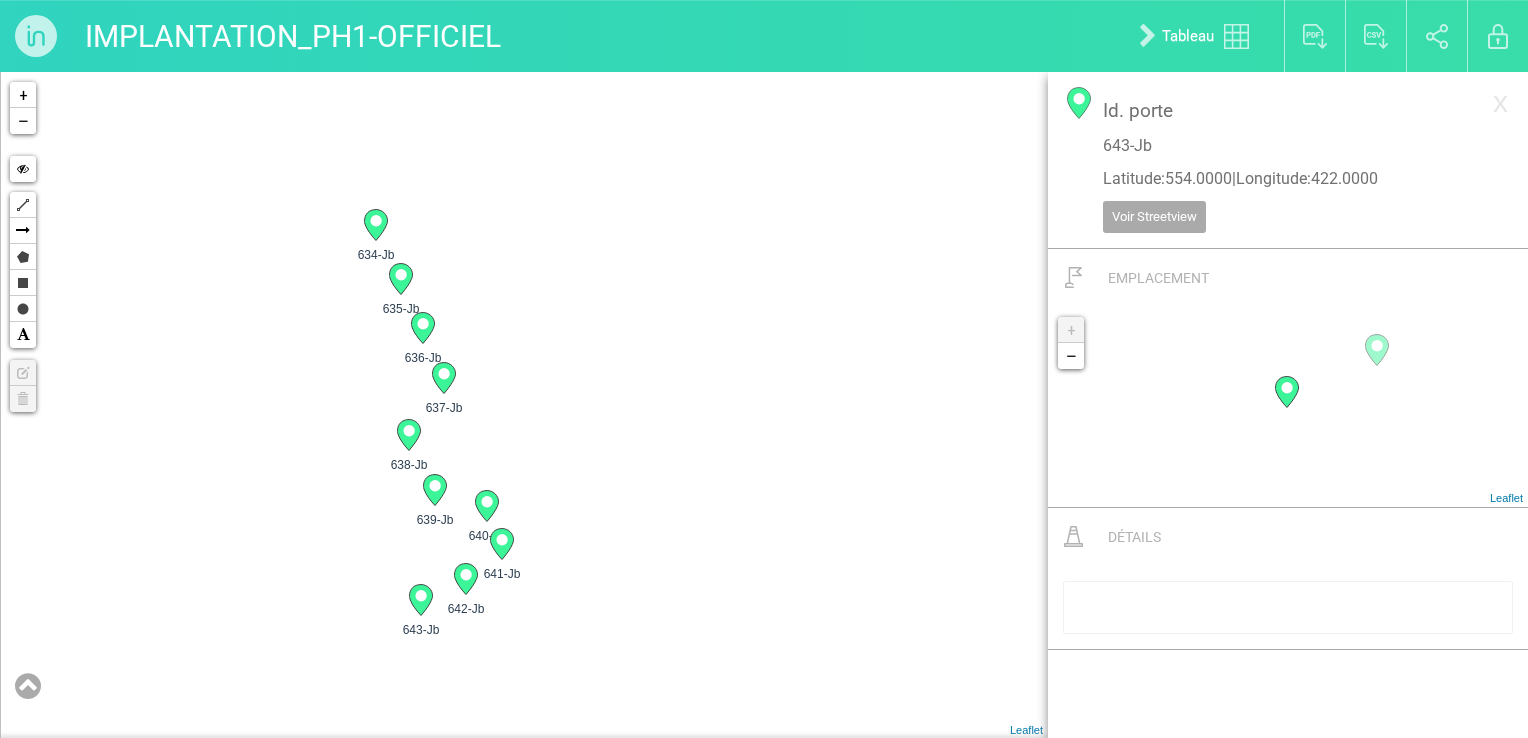 click 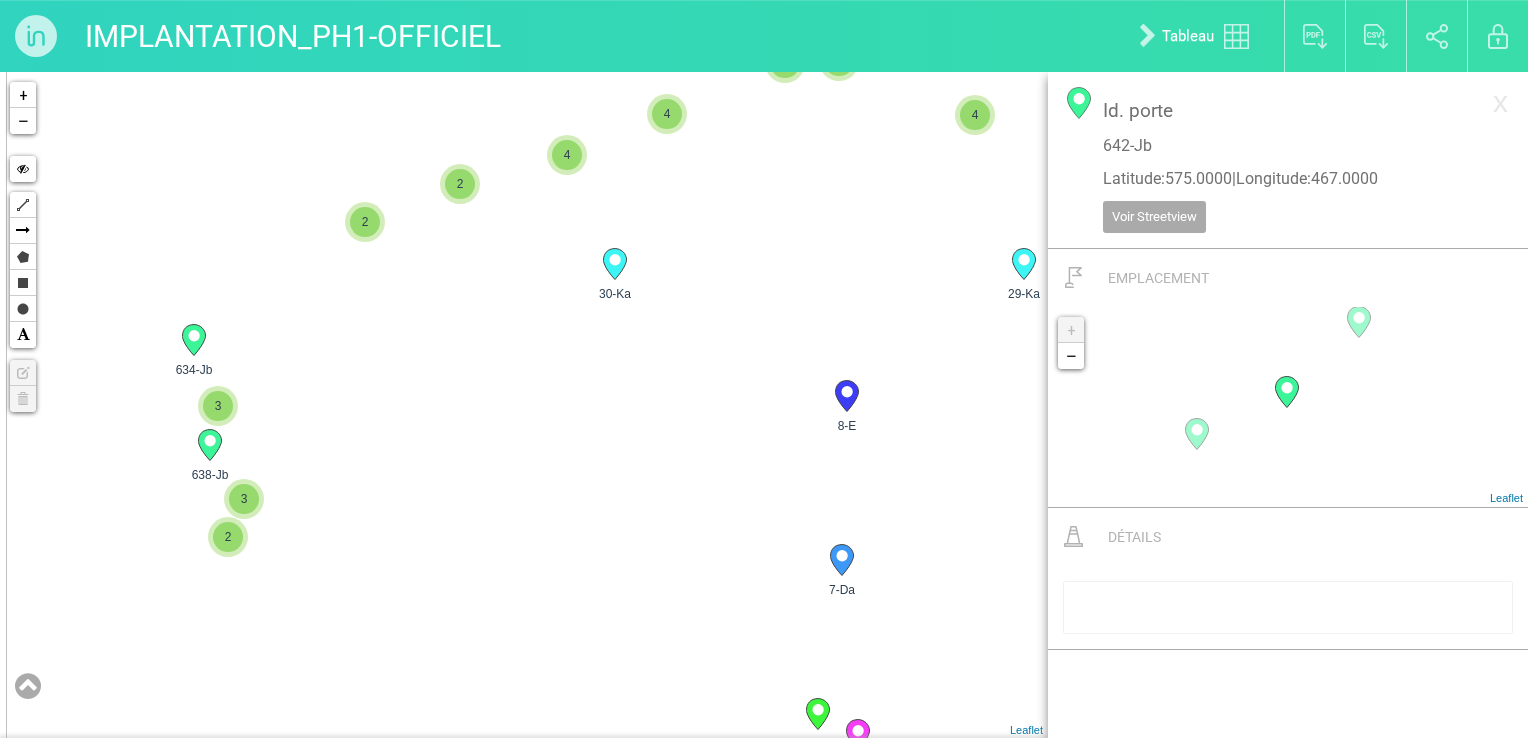 drag, startPoint x: 569, startPoint y: 561, endPoint x: 577, endPoint y: 529, distance: 32.984844 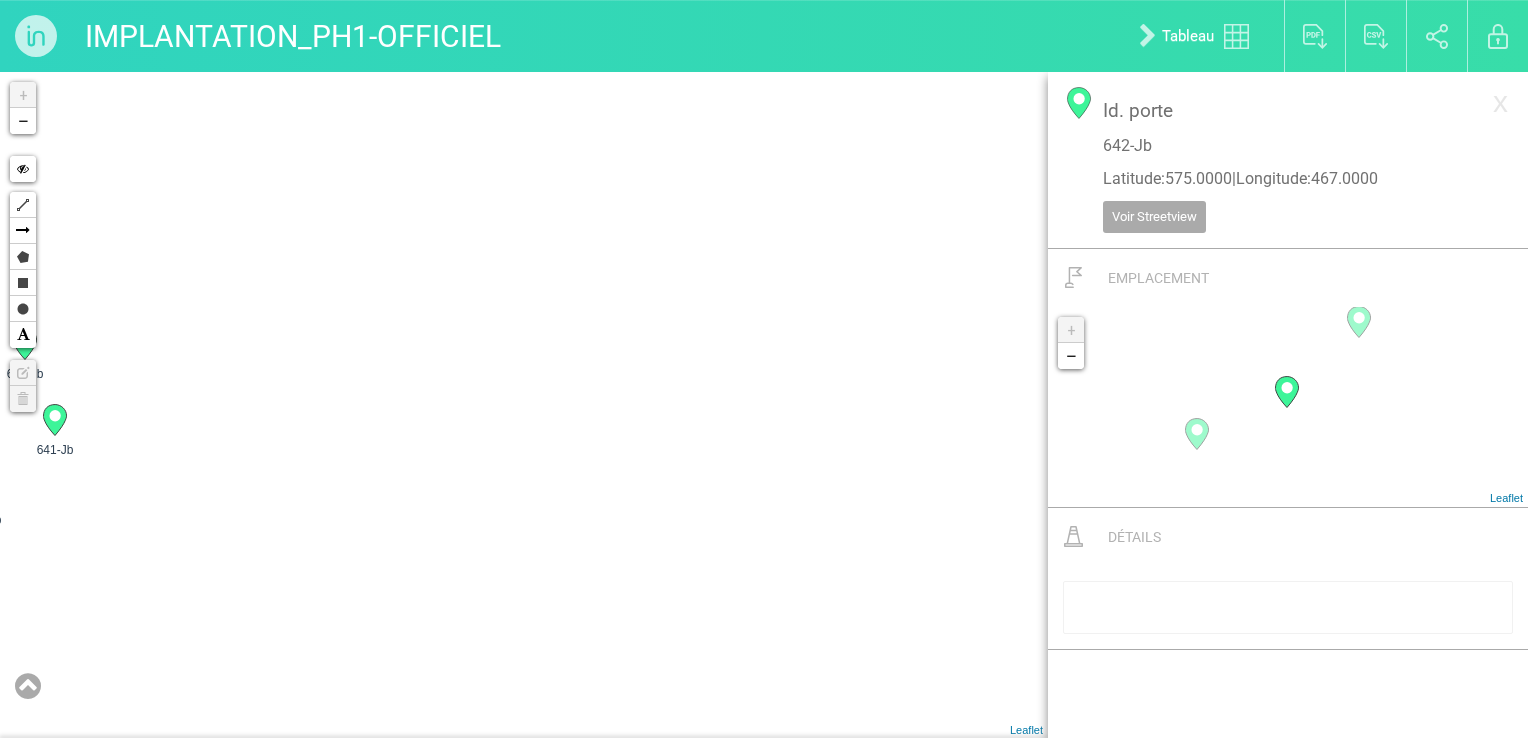 drag, startPoint x: 352, startPoint y: 538, endPoint x: 728, endPoint y: 520, distance: 376.4306 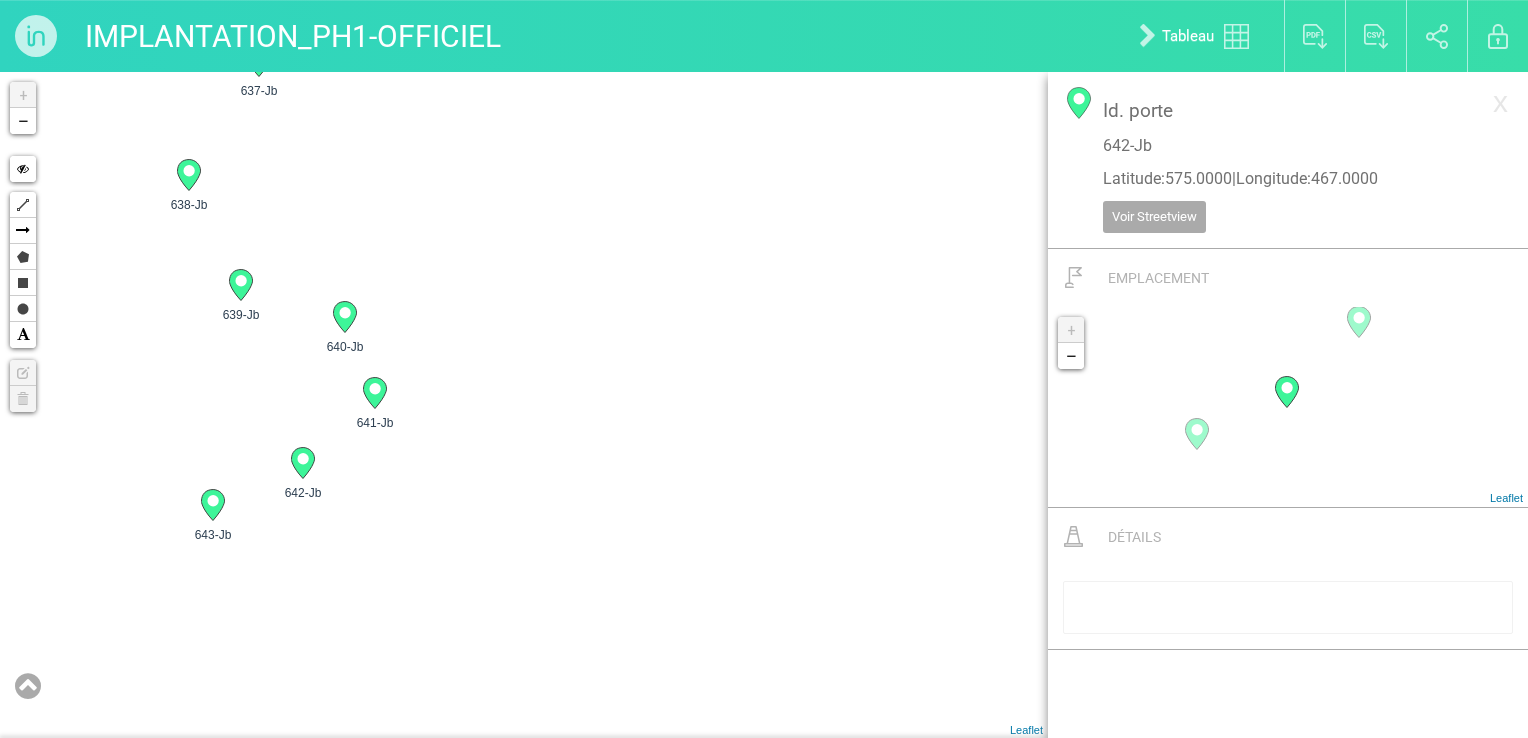 drag, startPoint x: 444, startPoint y: 526, endPoint x: 588, endPoint y: 554, distance: 146.69696 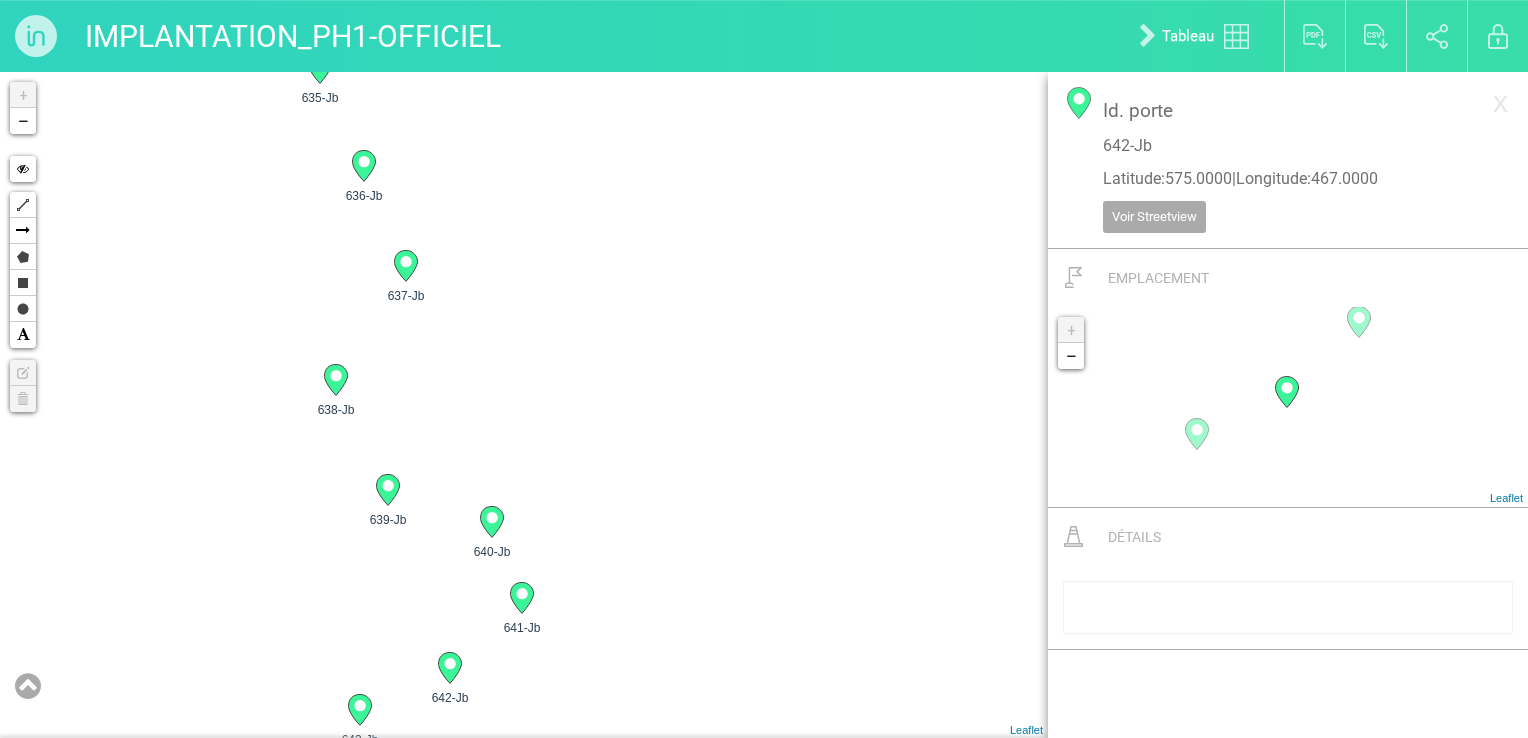 drag, startPoint x: 579, startPoint y: 299, endPoint x: 548, endPoint y: 387, distance: 93.30059 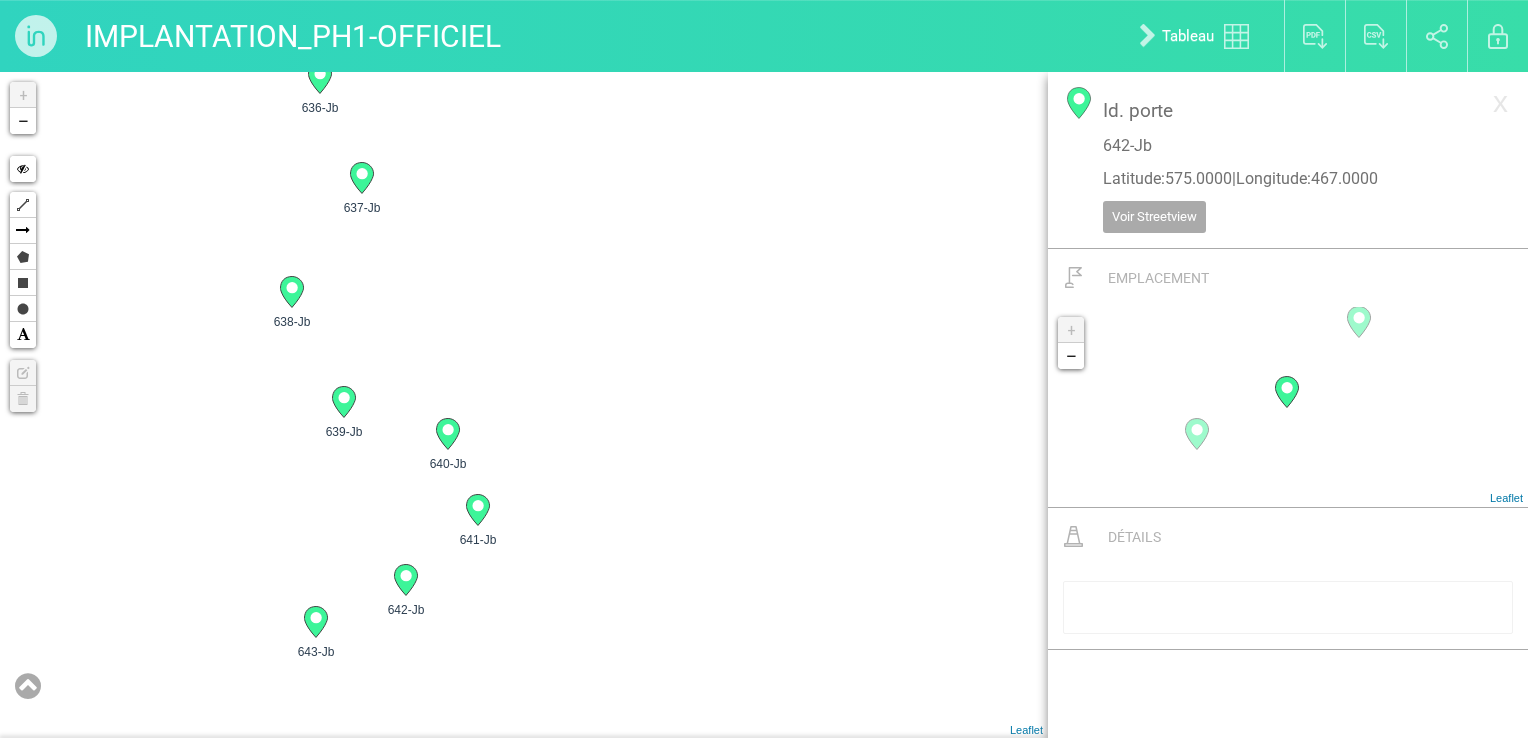 click 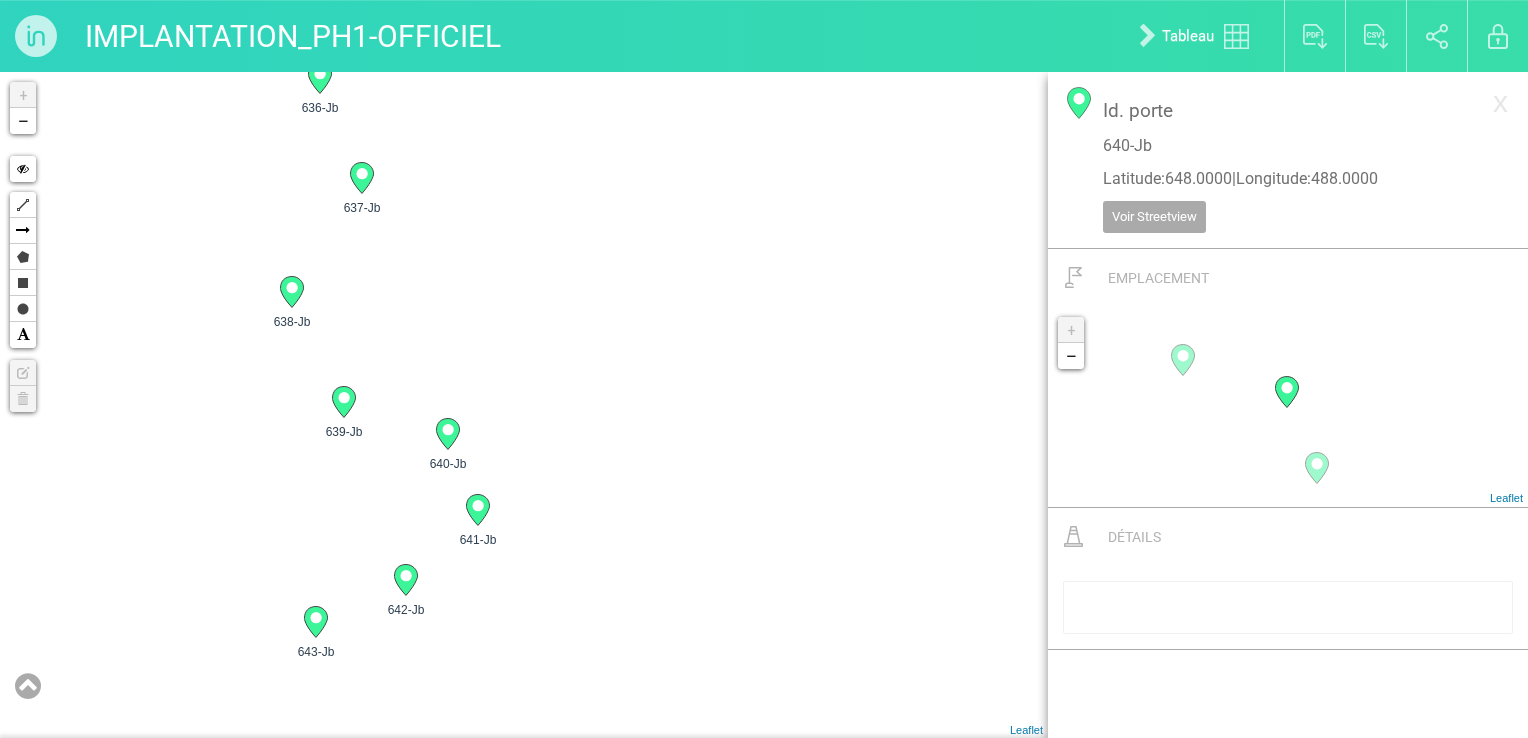 click on "30-Ka
634-Jb
635-Jb
636-Jb
637-Jb 638-Jb 639-Jb +" at bounding box center (524, 405) 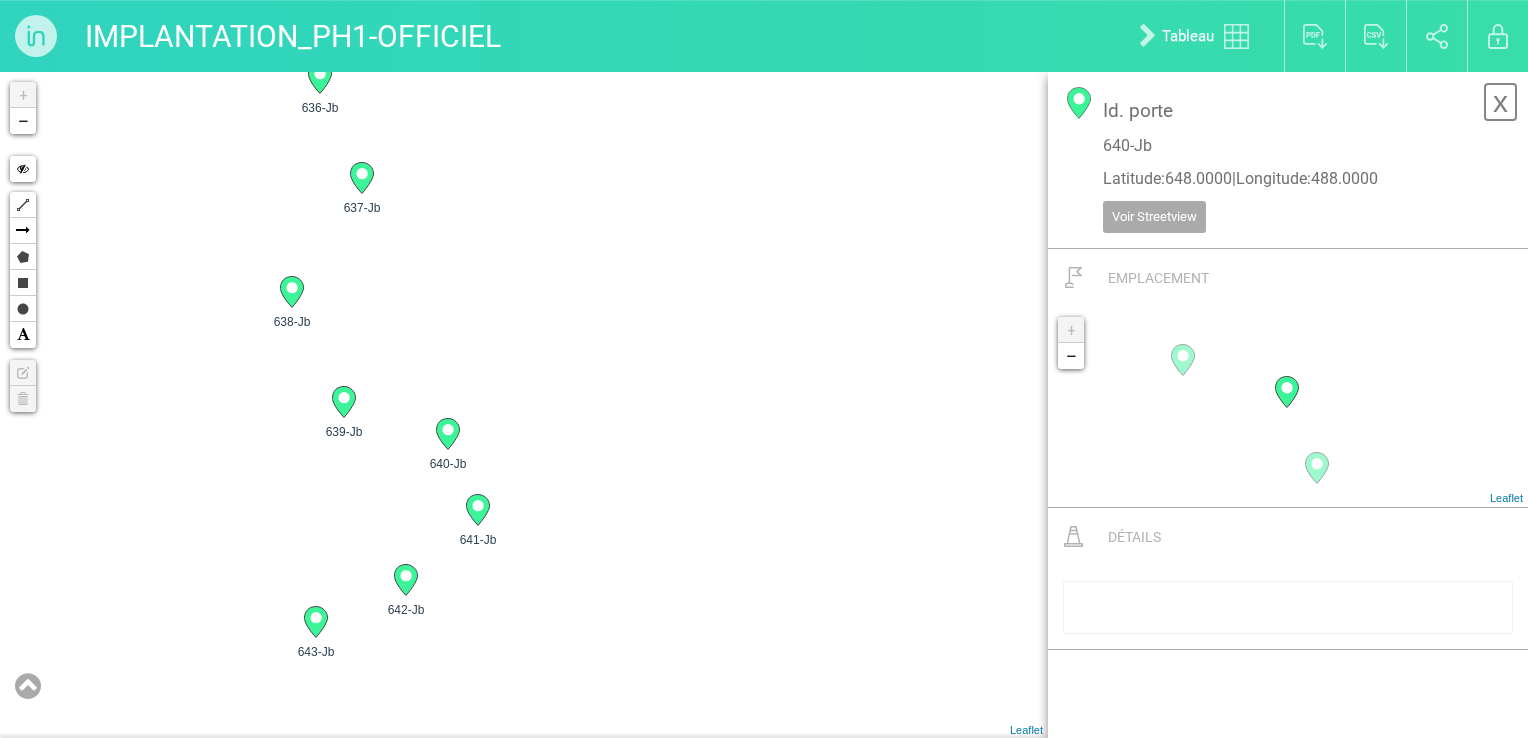 click on "x" at bounding box center (1500, 102) 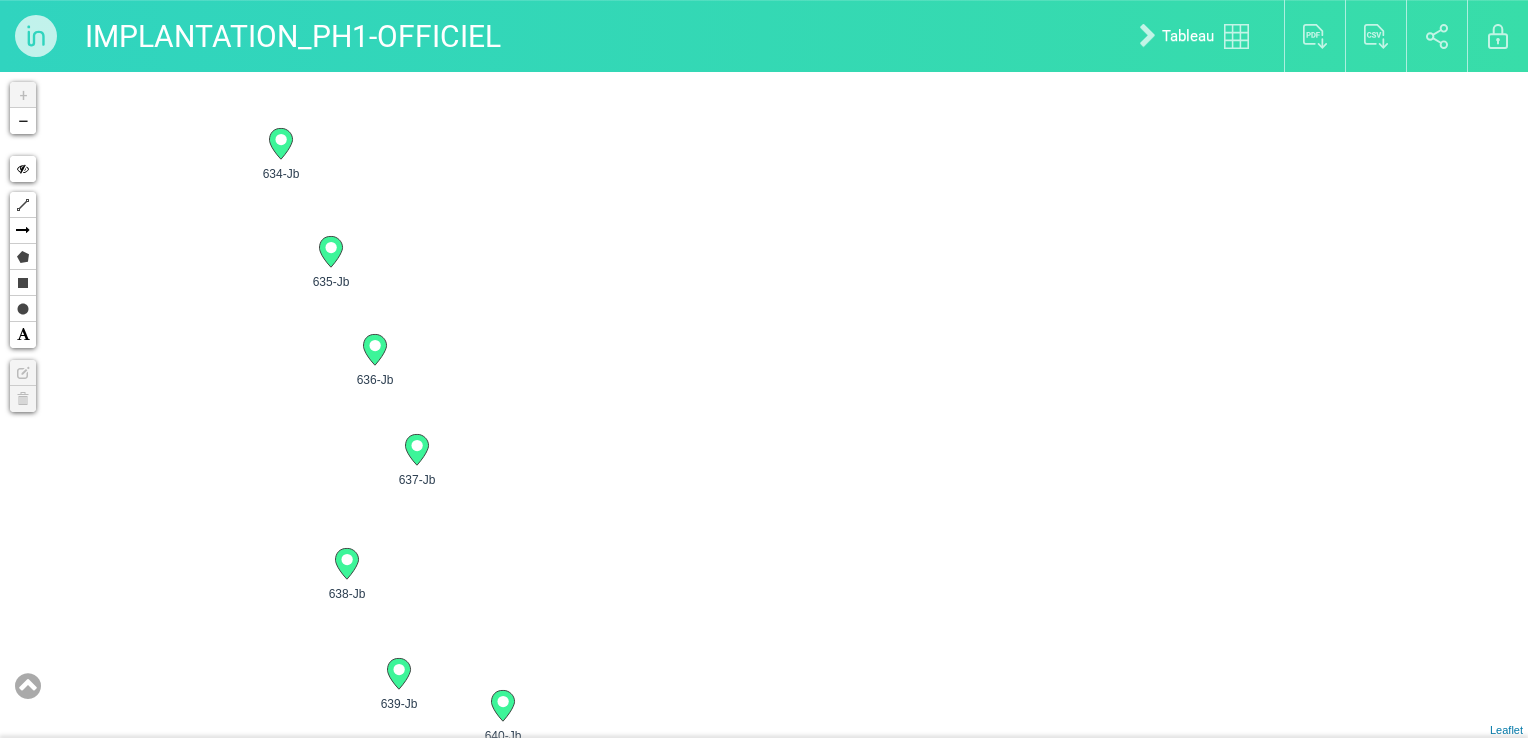 drag, startPoint x: 972, startPoint y: 317, endPoint x: 789, endPoint y: 646, distance: 376.47046 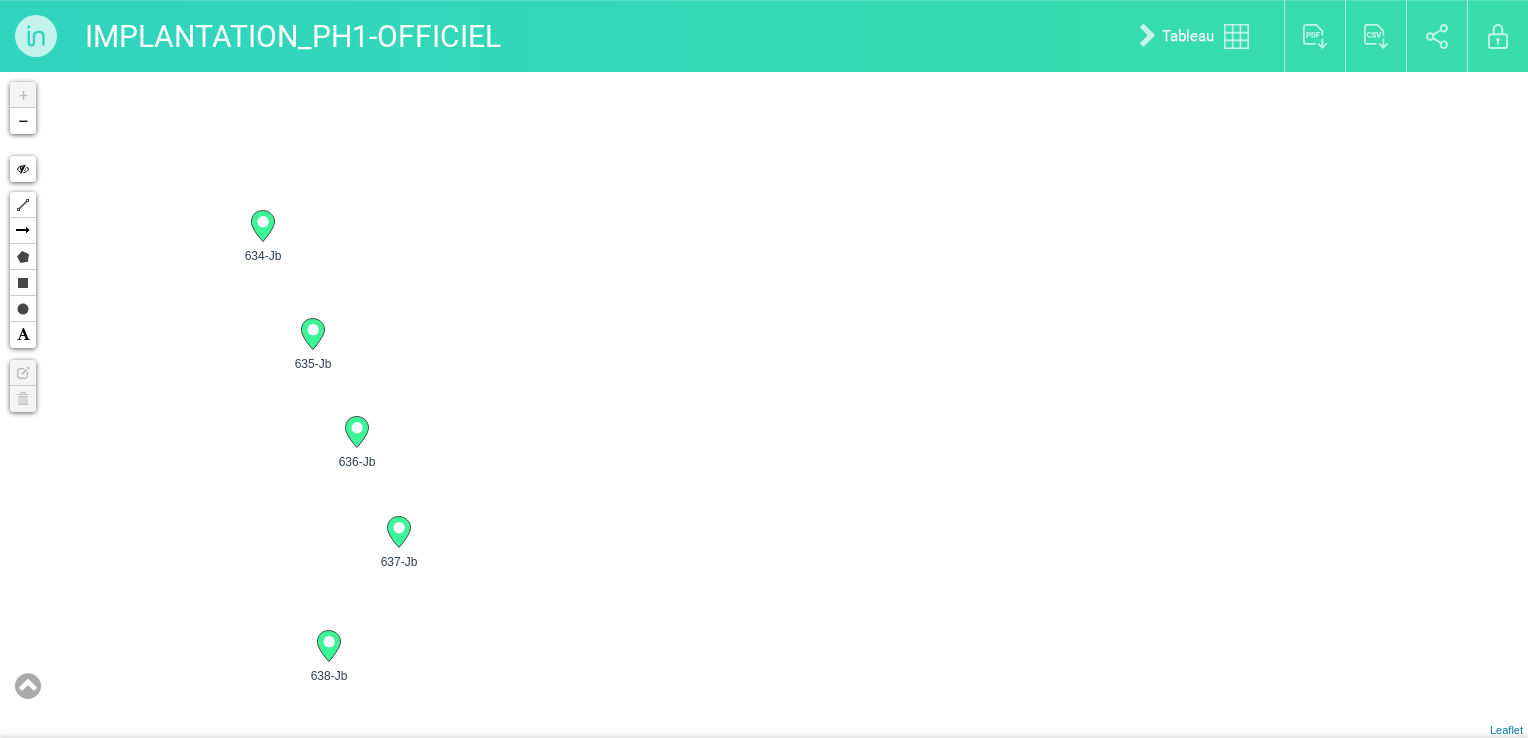 drag, startPoint x: 828, startPoint y: 417, endPoint x: 817, endPoint y: 493, distance: 76.79192 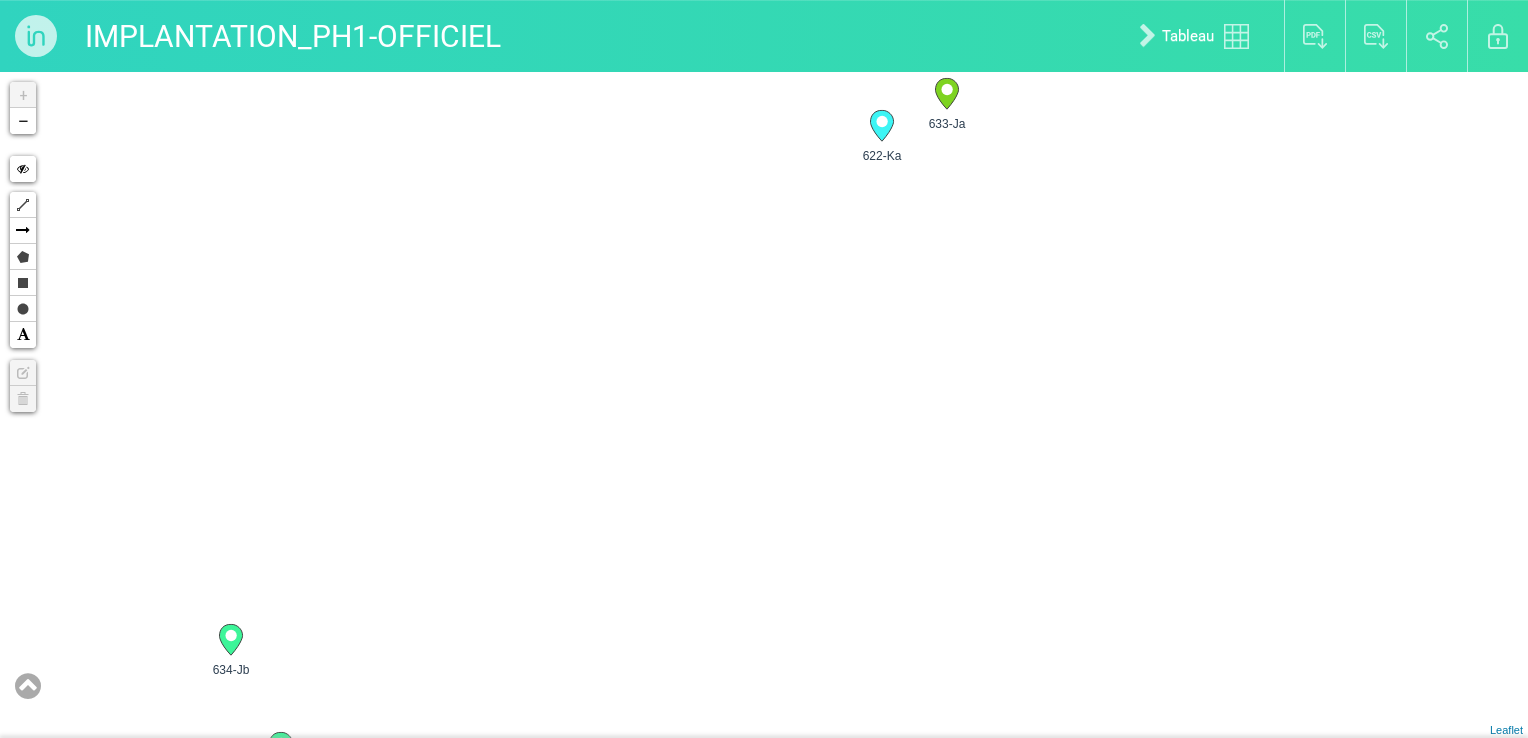 drag, startPoint x: 805, startPoint y: 377, endPoint x: 806, endPoint y: 571, distance: 194.00258 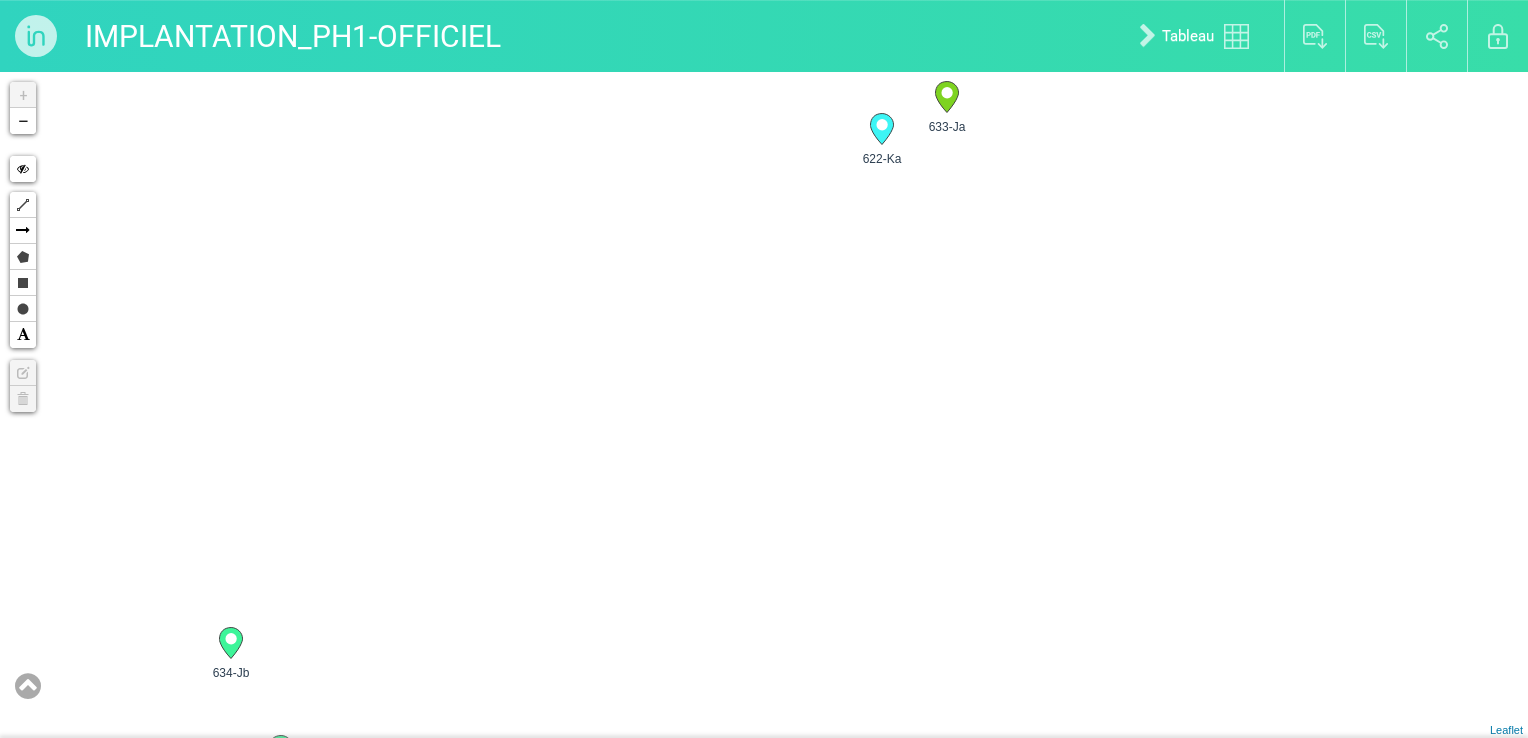 drag, startPoint x: 737, startPoint y: 278, endPoint x: 752, endPoint y: 508, distance: 230.48862 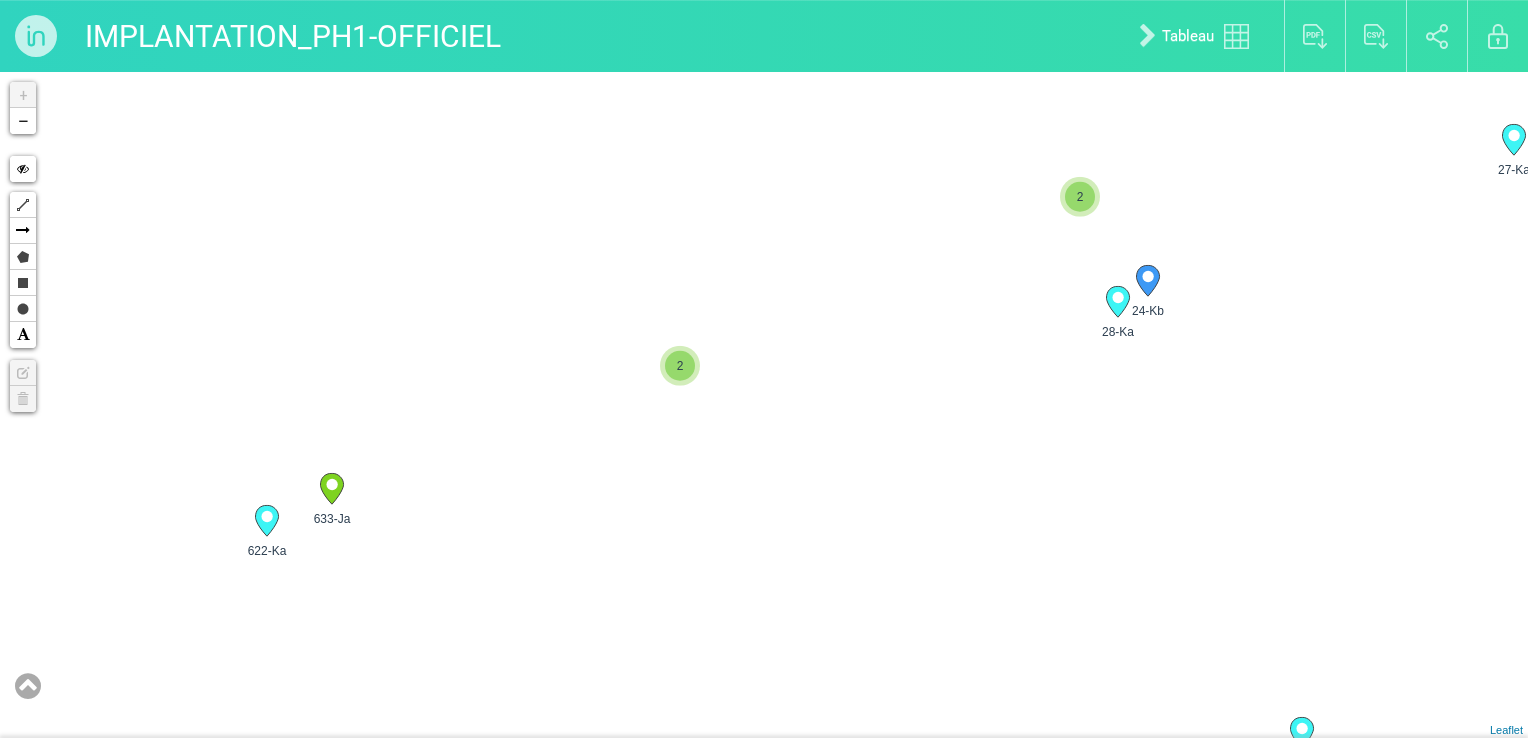 drag, startPoint x: 1236, startPoint y: 354, endPoint x: 600, endPoint y: 524, distance: 658.3282 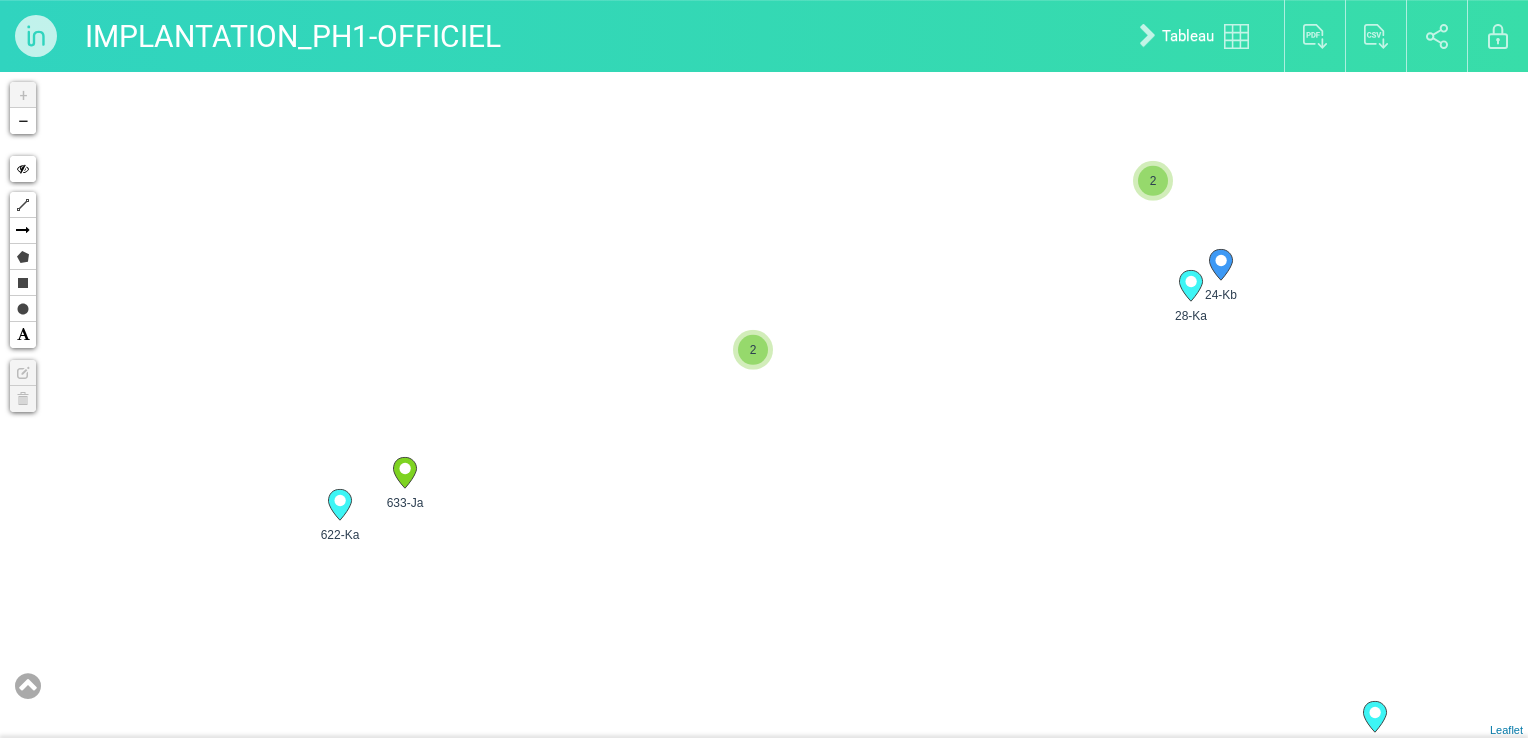 drag, startPoint x: 424, startPoint y: 534, endPoint x: 501, endPoint y: 516, distance: 79.07591 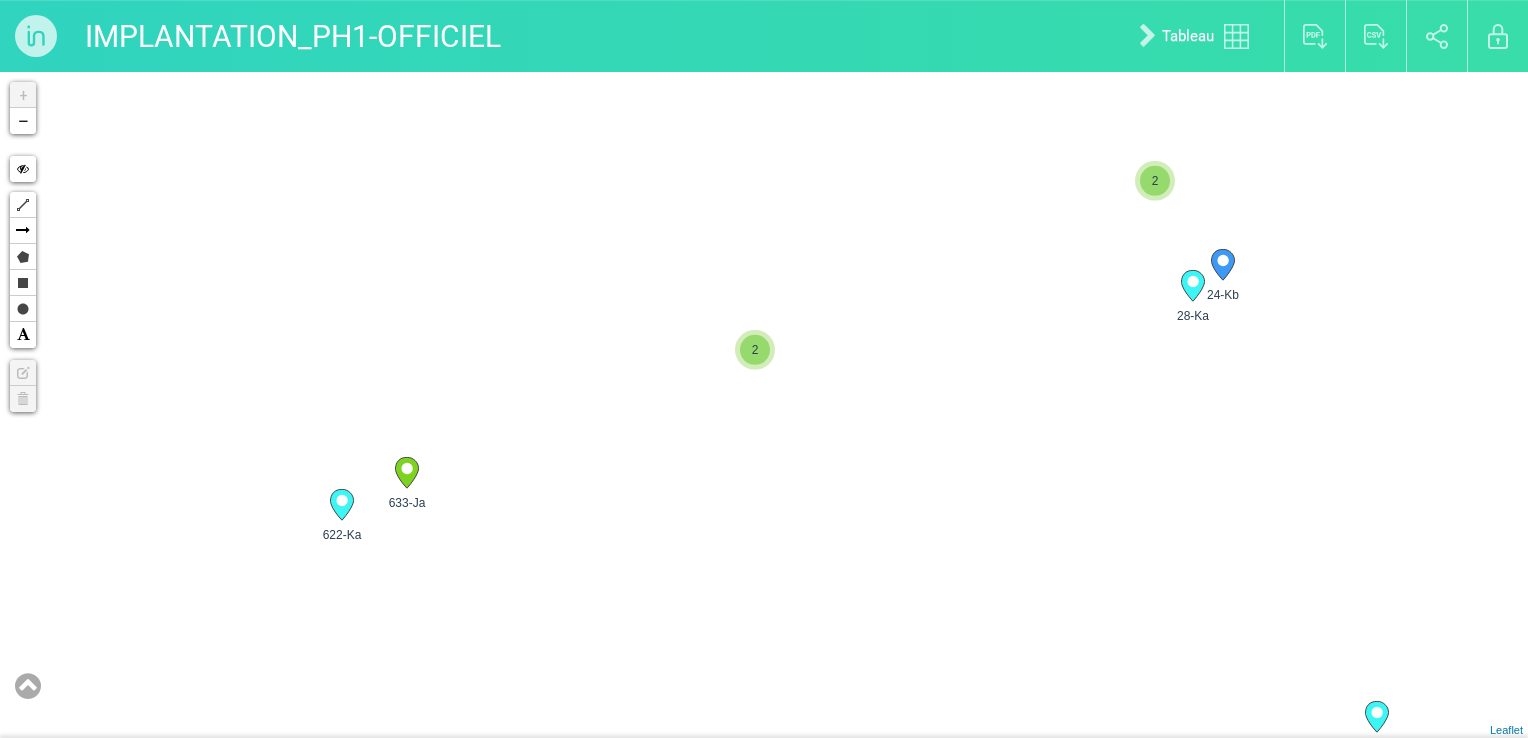 click on "2" at bounding box center (755, 350) 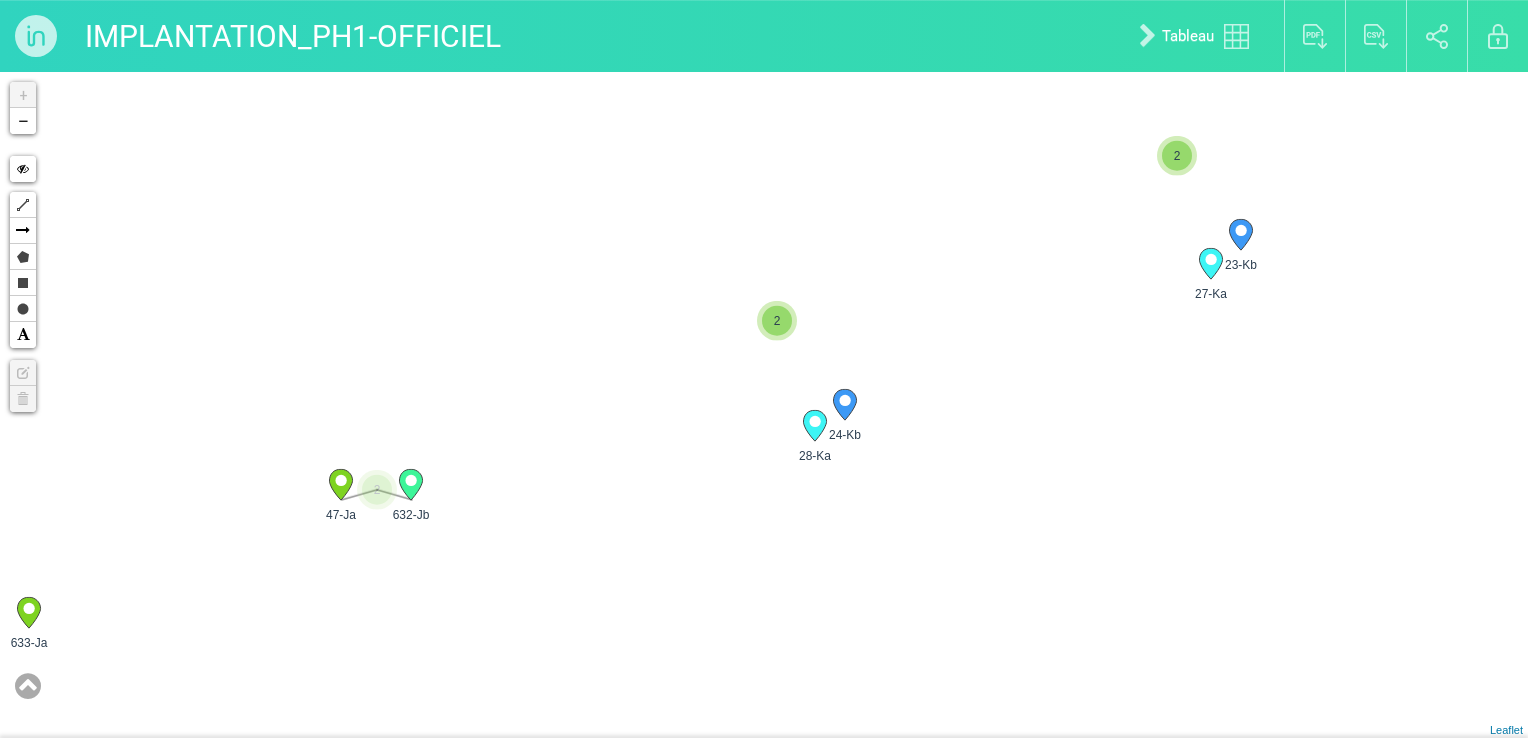 drag, startPoint x: 697, startPoint y: 457, endPoint x: 249, endPoint y: 602, distance: 470.8811 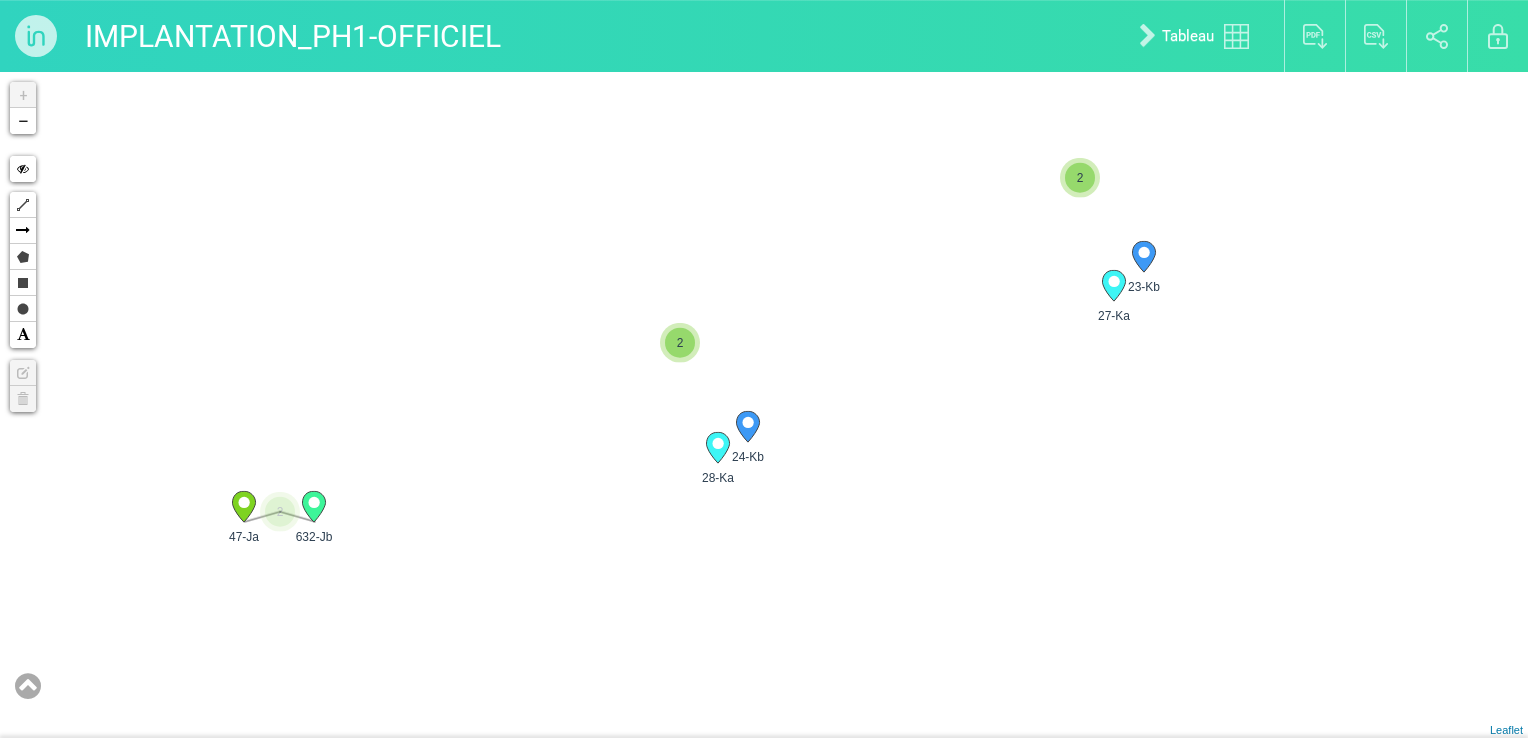 click on "2" at bounding box center (680, 343) 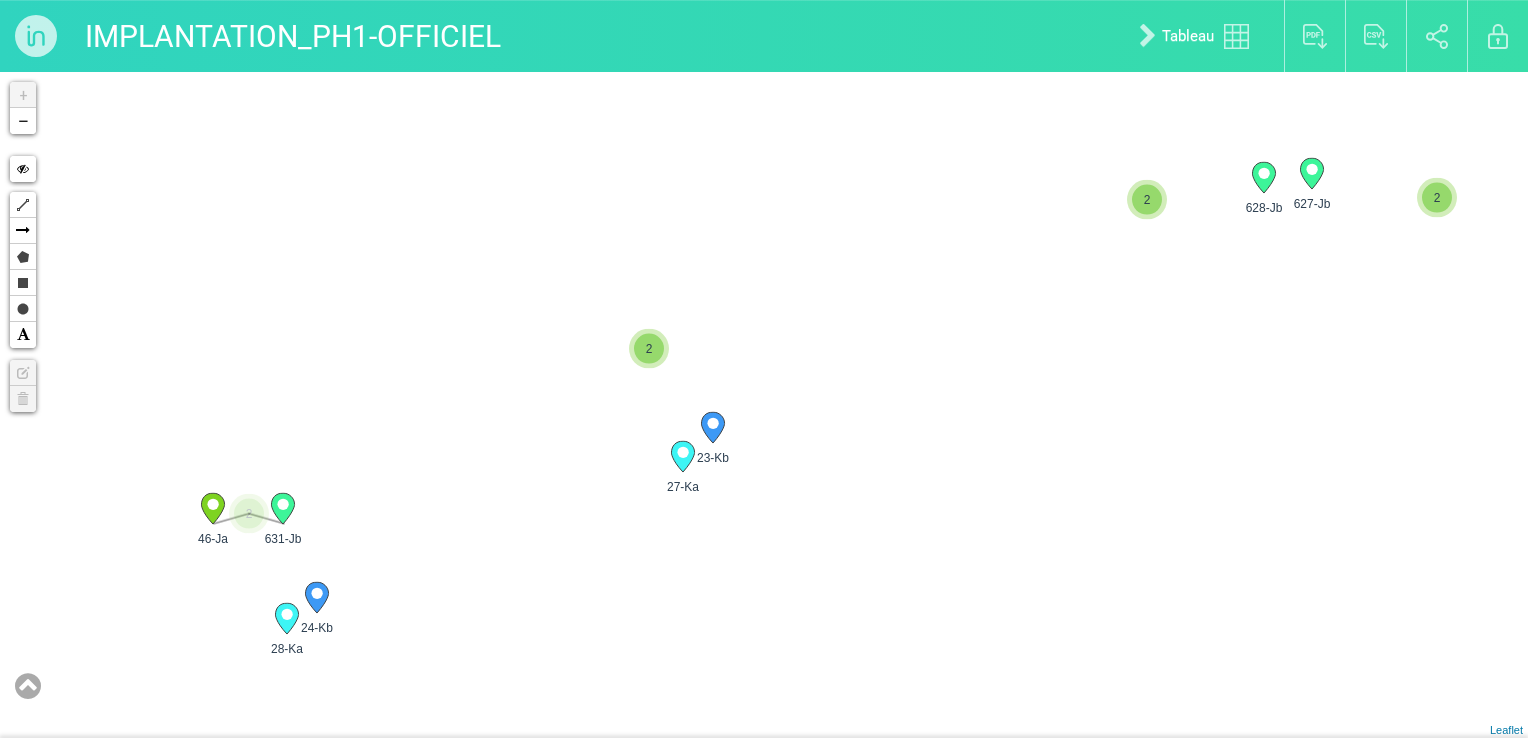 drag, startPoint x: 1076, startPoint y: 266, endPoint x: 645, endPoint y: 437, distance: 463.68307 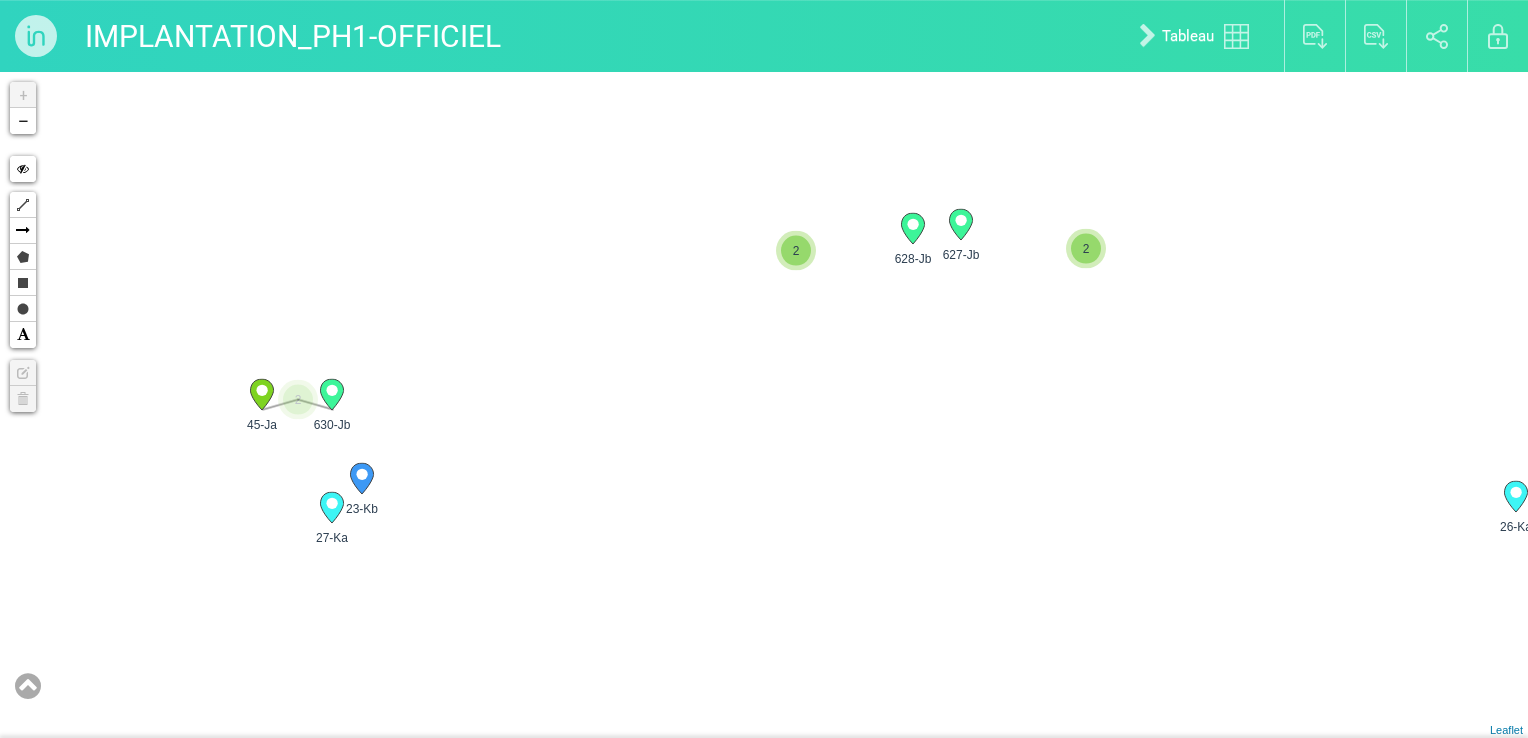 drag, startPoint x: 916, startPoint y: 308, endPoint x: 499, endPoint y: 383, distance: 423.69092 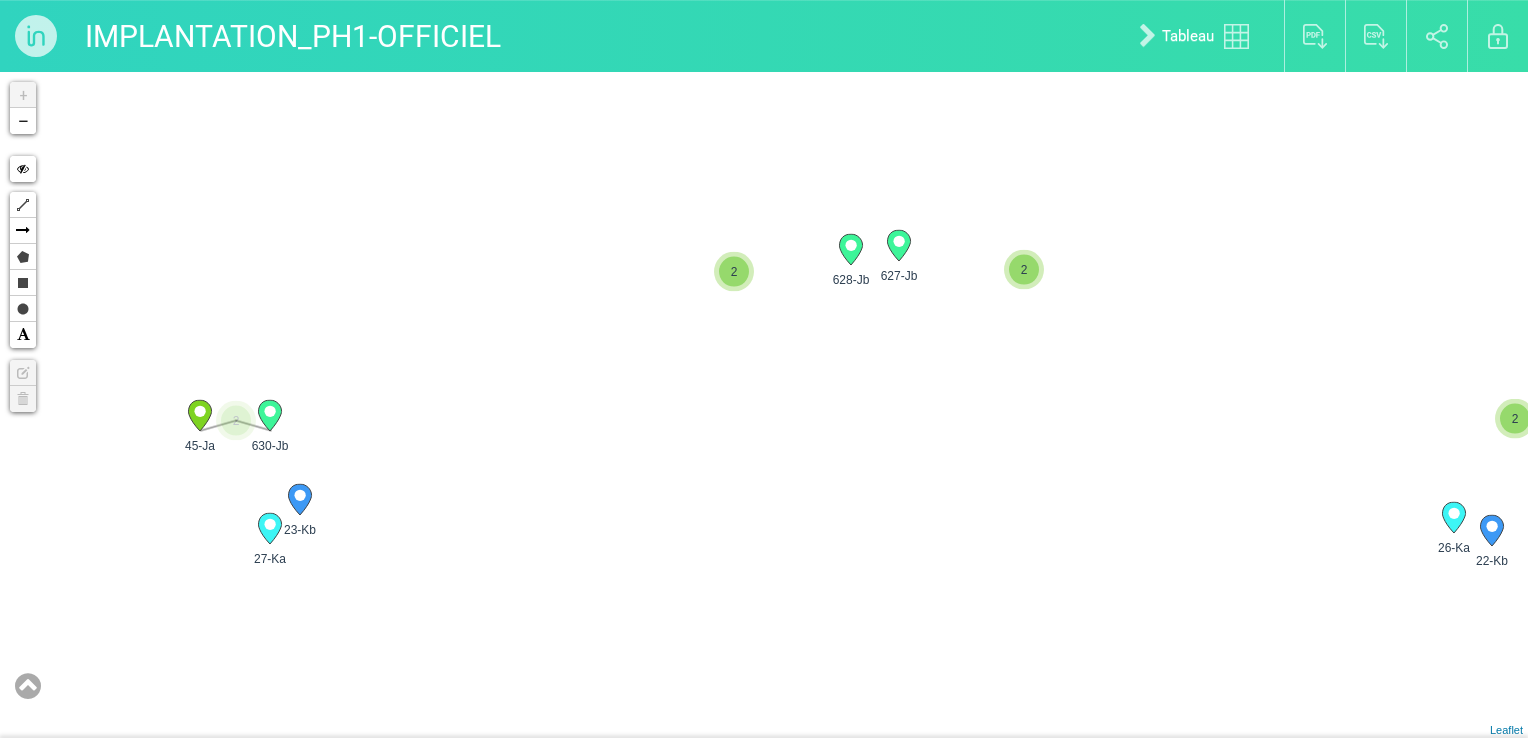 click on "2" at bounding box center [734, 272] 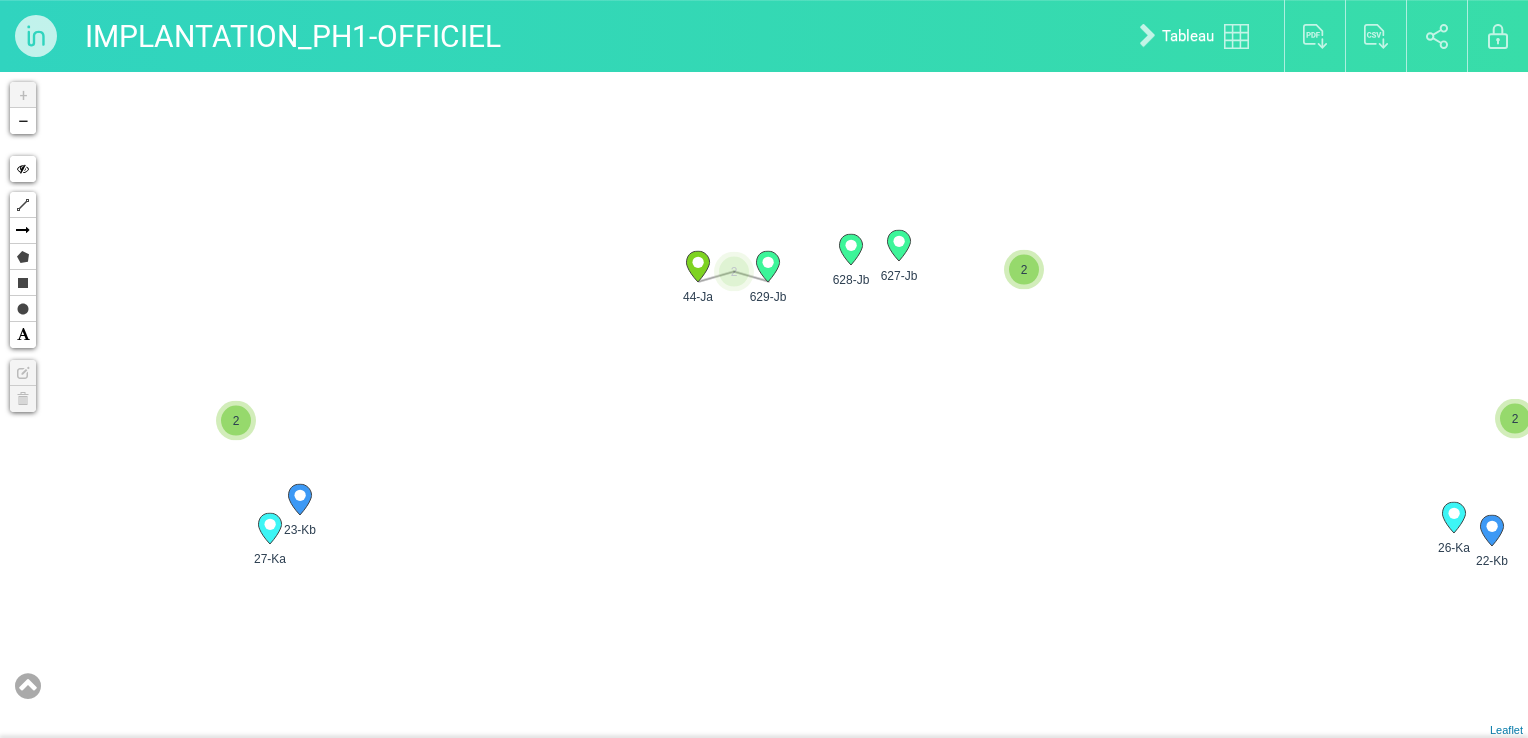 click on "2" at bounding box center [1024, 270] 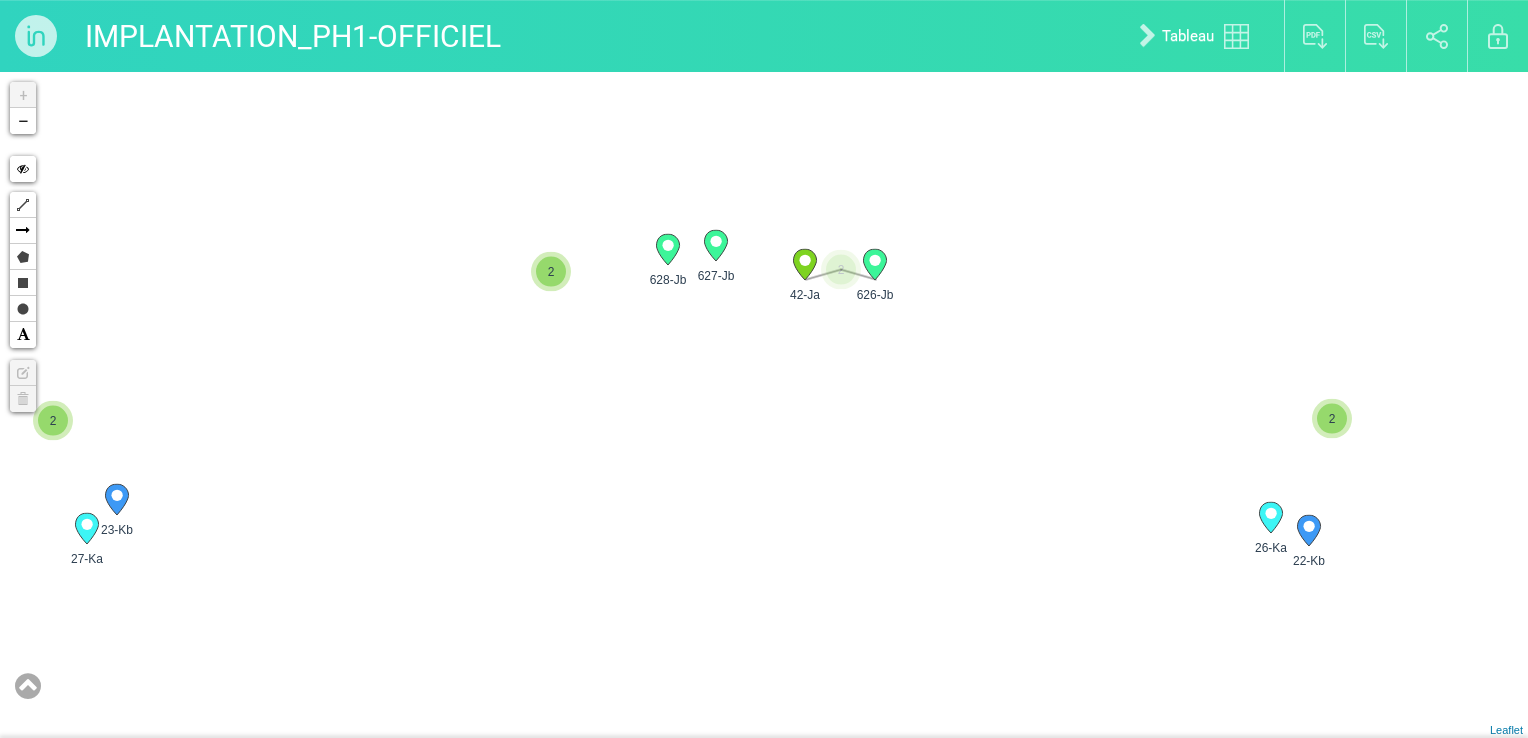 drag, startPoint x: 1045, startPoint y: 322, endPoint x: 540, endPoint y: 322, distance: 505 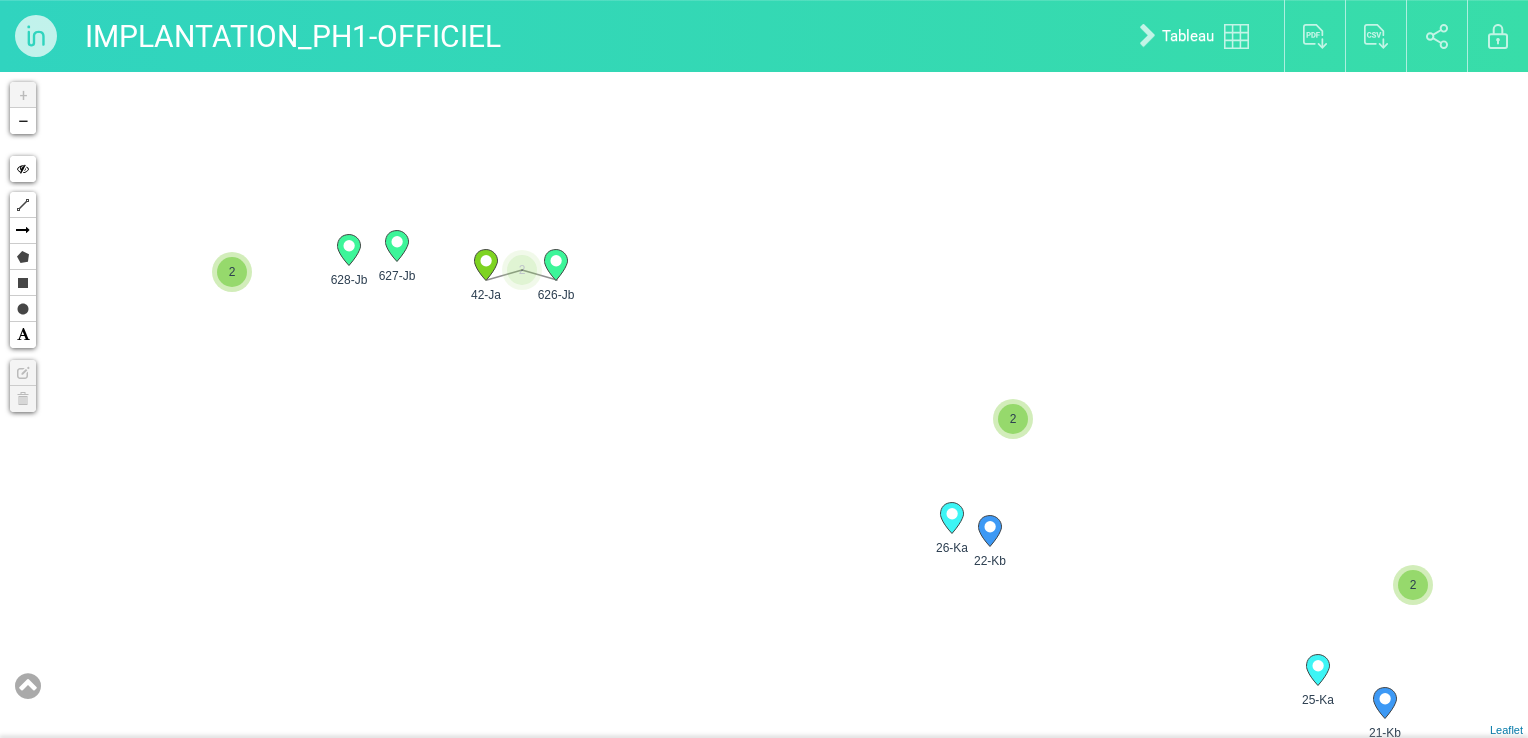 click on "2" at bounding box center [1013, 419] 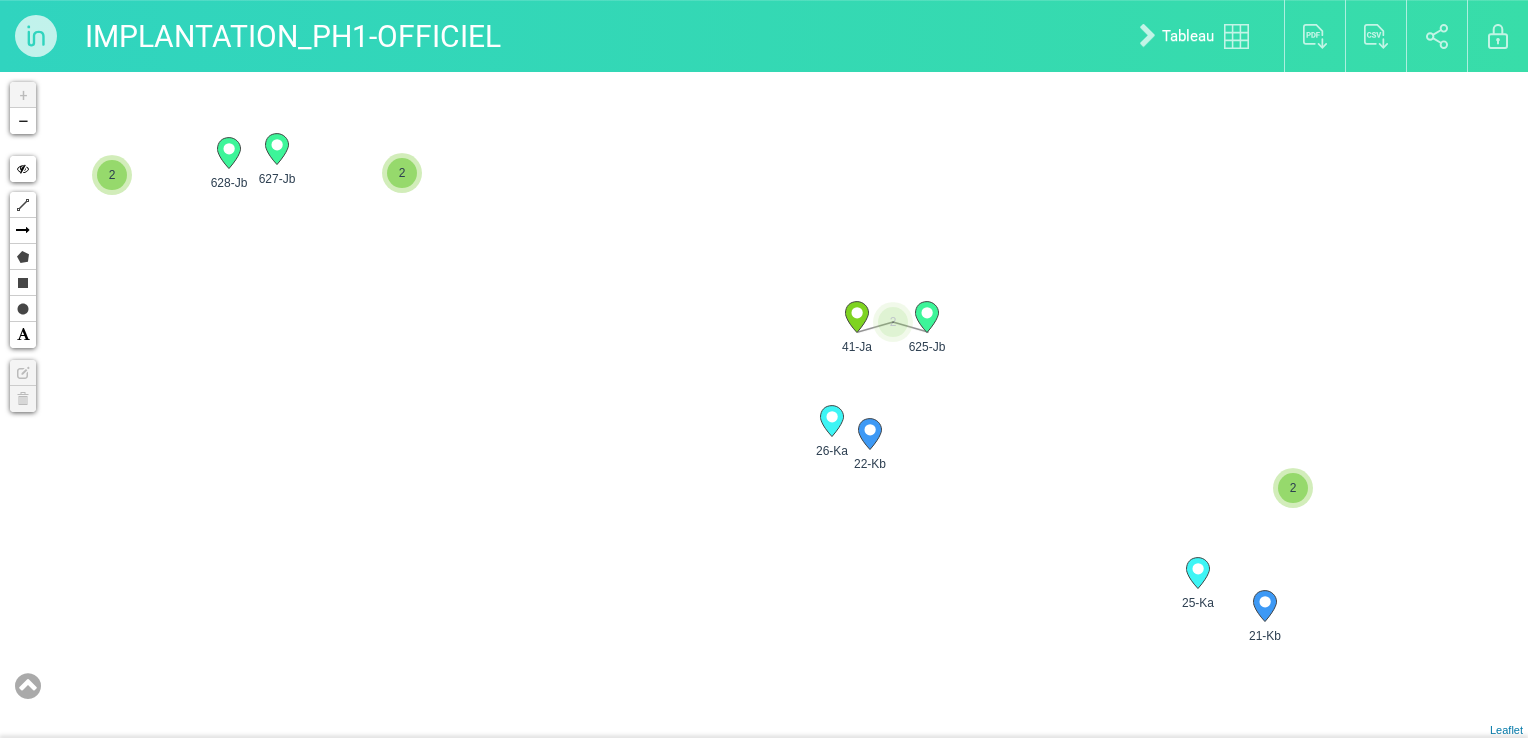 drag, startPoint x: 1104, startPoint y: 516, endPoint x: 981, endPoint y: 419, distance: 156.6461 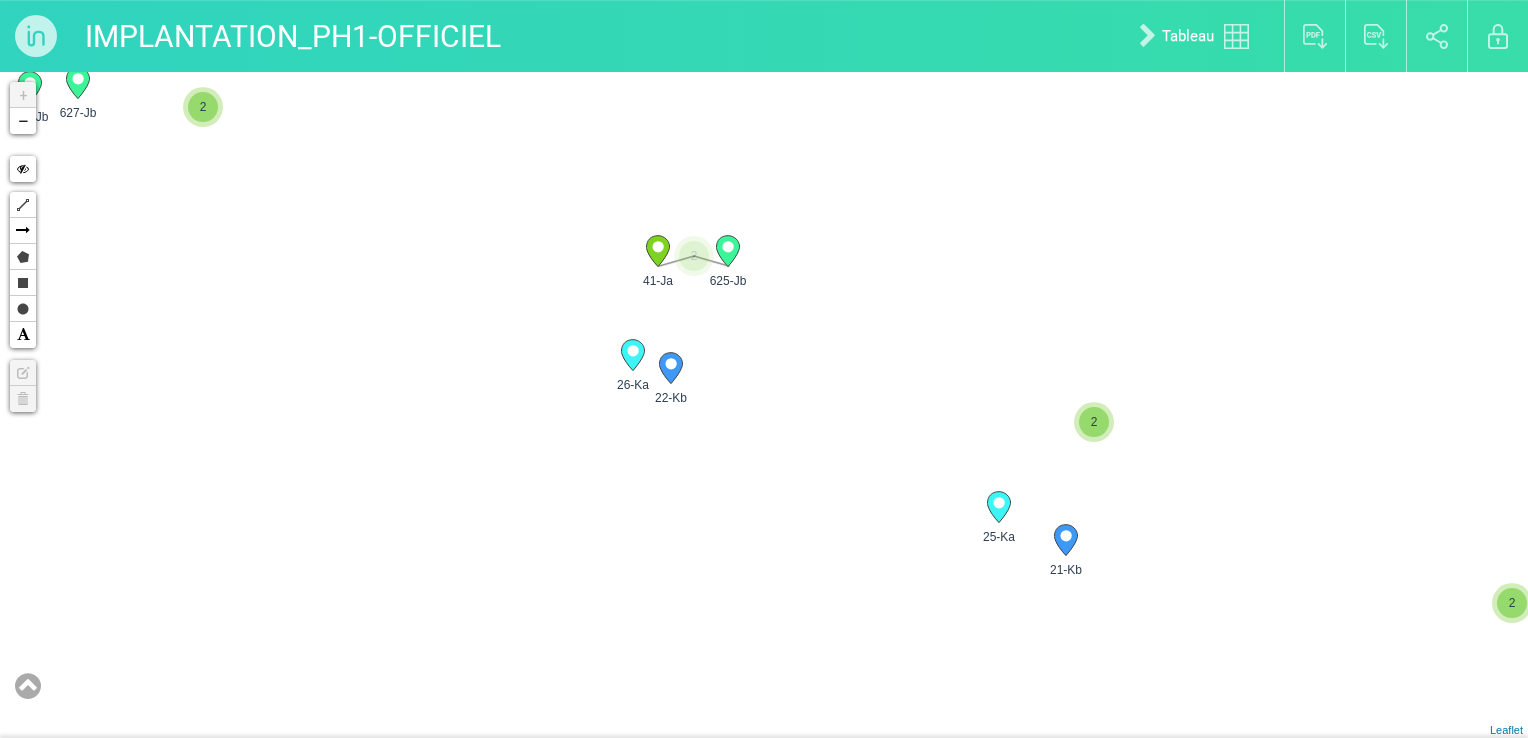 drag, startPoint x: 1046, startPoint y: 442, endPoint x: 794, endPoint y: 359, distance: 265.3168 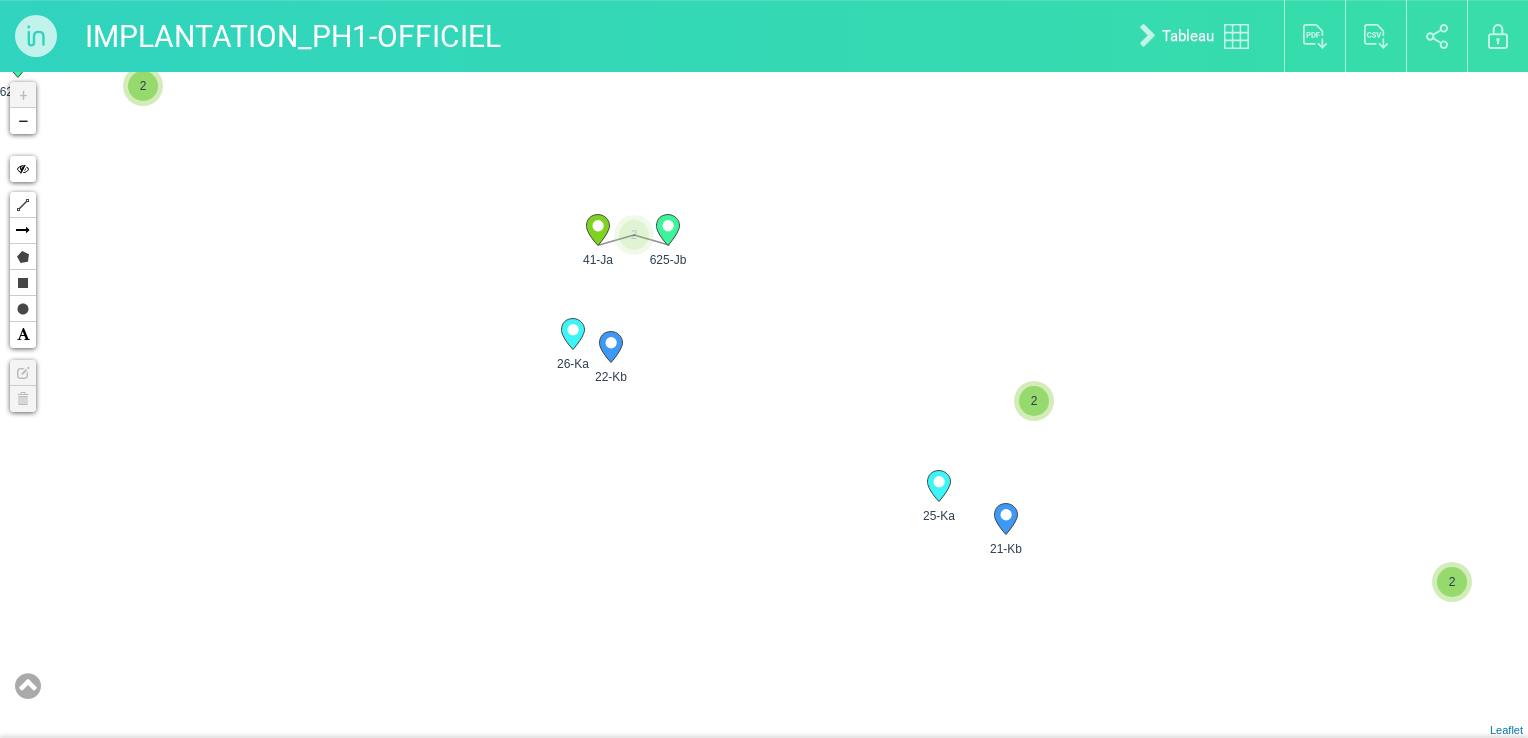 click on "2" at bounding box center [1034, 401] 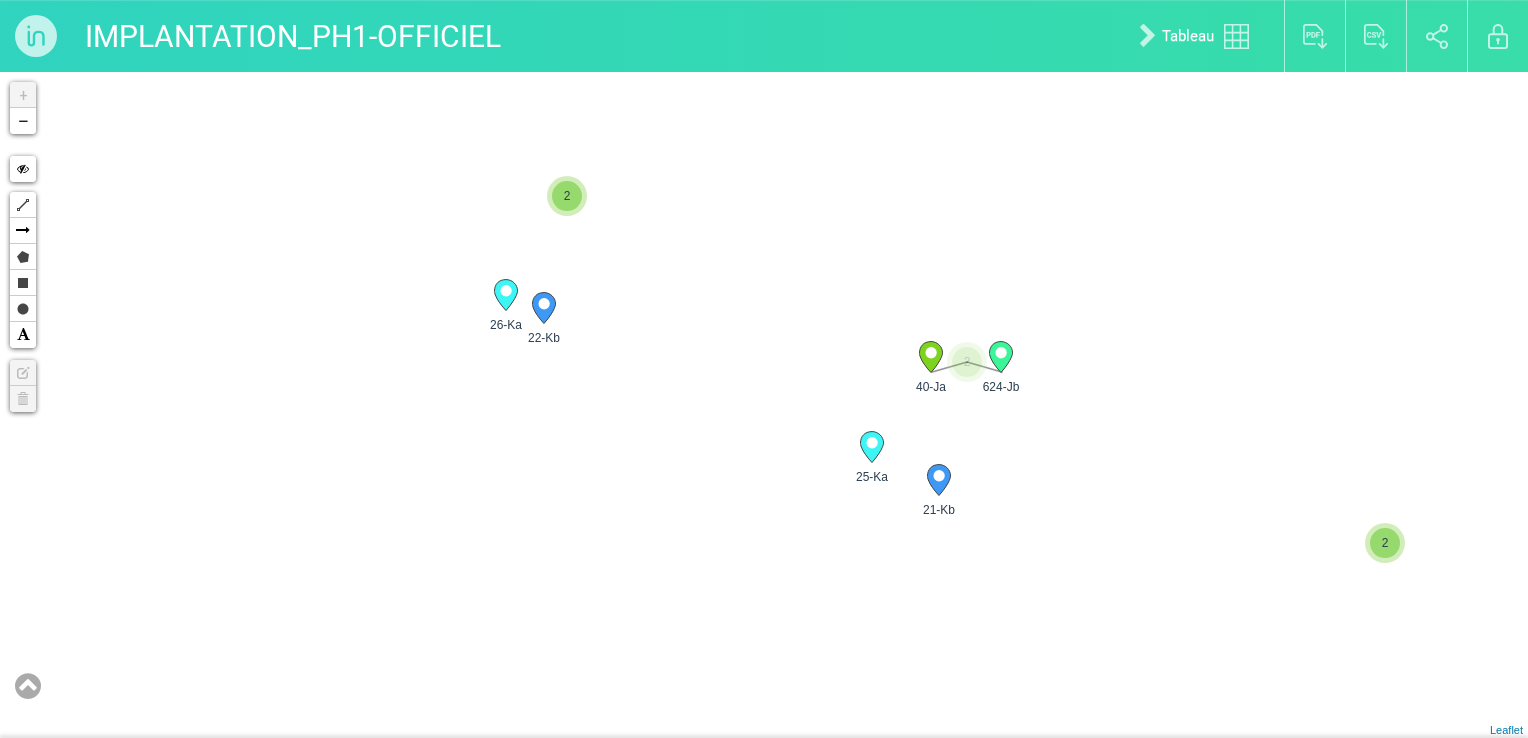 drag, startPoint x: 1135, startPoint y: 482, endPoint x: 898, endPoint y: 372, distance: 261.2834 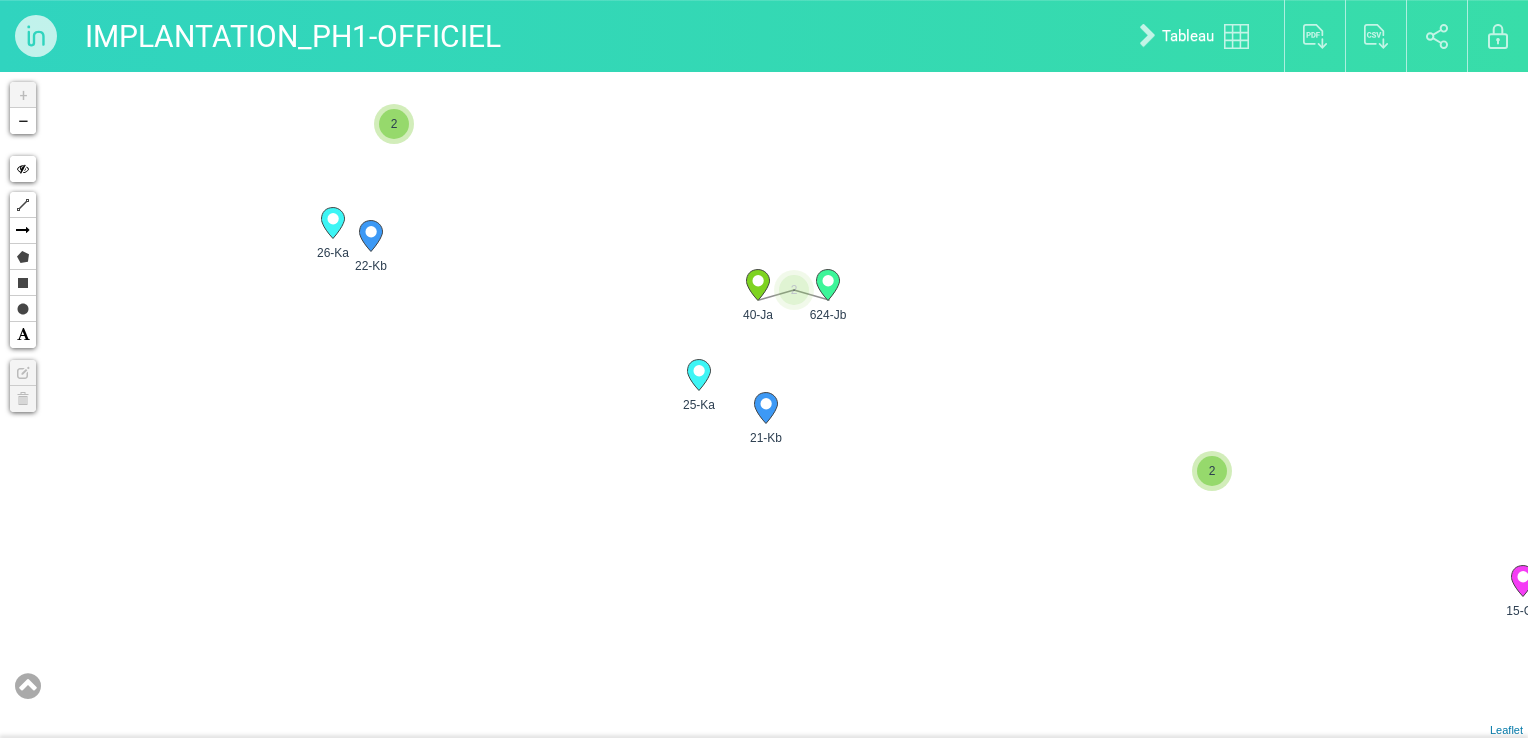 click on "2" at bounding box center [1212, 471] 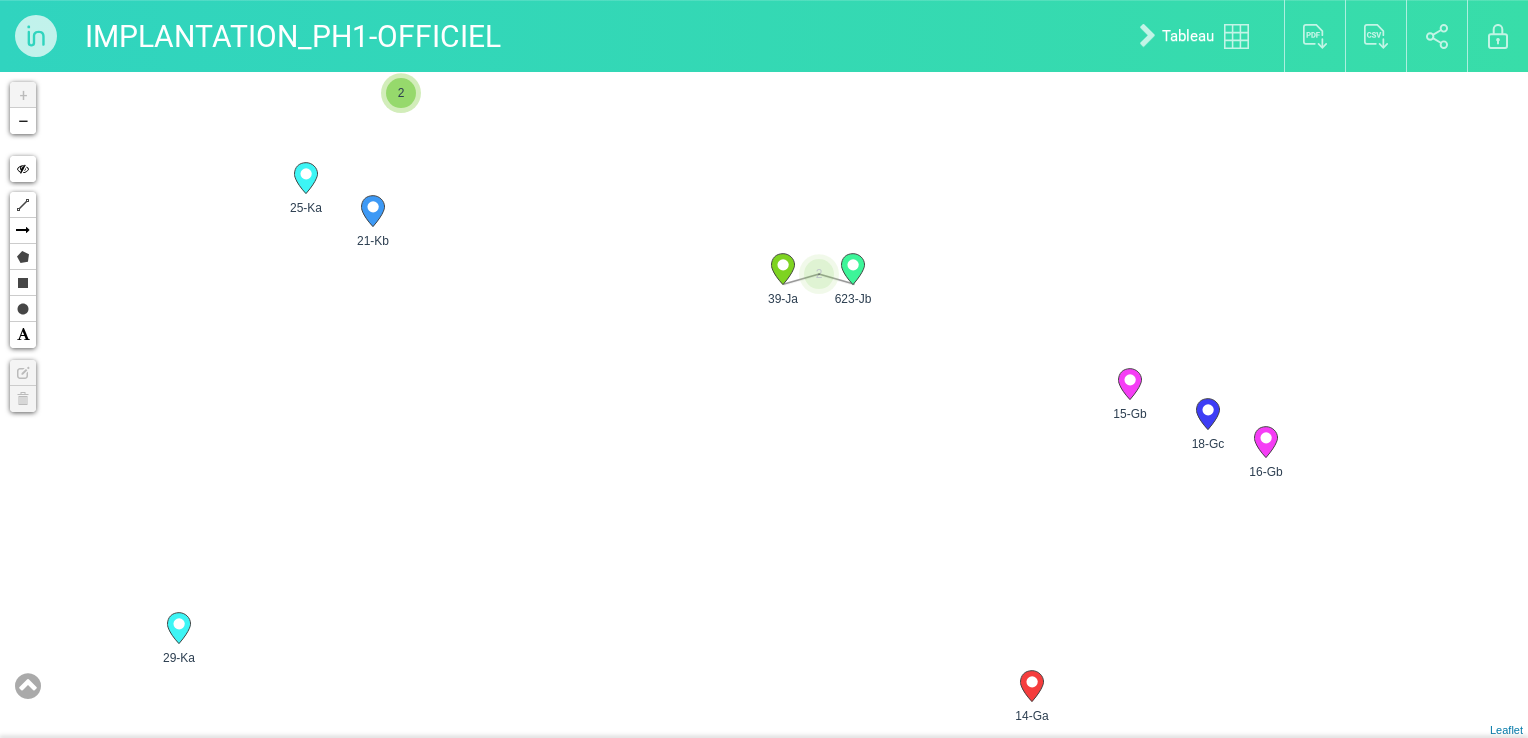 drag, startPoint x: 1268, startPoint y: 593, endPoint x: 872, endPoint y: 396, distance: 442.29514 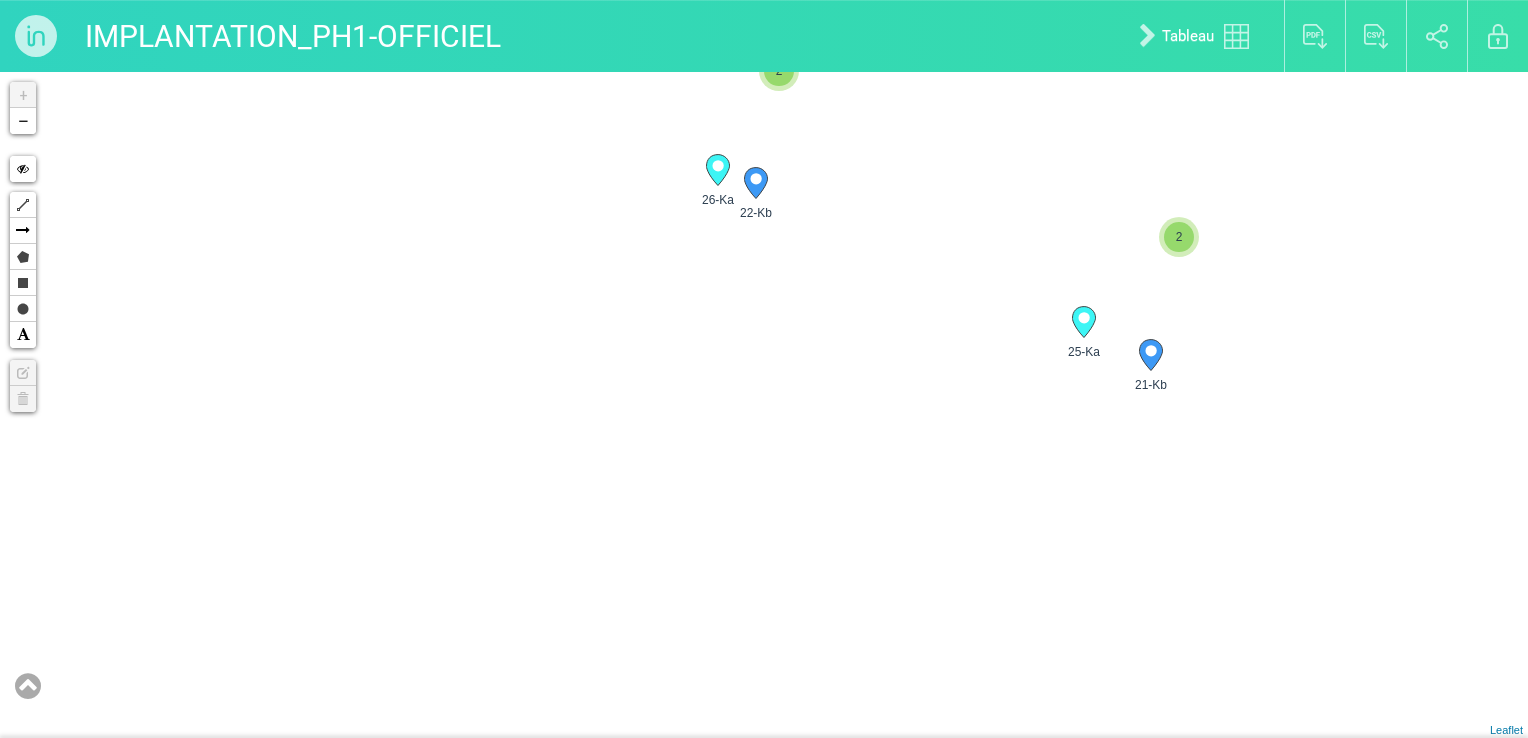 drag, startPoint x: 399, startPoint y: 359, endPoint x: 1265, endPoint y: 487, distance: 875.40845 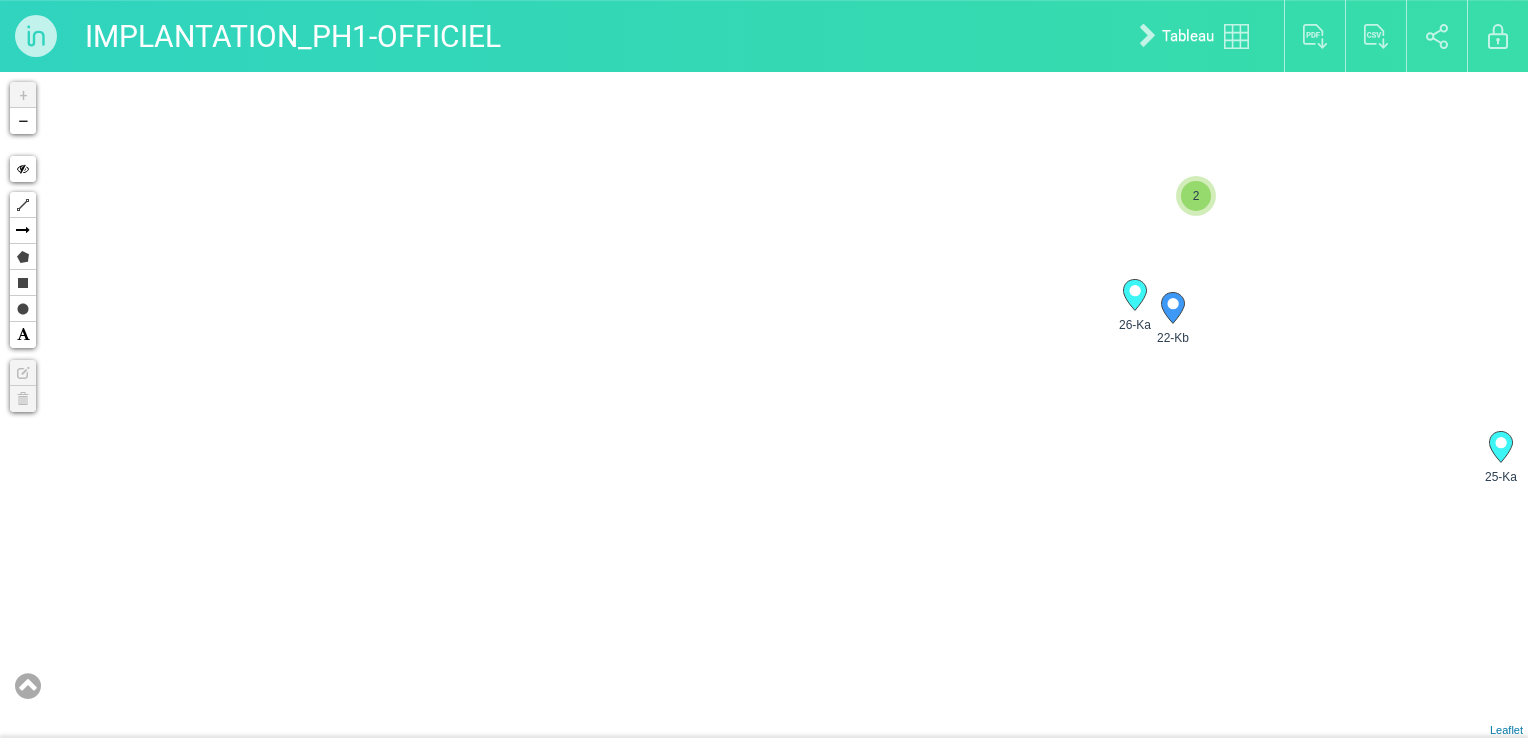 drag, startPoint x: 411, startPoint y: 322, endPoint x: 921, endPoint y: 465, distance: 529.66876 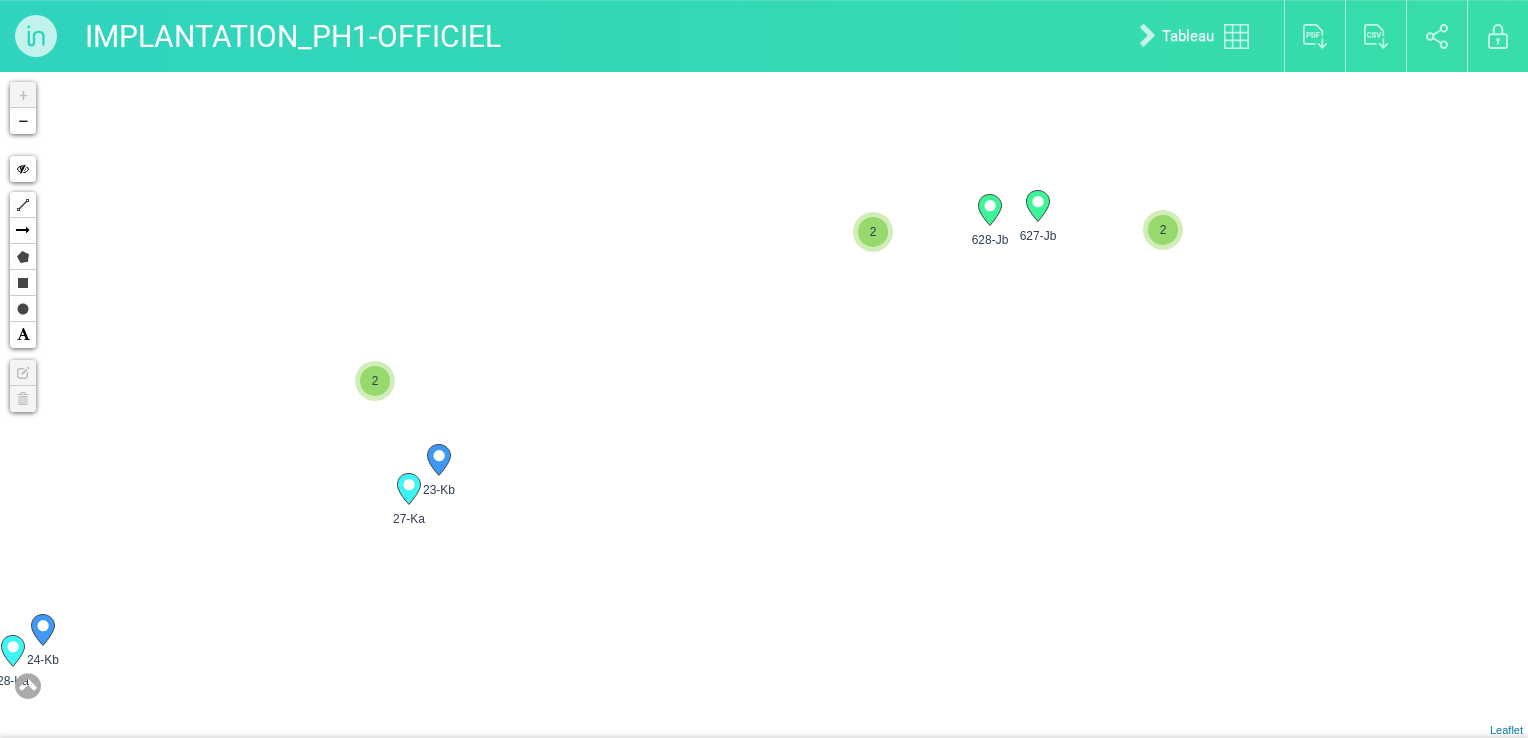 drag, startPoint x: 599, startPoint y: 453, endPoint x: 658, endPoint y: 524, distance: 92.31468 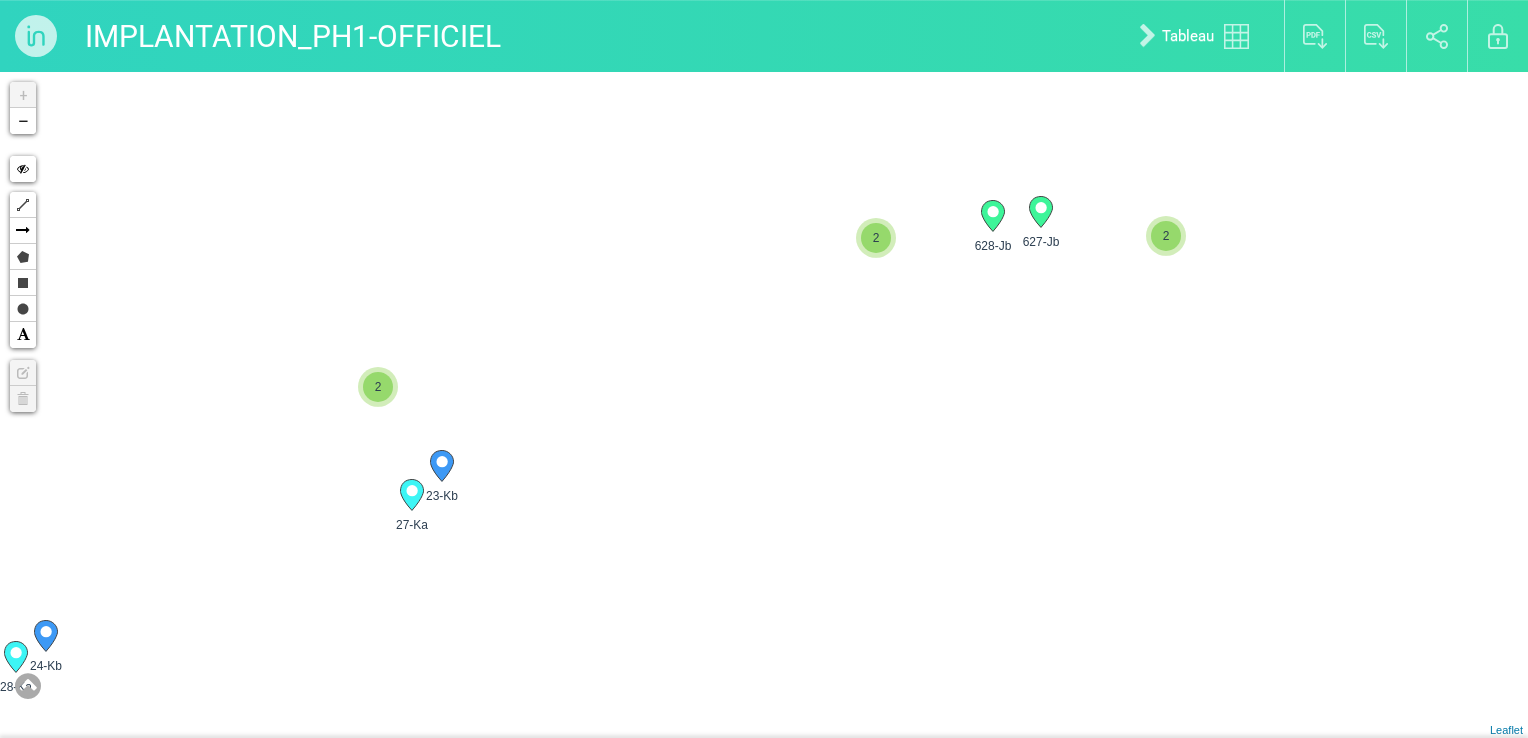 click on "2" at bounding box center (378, 387) 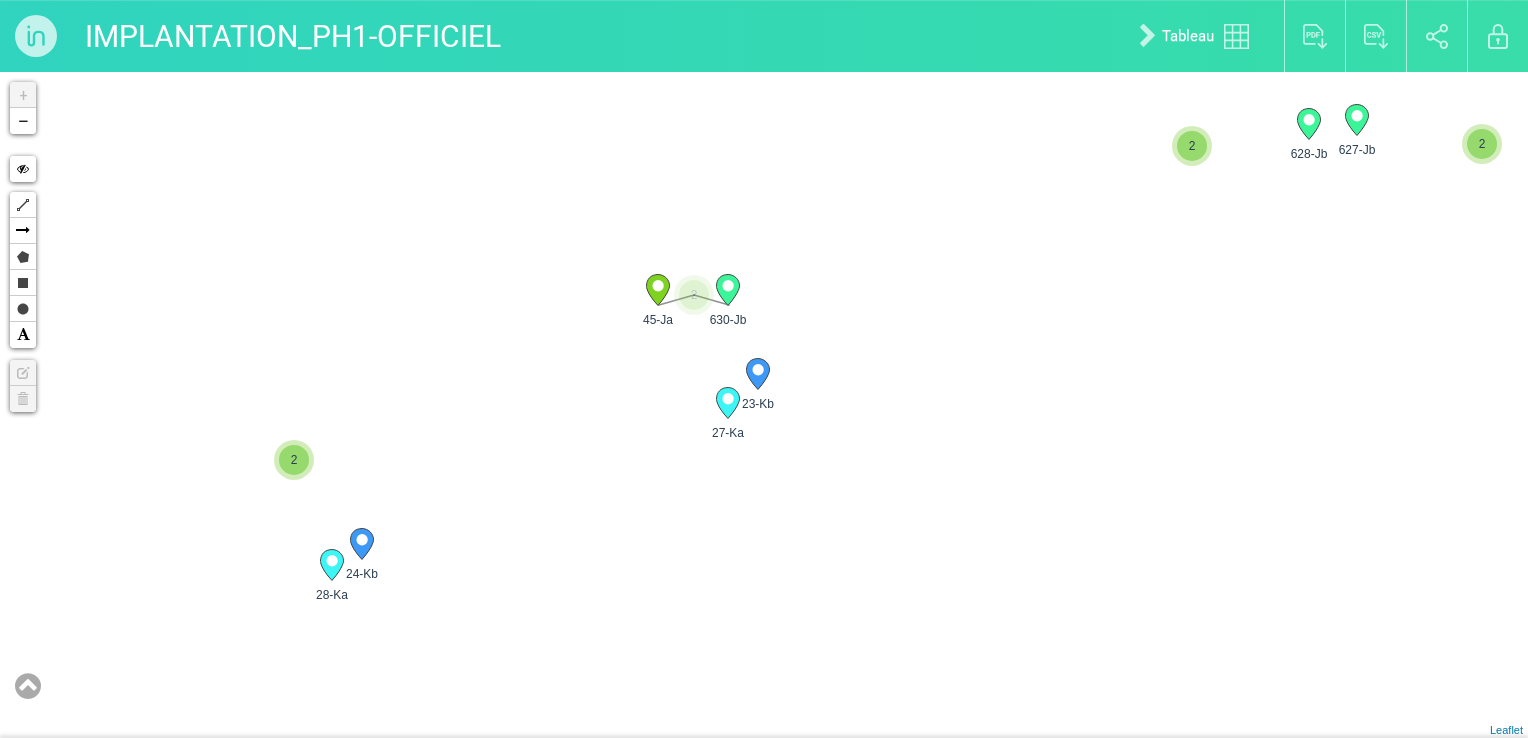 drag, startPoint x: 248, startPoint y: 454, endPoint x: 620, endPoint y: 345, distance: 387.6403 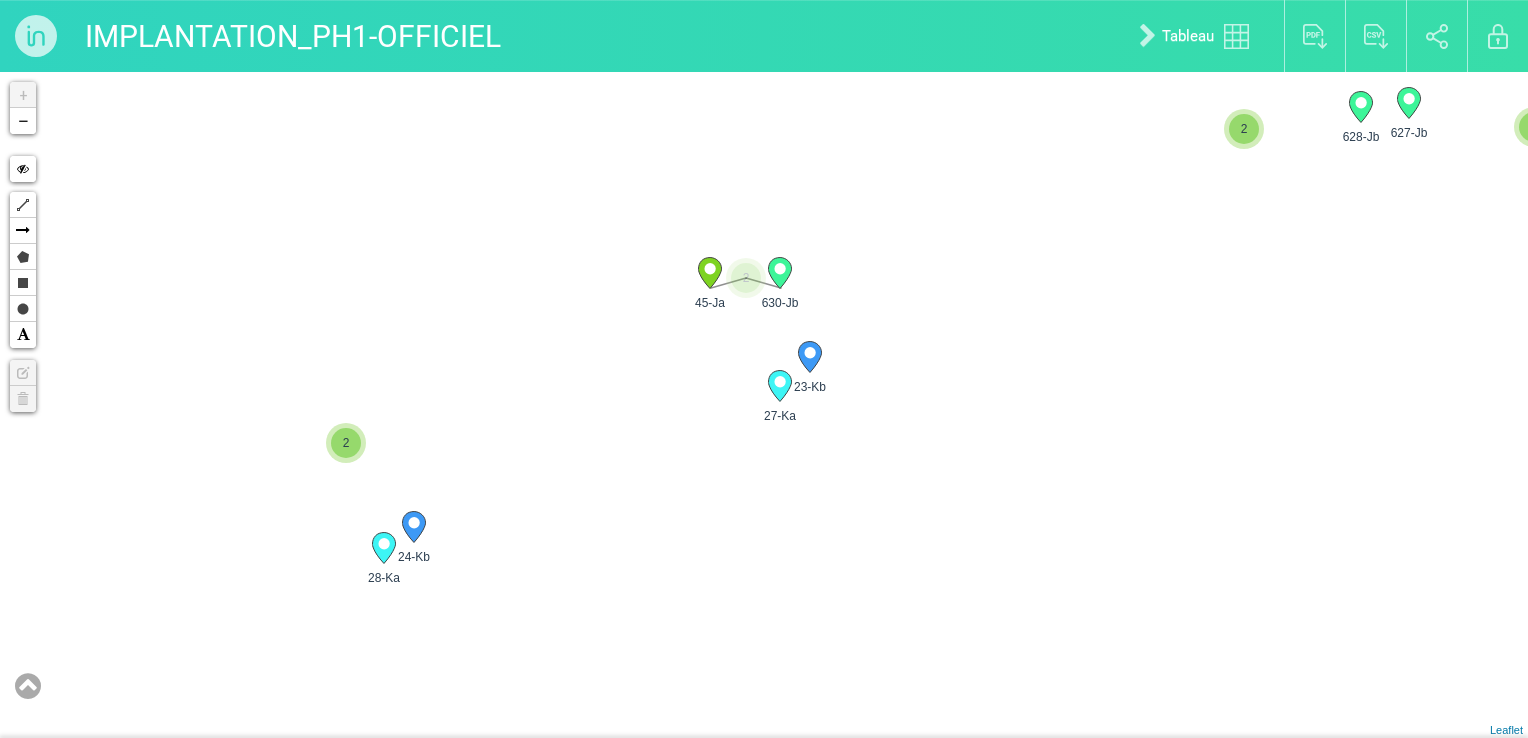 click on "2" at bounding box center (346, 443) 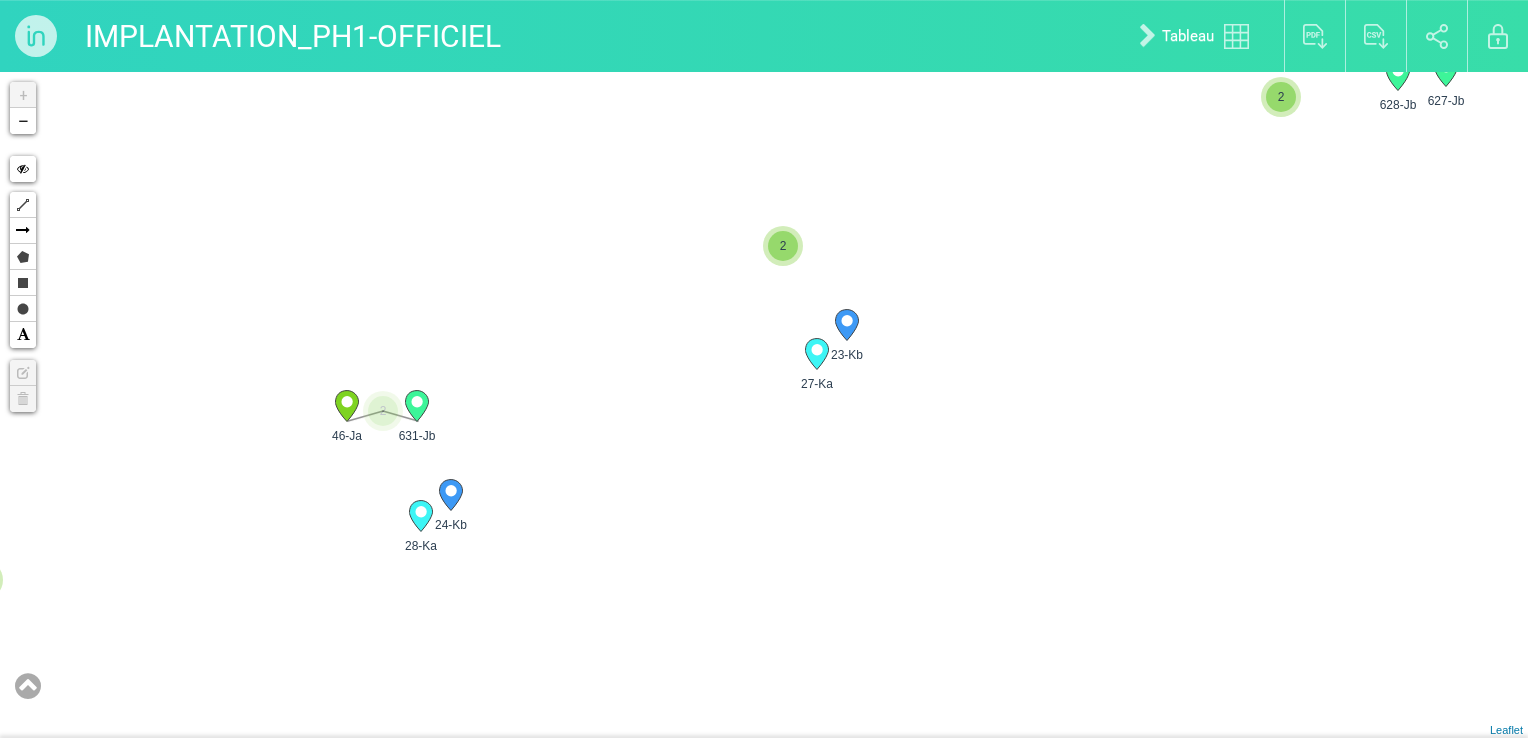 drag, startPoint x: 275, startPoint y: 502, endPoint x: 312, endPoint y: 466, distance: 51.62364 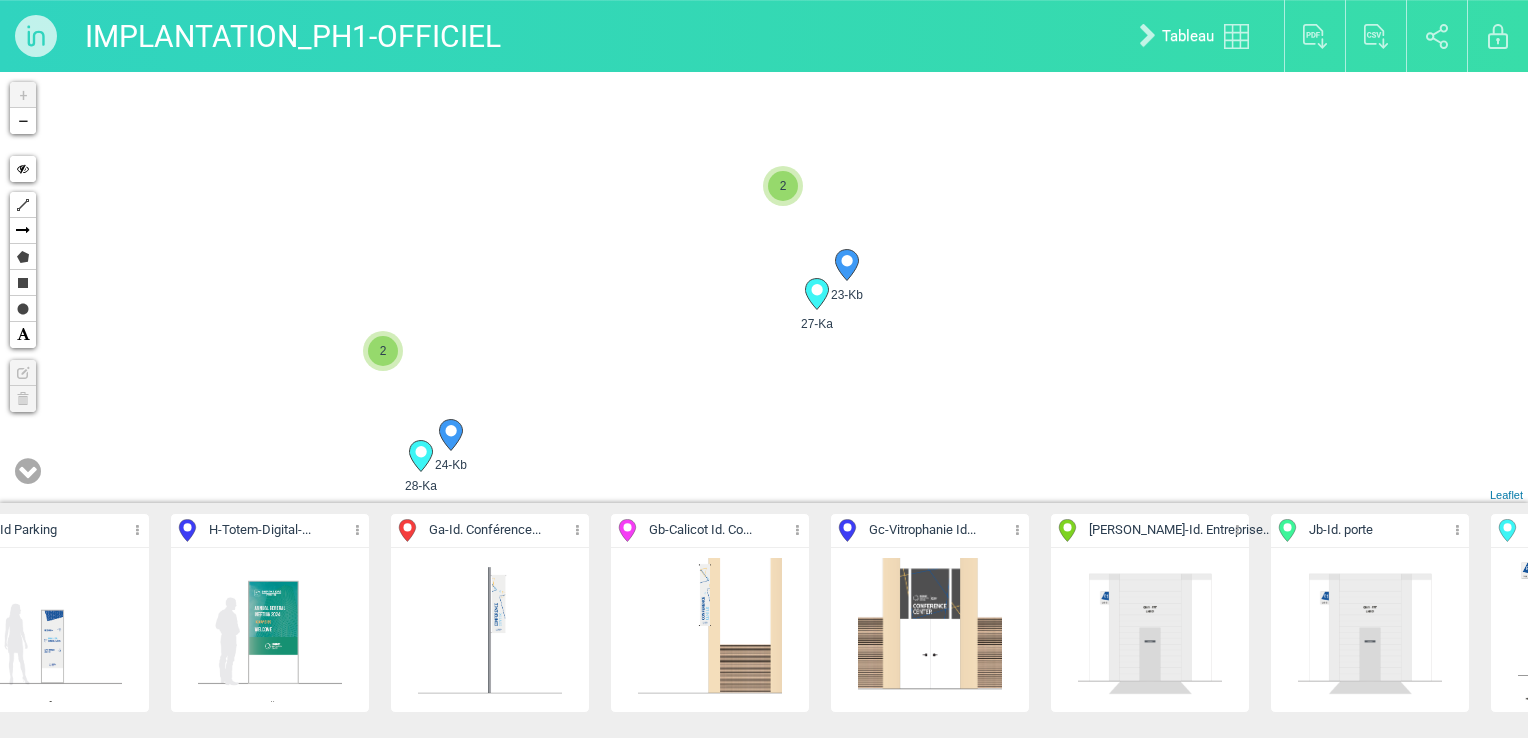 scroll, scrollTop: 0, scrollLeft: 952, axis: horizontal 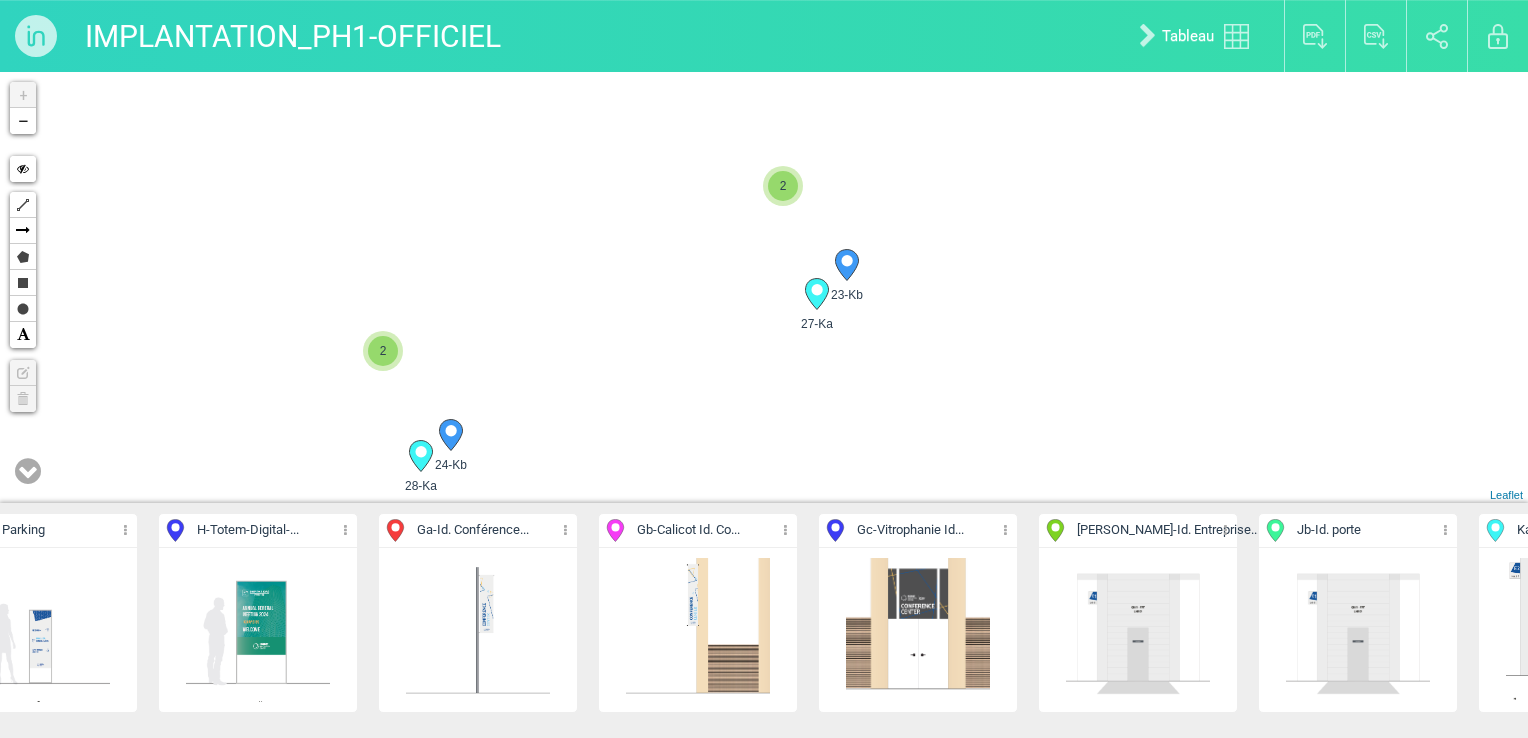 click at bounding box center (1138, 630) 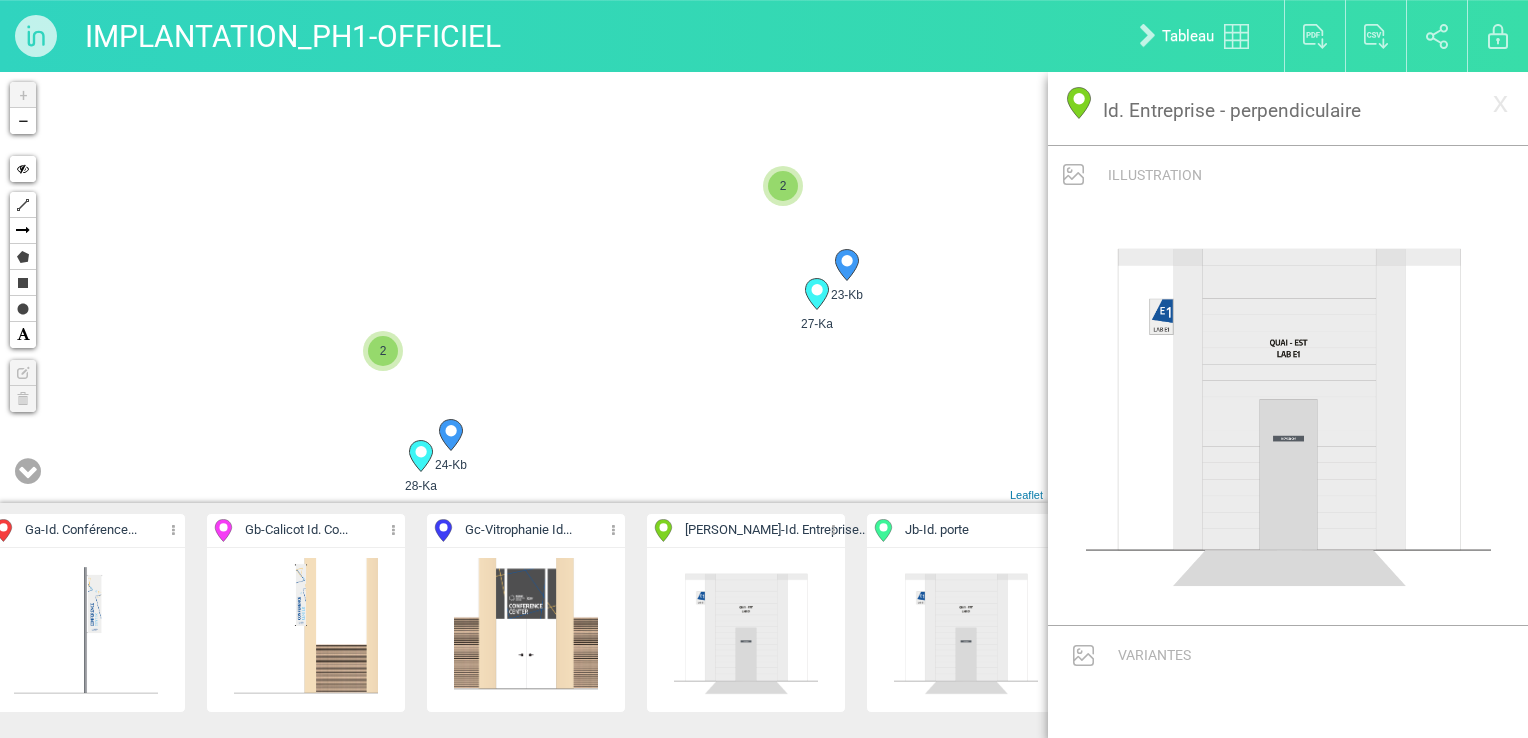 scroll, scrollTop: 0, scrollLeft: 1482, axis: horizontal 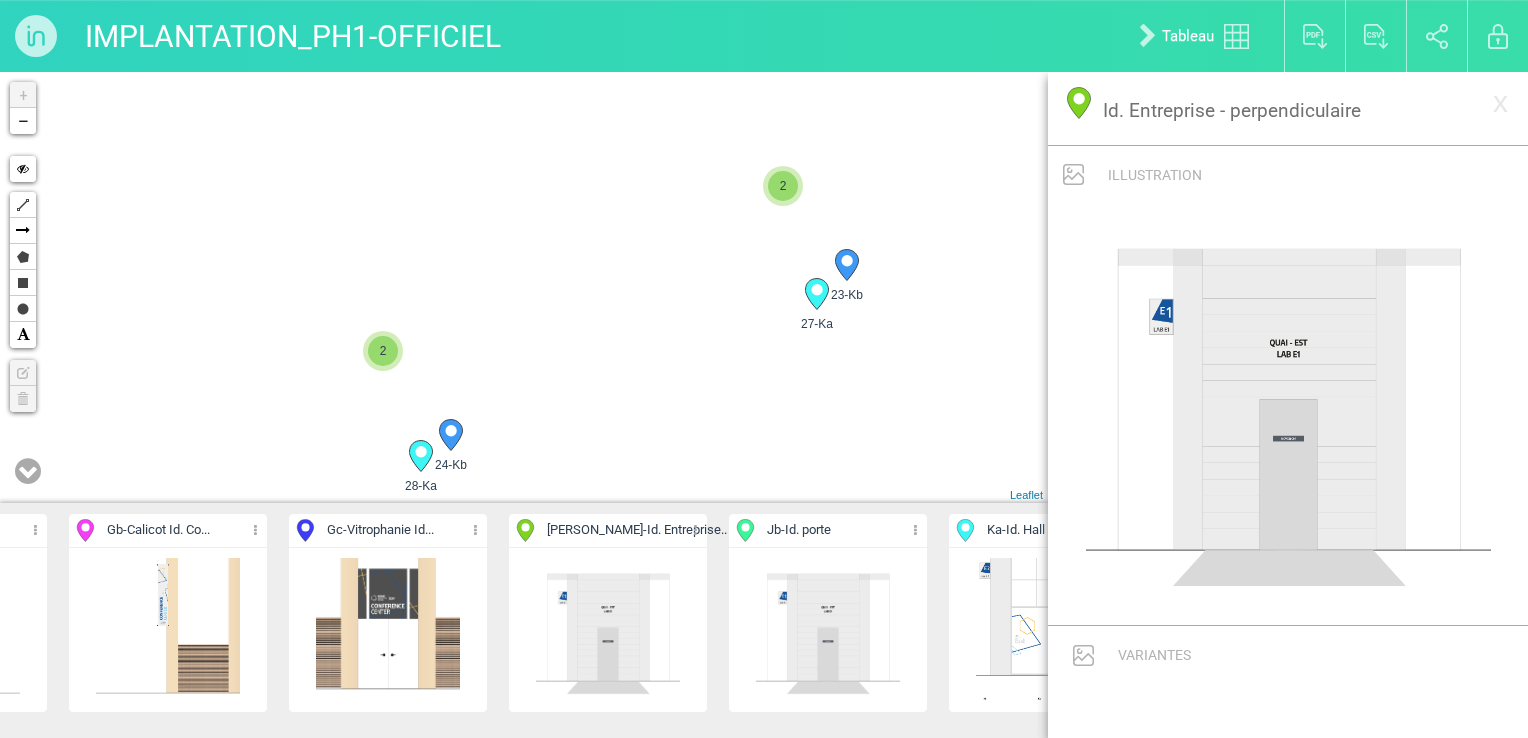 click at bounding box center [608, 630] 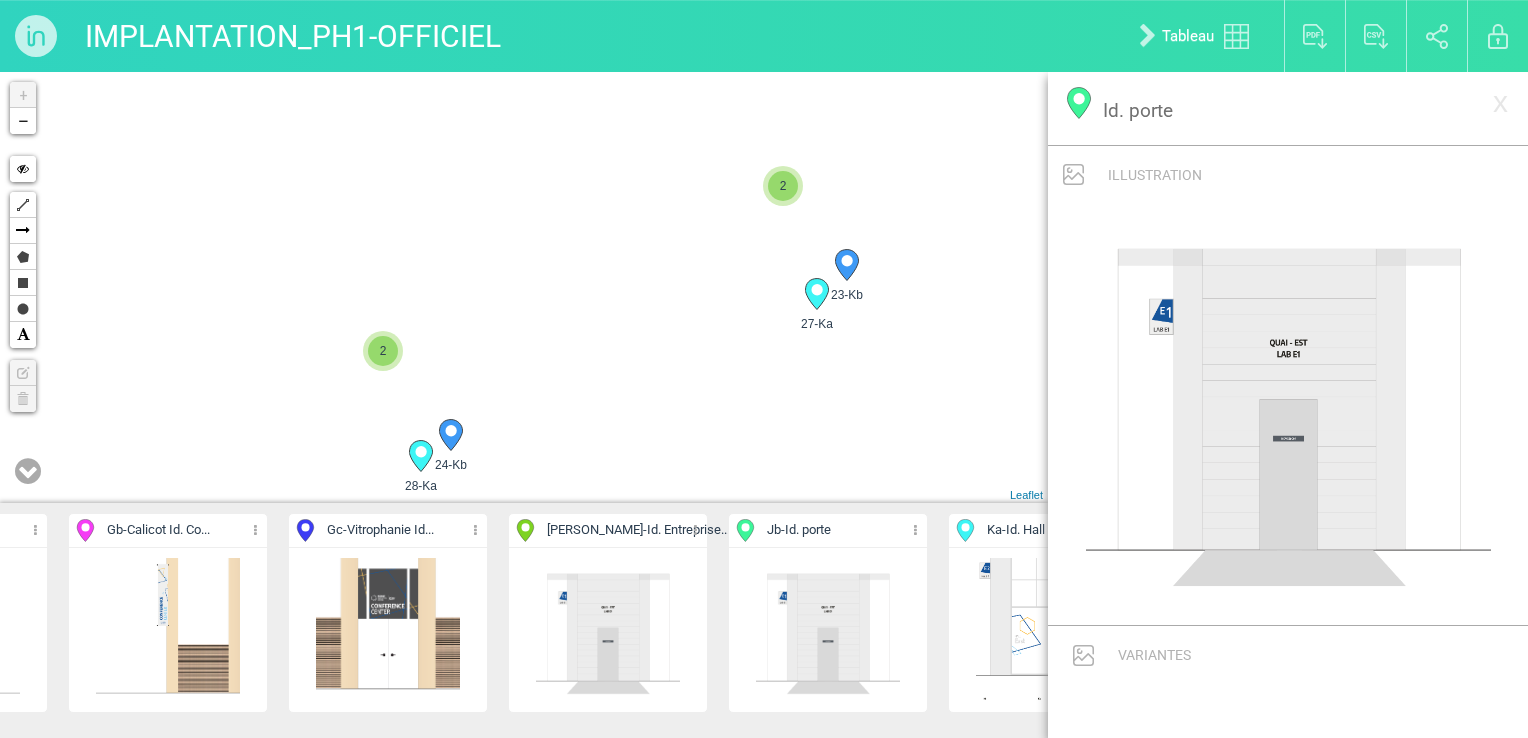 click at bounding box center [608, 630] 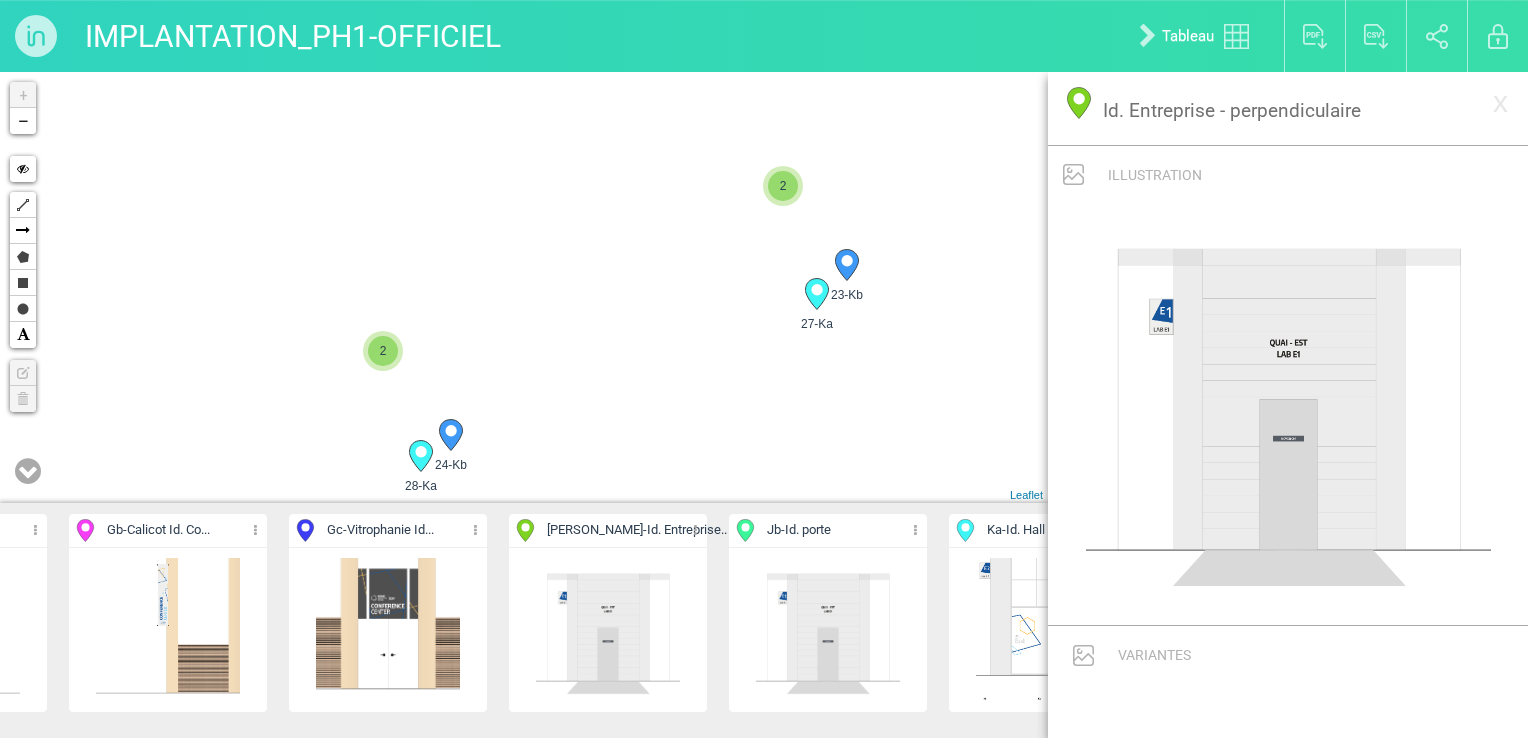 click on "2" at bounding box center [783, 186] 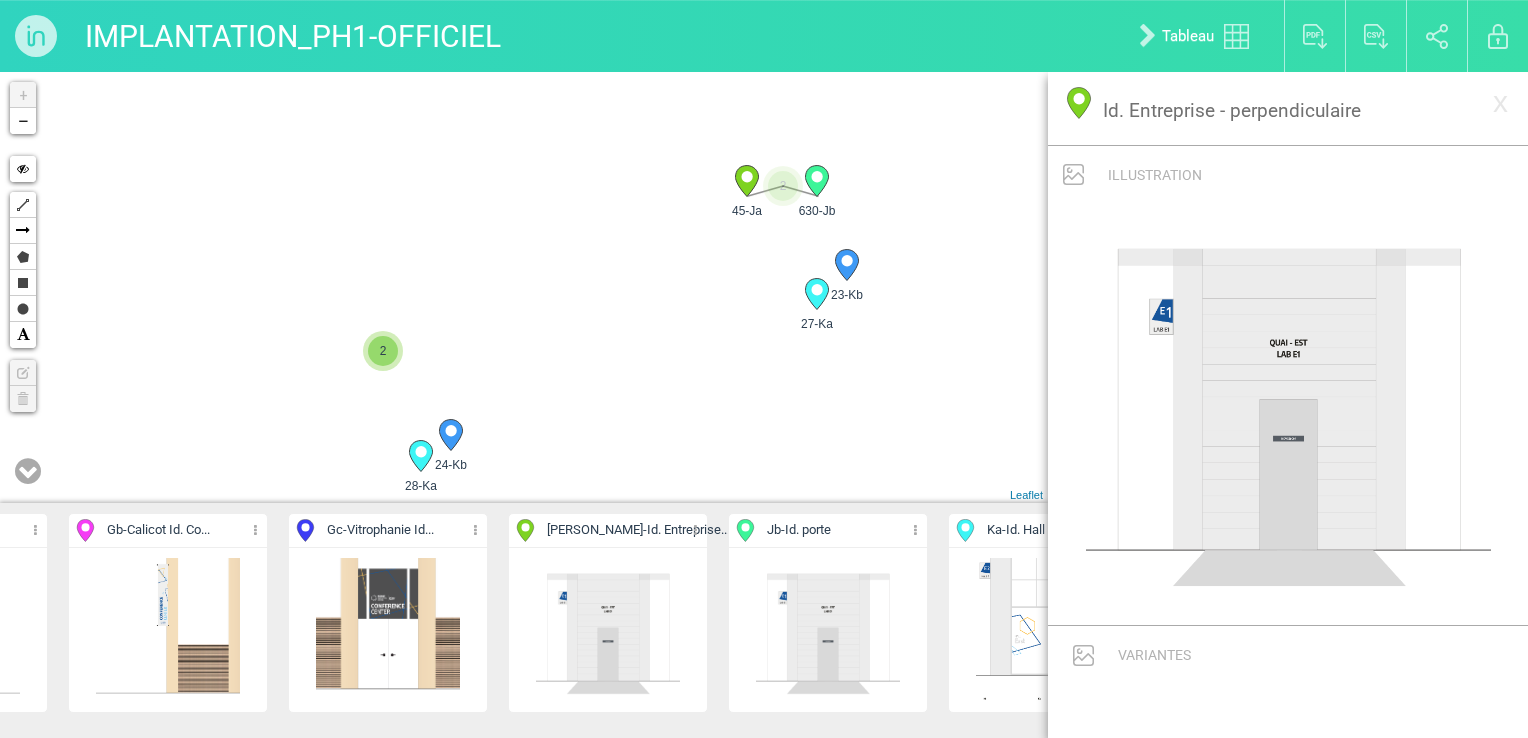 click on "2" at bounding box center (383, 351) 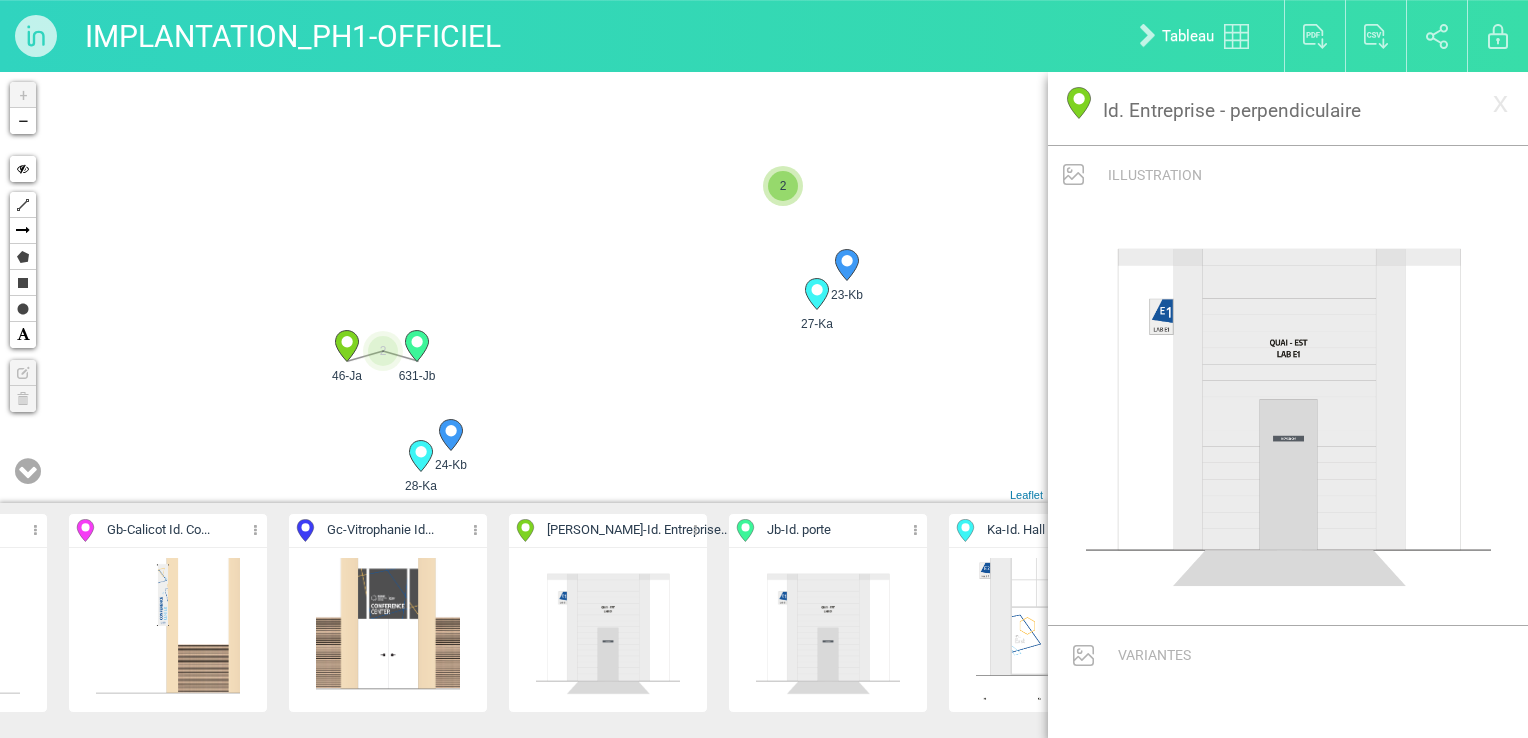 click on "11-H
22-Kb
23-Kb
24-Kb
2" at bounding box center (524, 287) 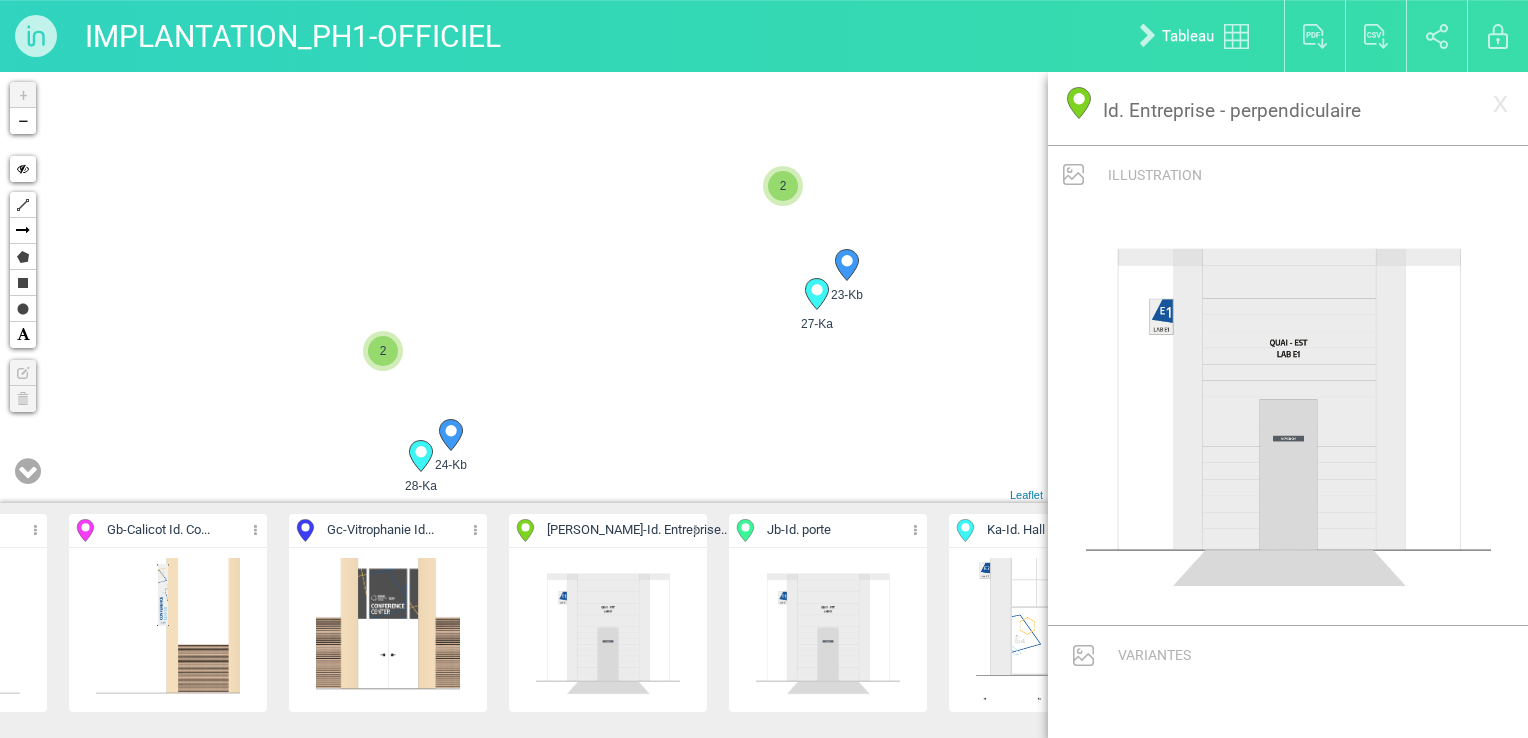 click on "2" at bounding box center [783, 186] 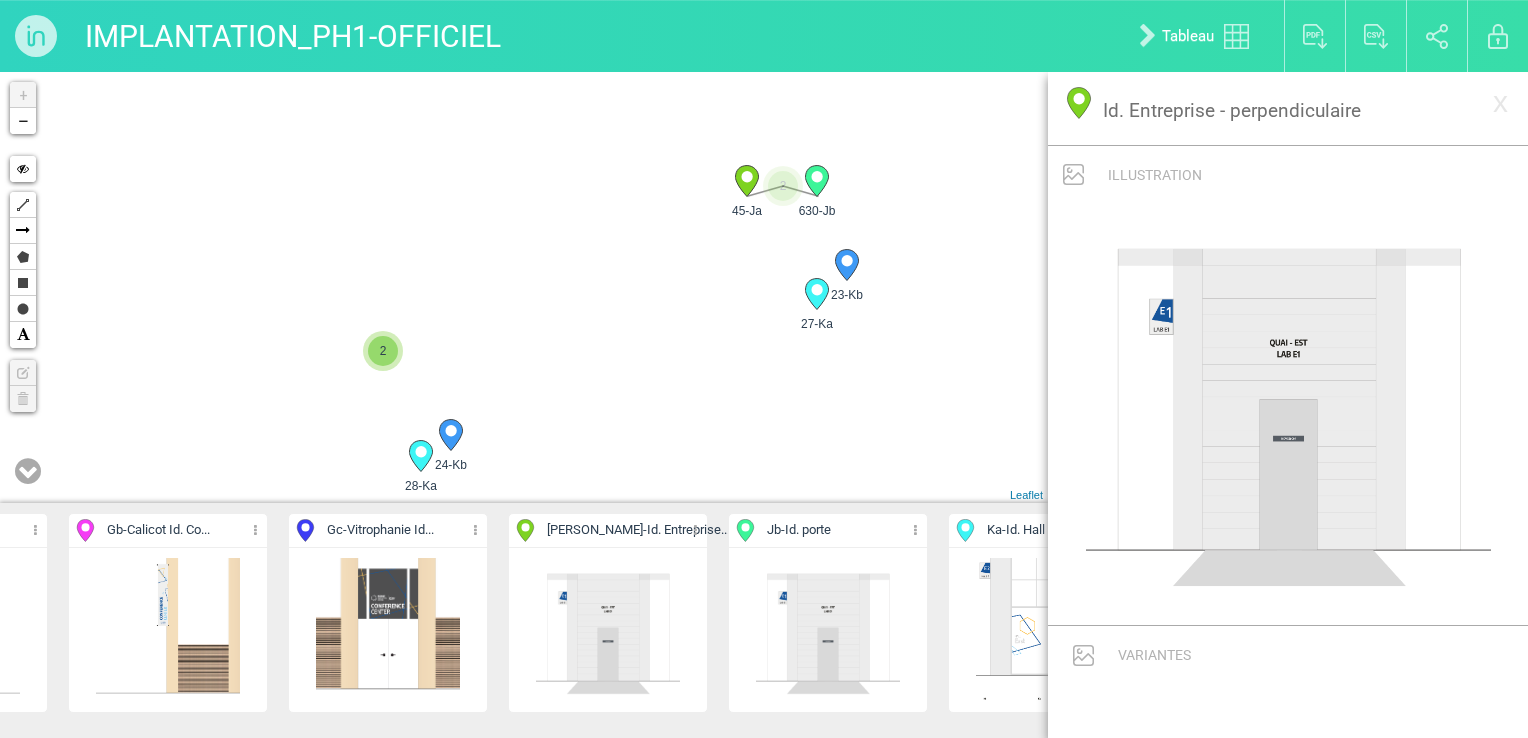 click at bounding box center [828, 630] 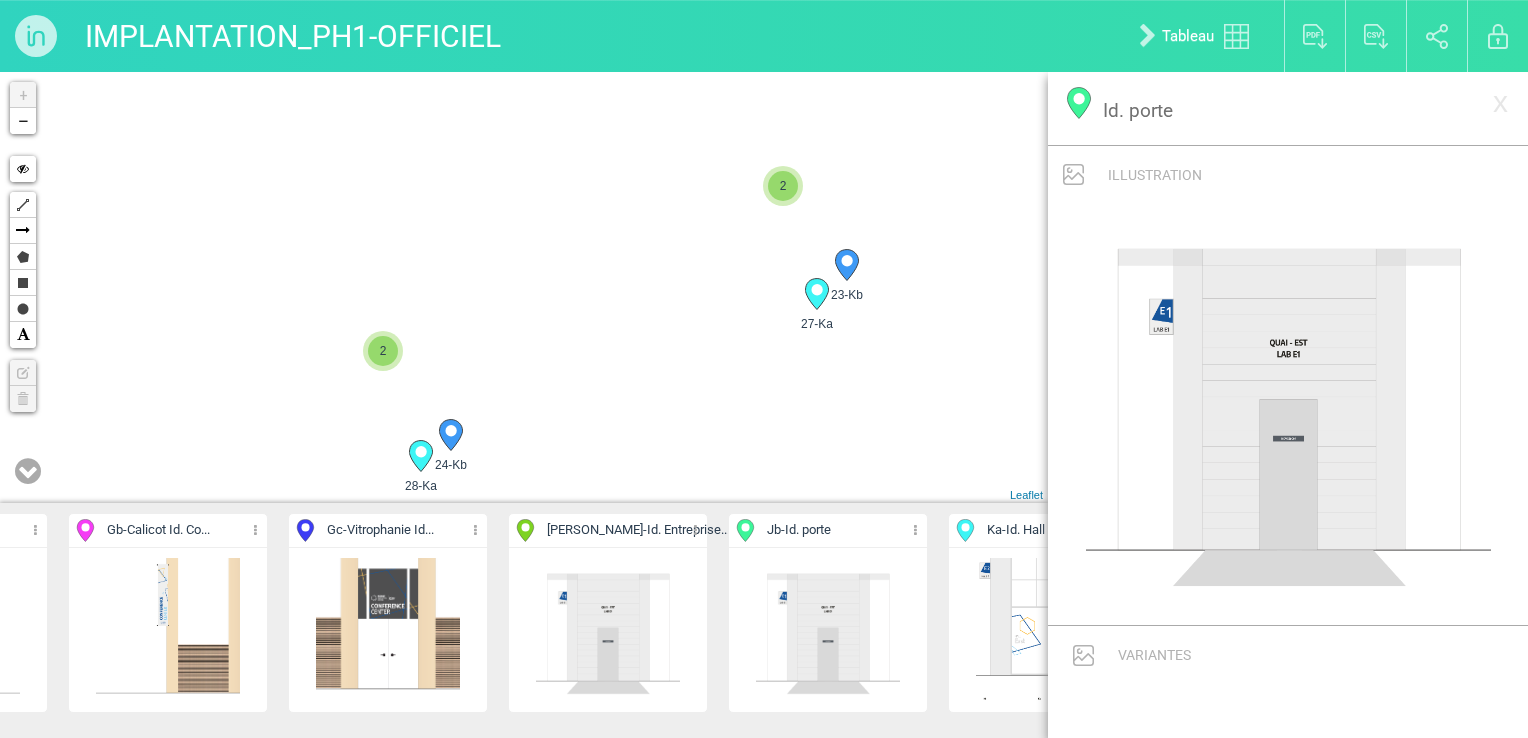 click at bounding box center [828, 630] 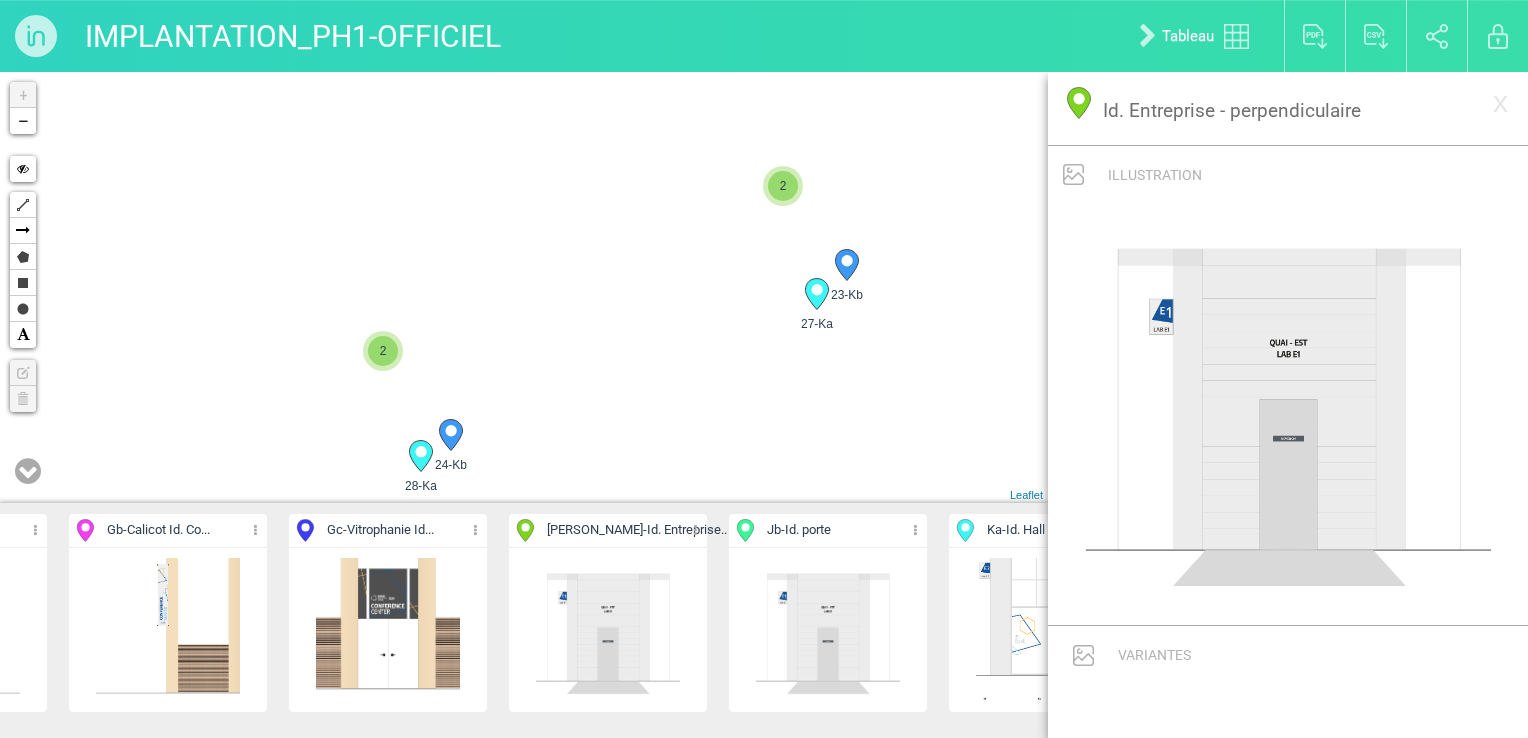 drag, startPoint x: 672, startPoint y: 394, endPoint x: 679, endPoint y: 383, distance: 13.038404 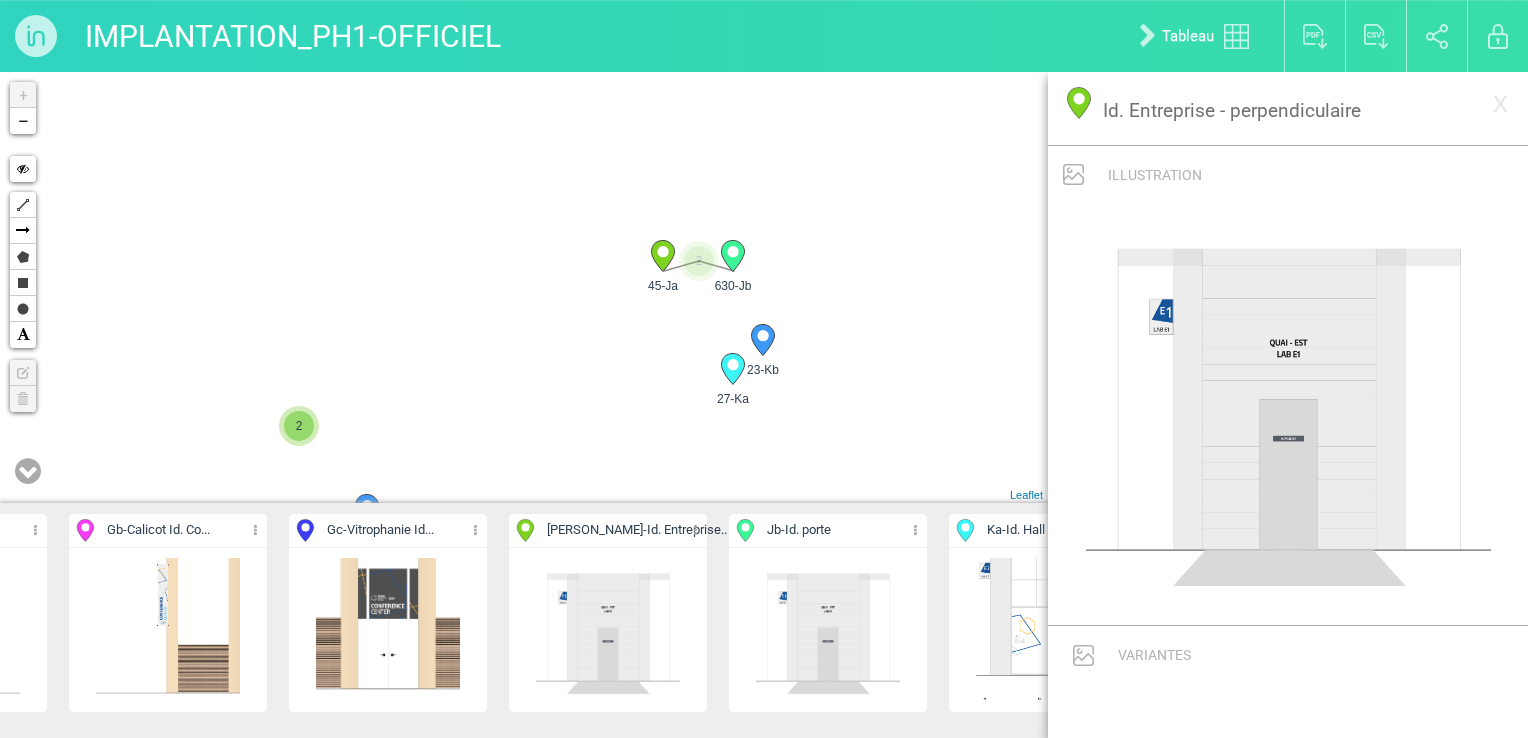drag, startPoint x: 862, startPoint y: 219, endPoint x: 768, endPoint y: 278, distance: 110.98198 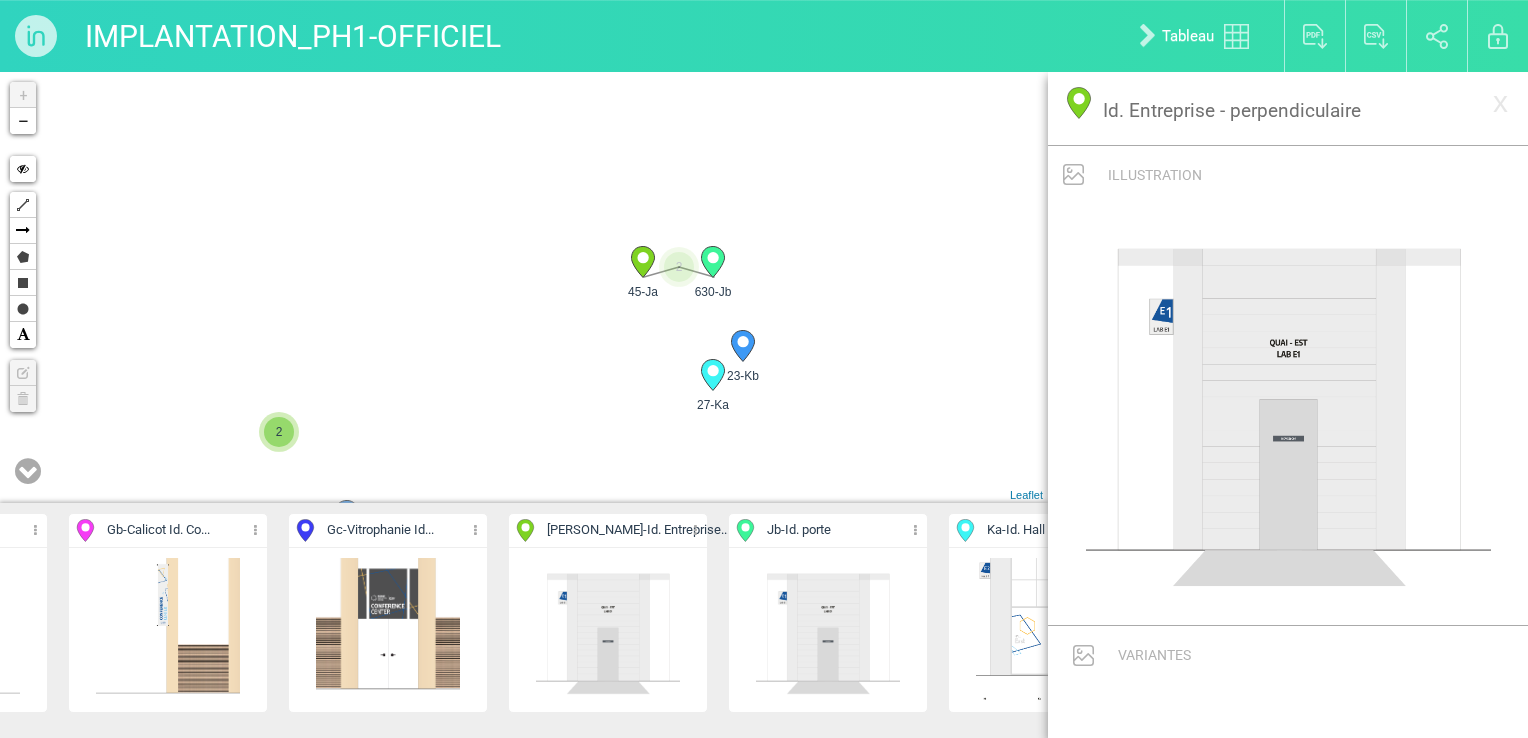 click on "22-Kb
23-Kb
24-Kb
21-Kb" at bounding box center (524, 287) 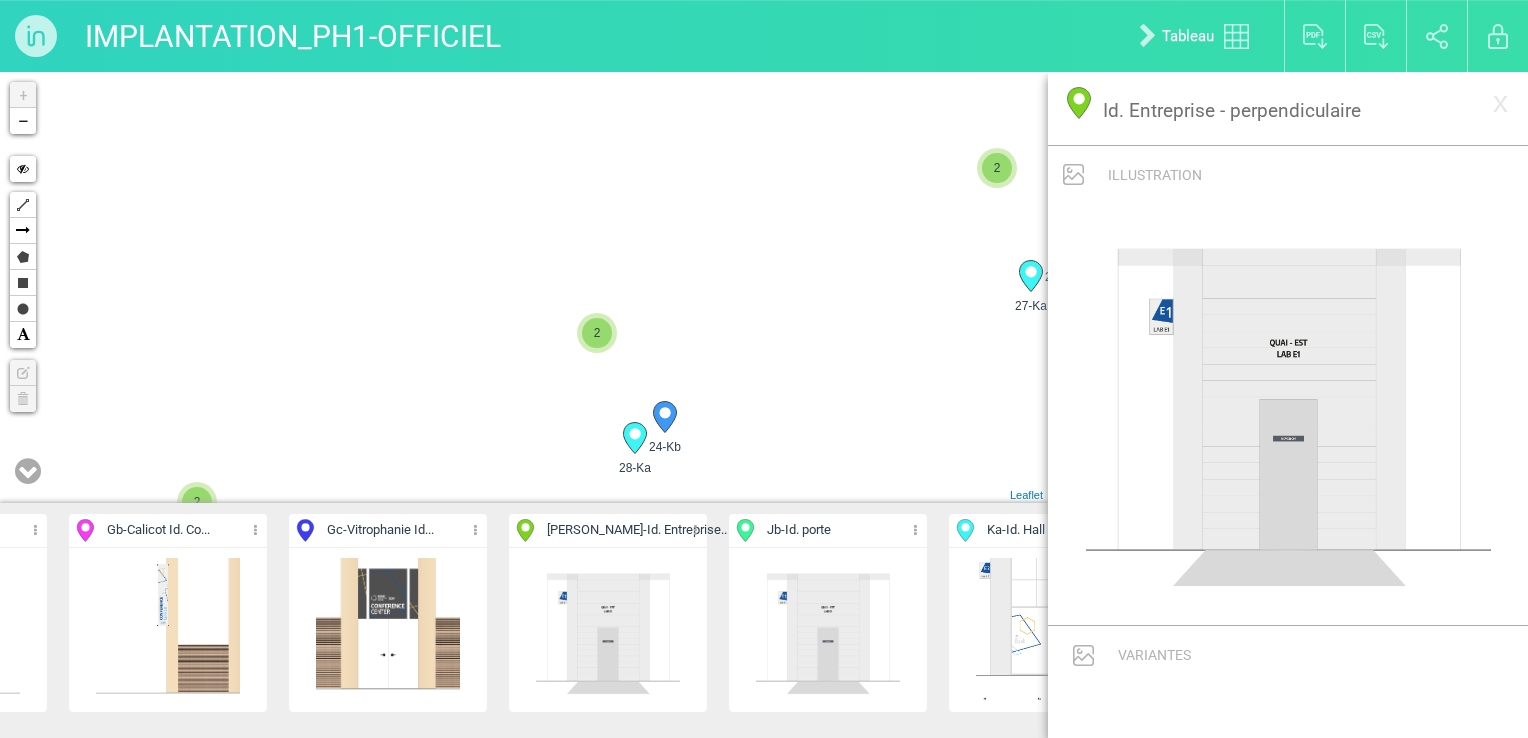 drag, startPoint x: 433, startPoint y: 390, endPoint x: 754, endPoint y: 289, distance: 336.5145 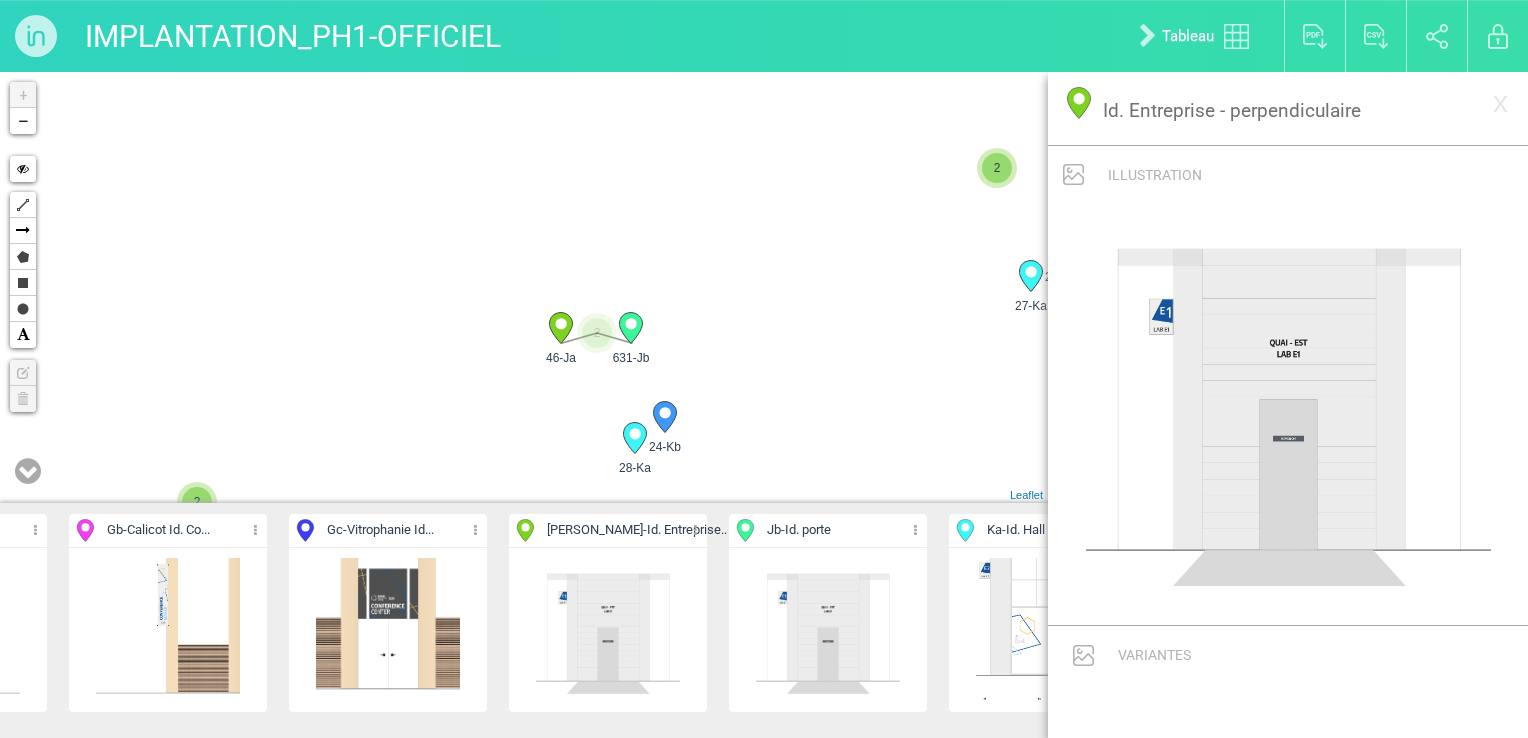 drag, startPoint x: 734, startPoint y: 353, endPoint x: 796, endPoint y: 245, distance: 124.53112 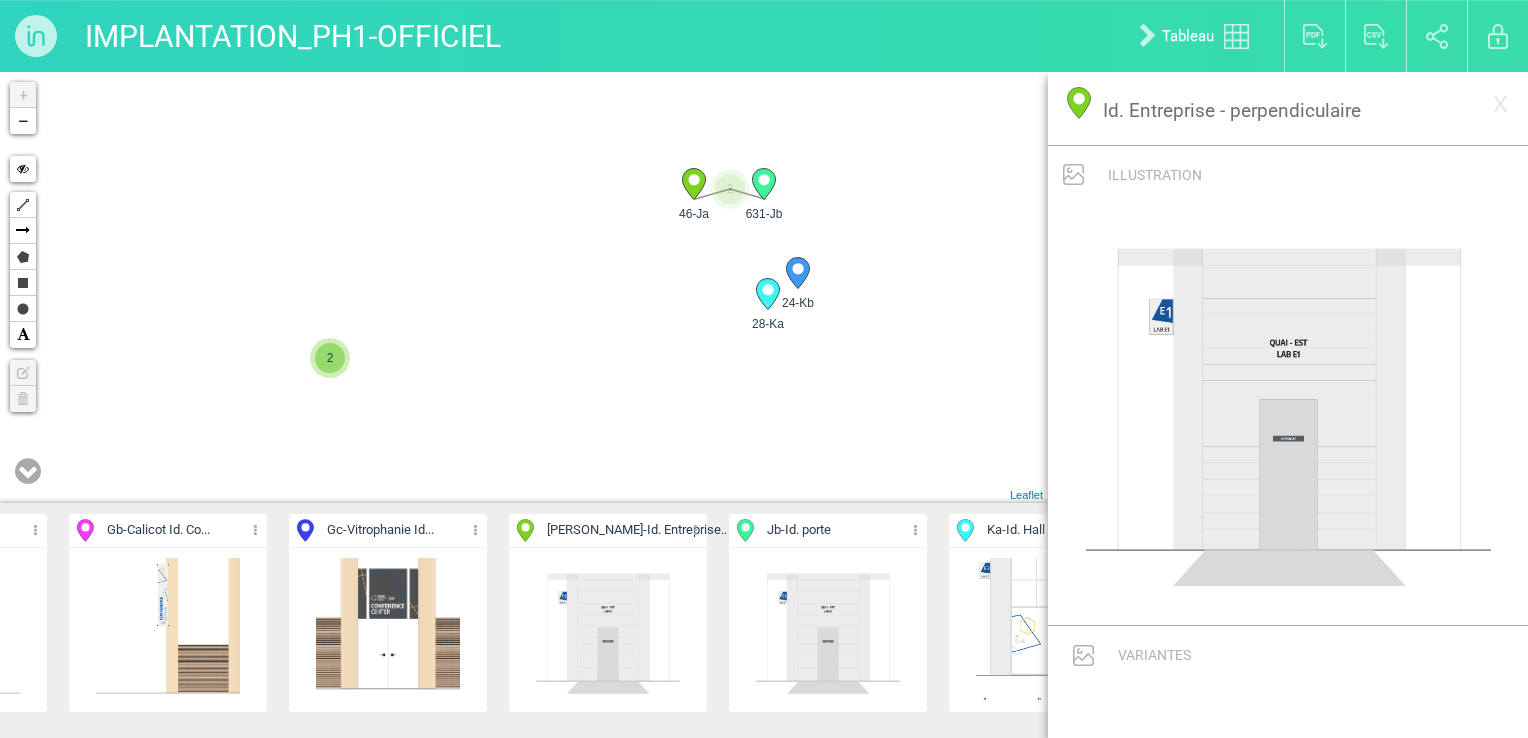 drag, startPoint x: 356, startPoint y: 318, endPoint x: 457, endPoint y: 271, distance: 111.40018 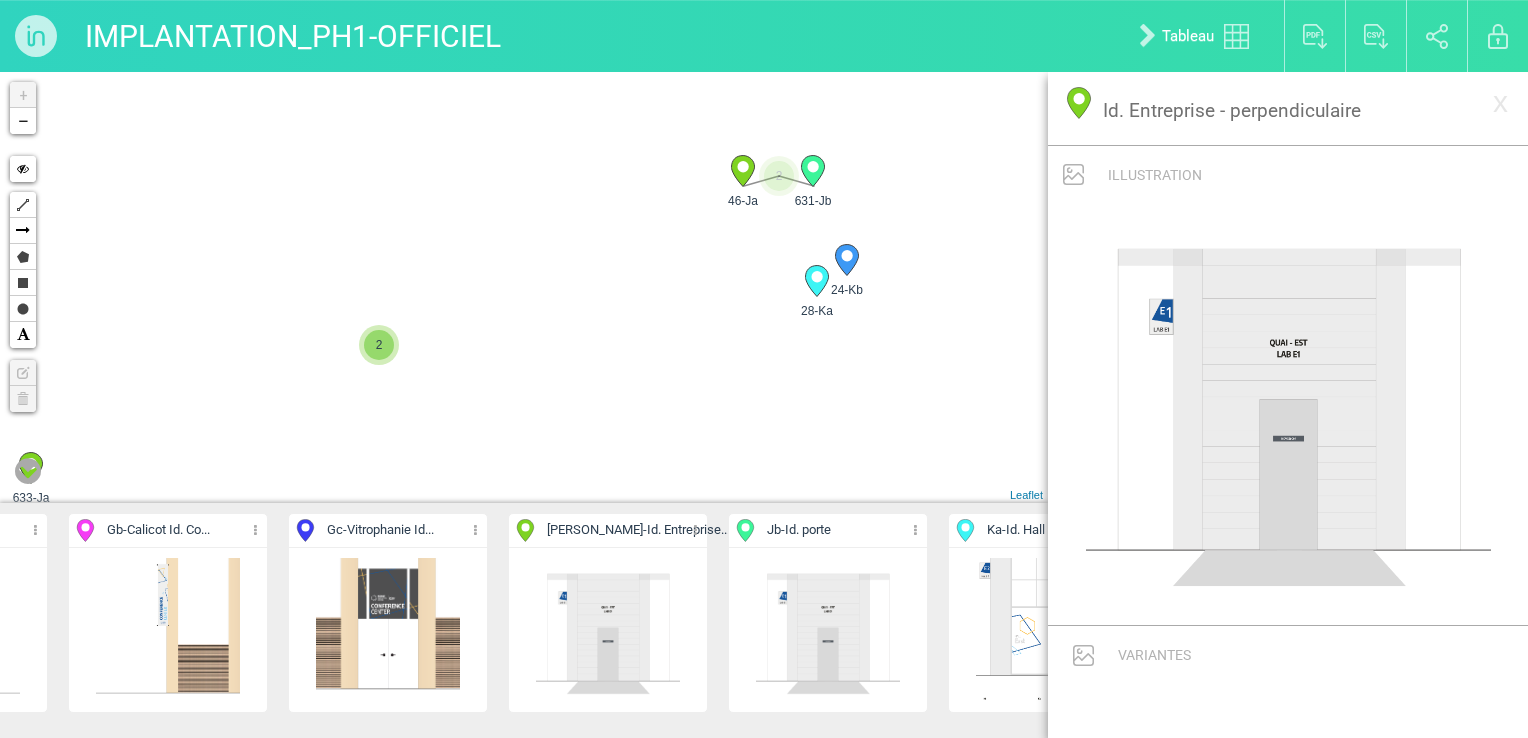 click on "2" at bounding box center [379, 345] 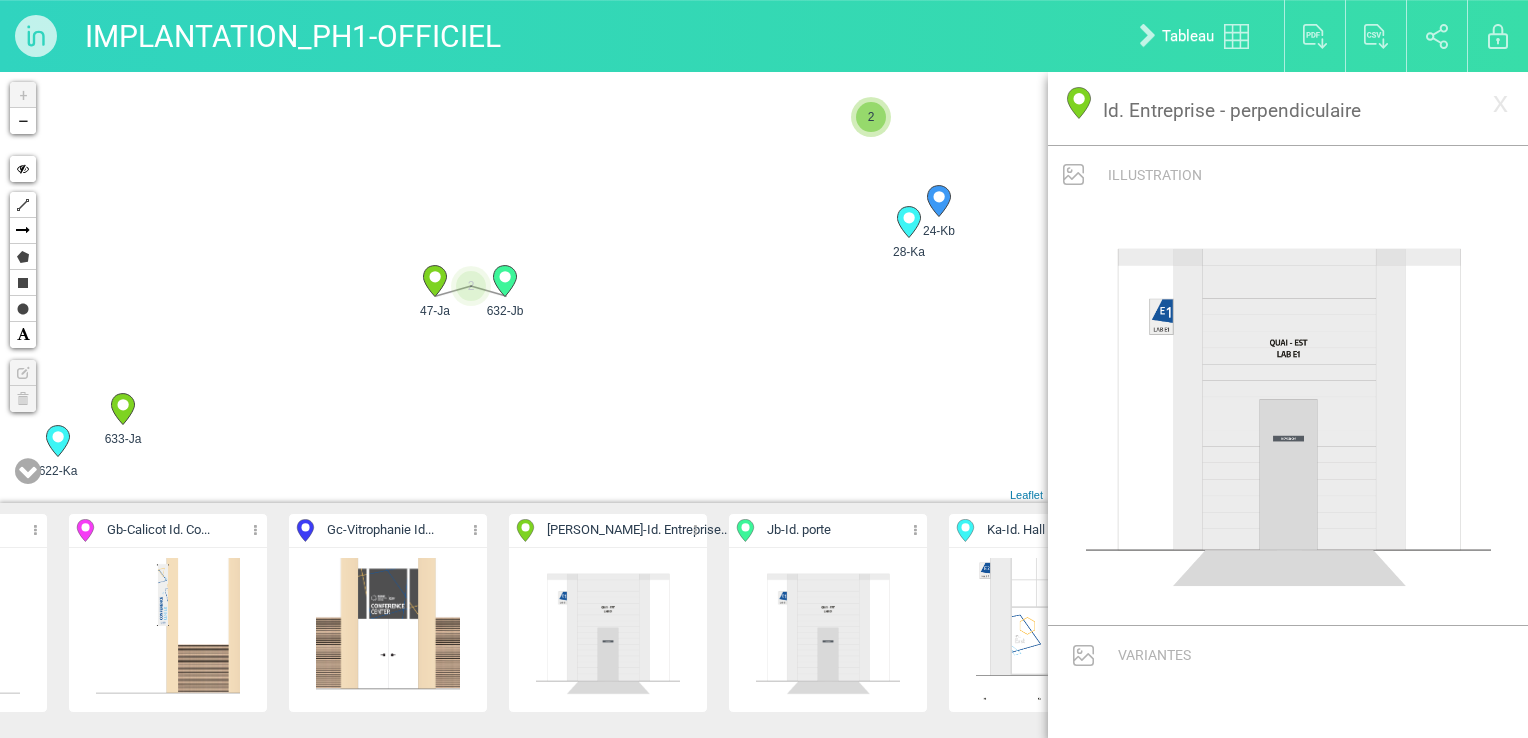 drag, startPoint x: 485, startPoint y: 326, endPoint x: 694, endPoint y: 174, distance: 258.42795 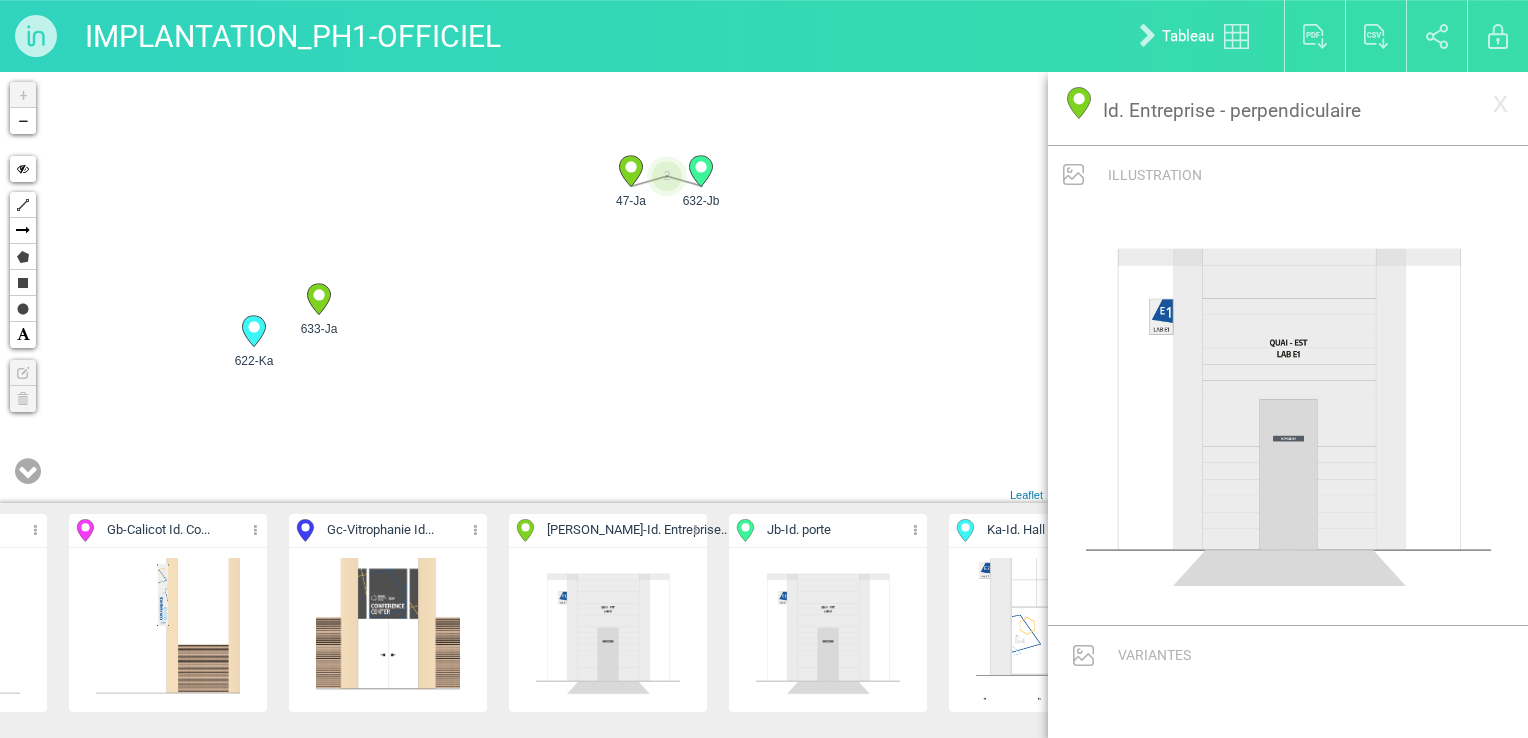 drag, startPoint x: 319, startPoint y: 353, endPoint x: 396, endPoint y: 330, distance: 80.36168 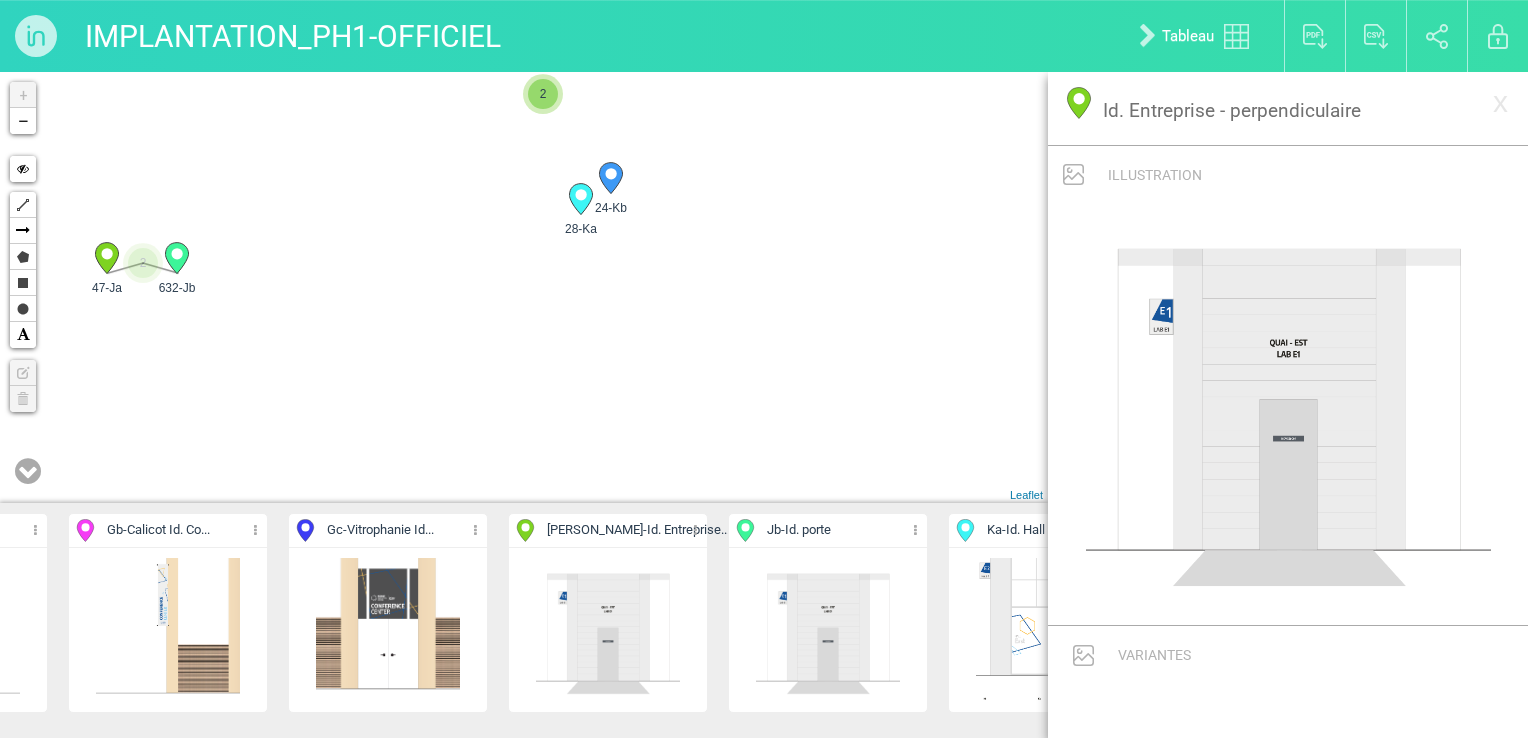 drag, startPoint x: 874, startPoint y: 282, endPoint x: 315, endPoint y: 374, distance: 566.5201 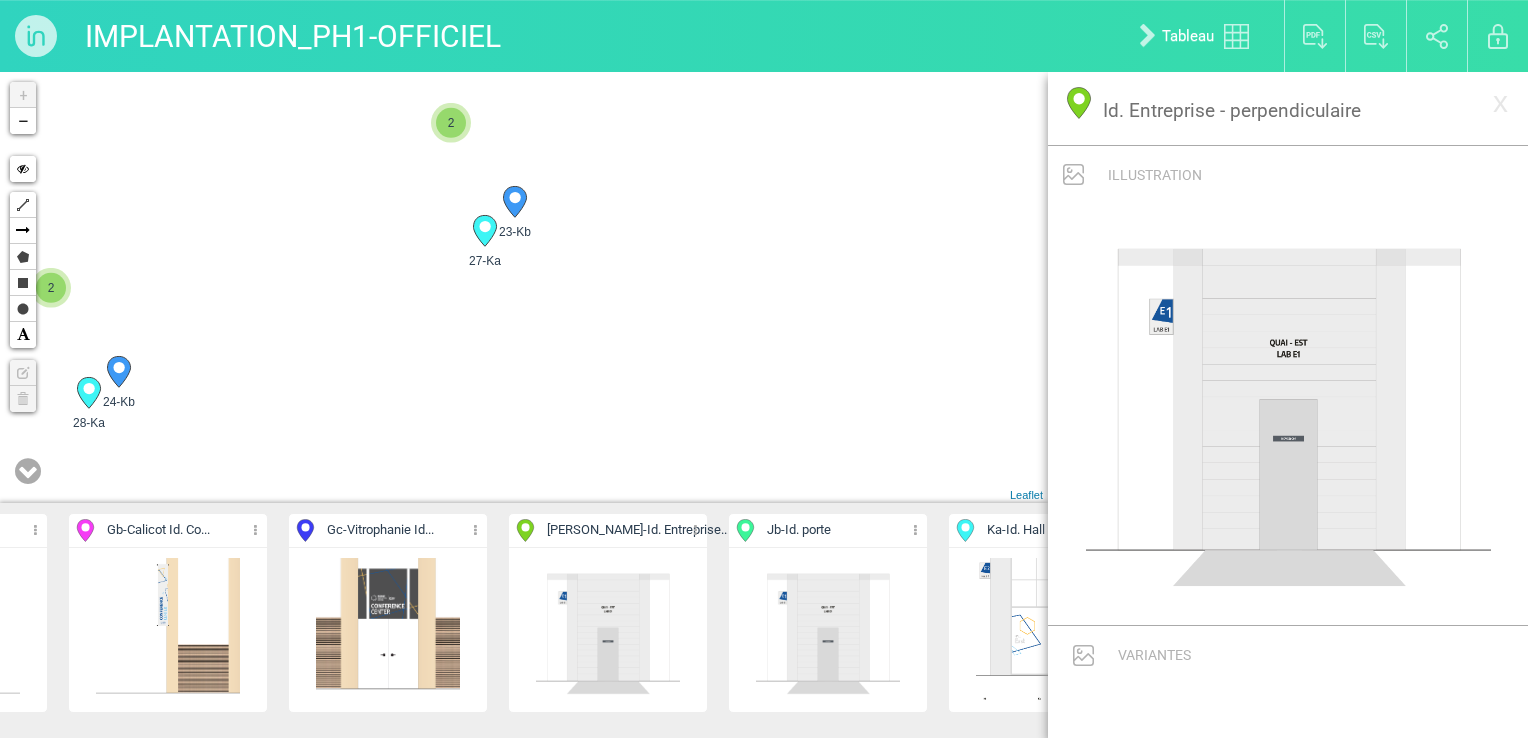 drag, startPoint x: 728, startPoint y: 246, endPoint x: 274, endPoint y: 442, distance: 494.50177 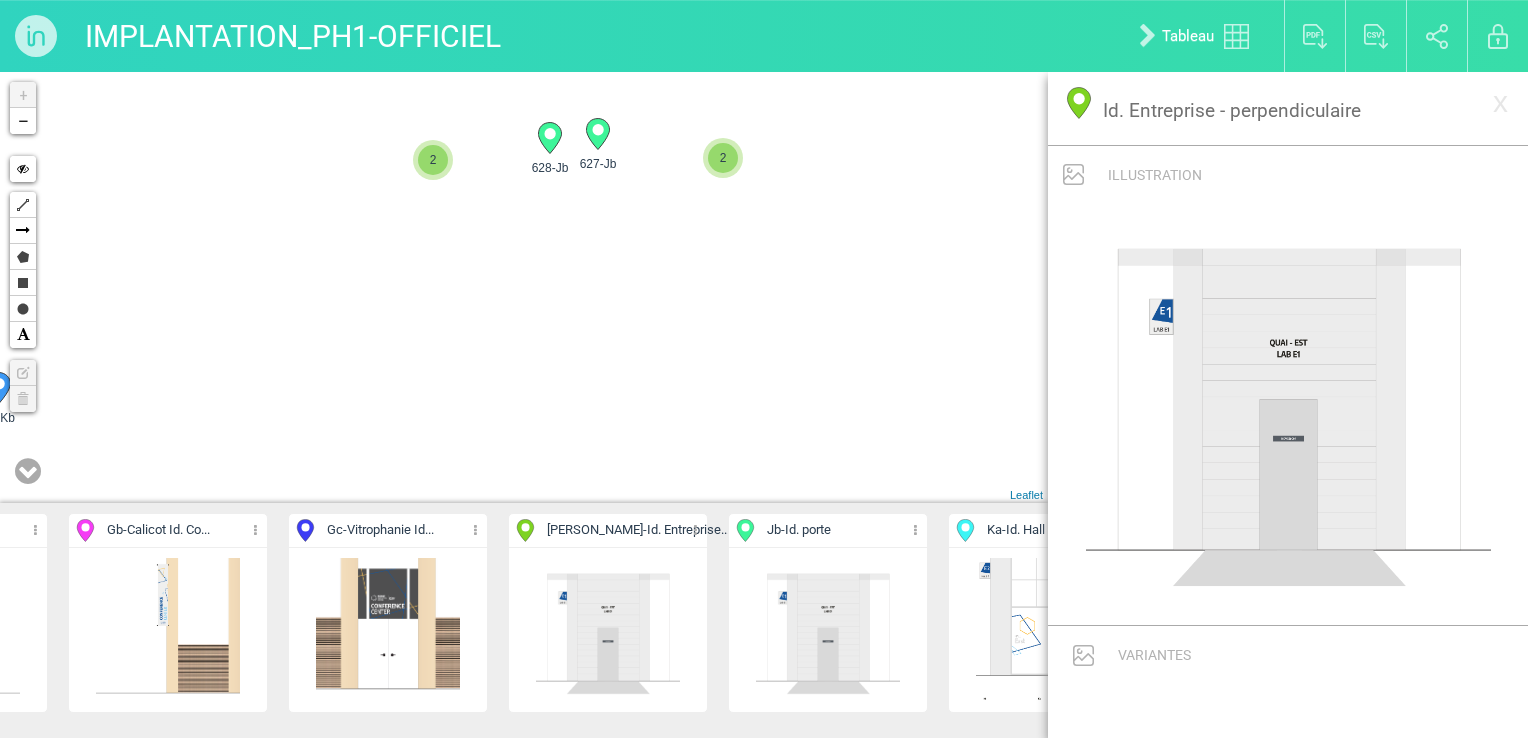 drag, startPoint x: 528, startPoint y: 254, endPoint x: 541, endPoint y: 324, distance: 71.19691 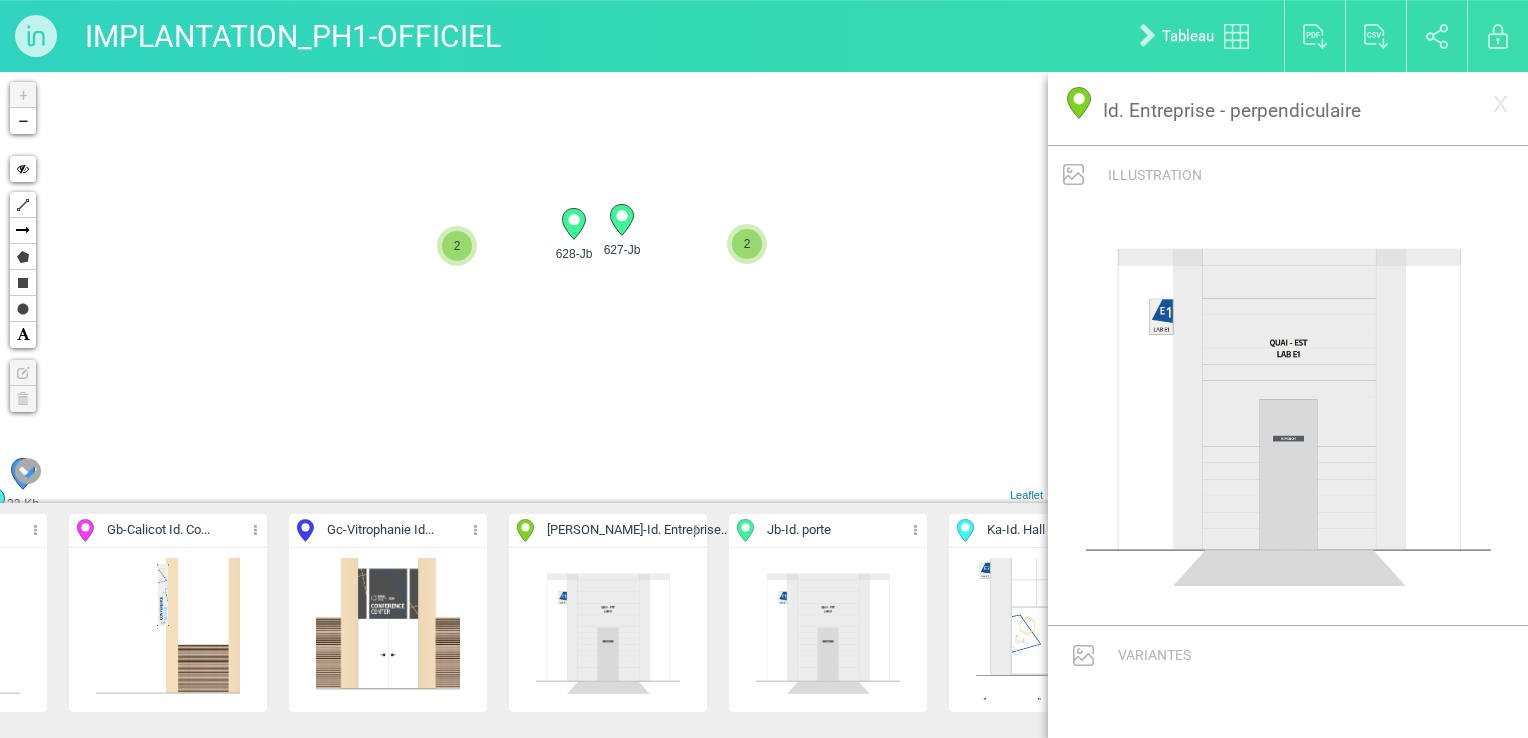 click on "2" at bounding box center (457, 246) 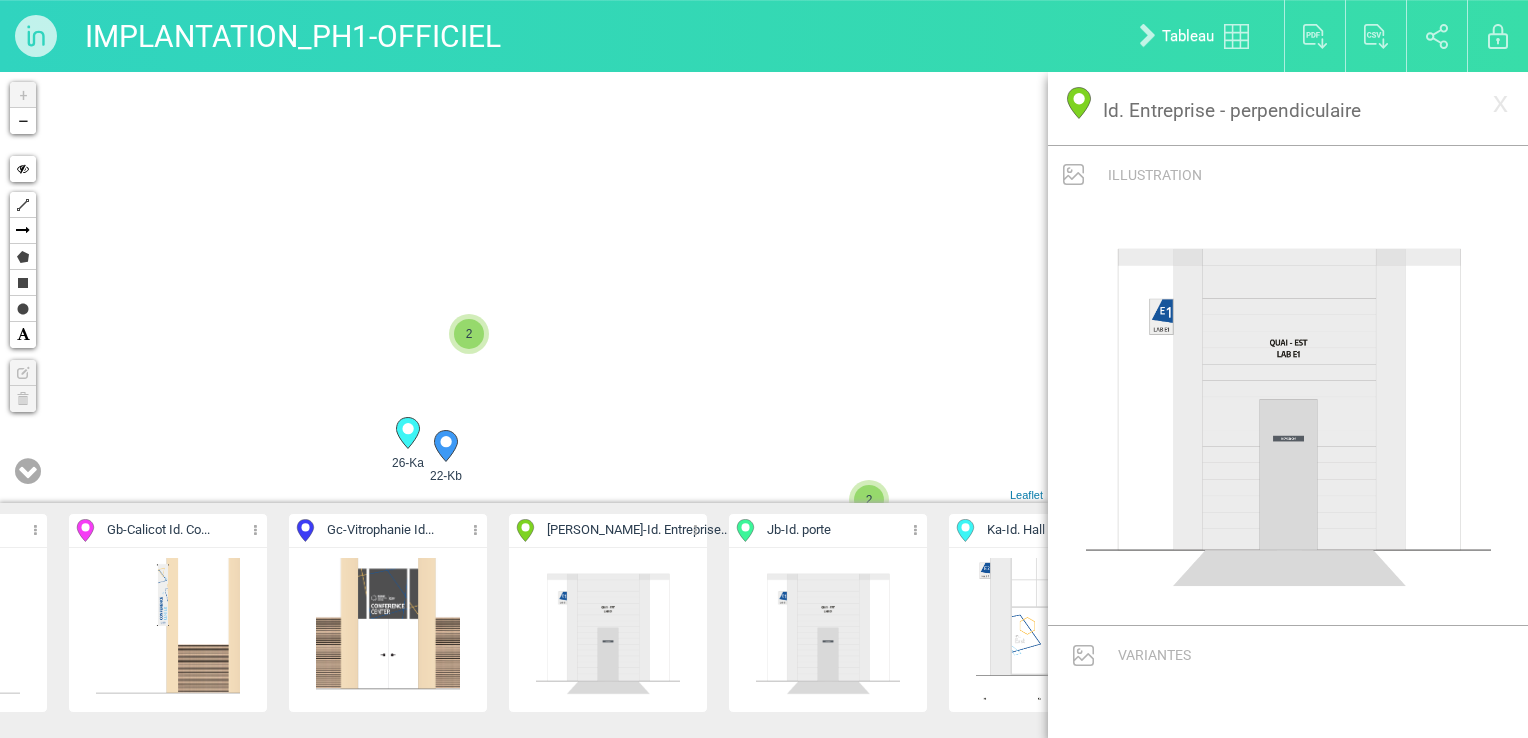 drag, startPoint x: 468, startPoint y: 360, endPoint x: 49, endPoint y: 322, distance: 420.71964 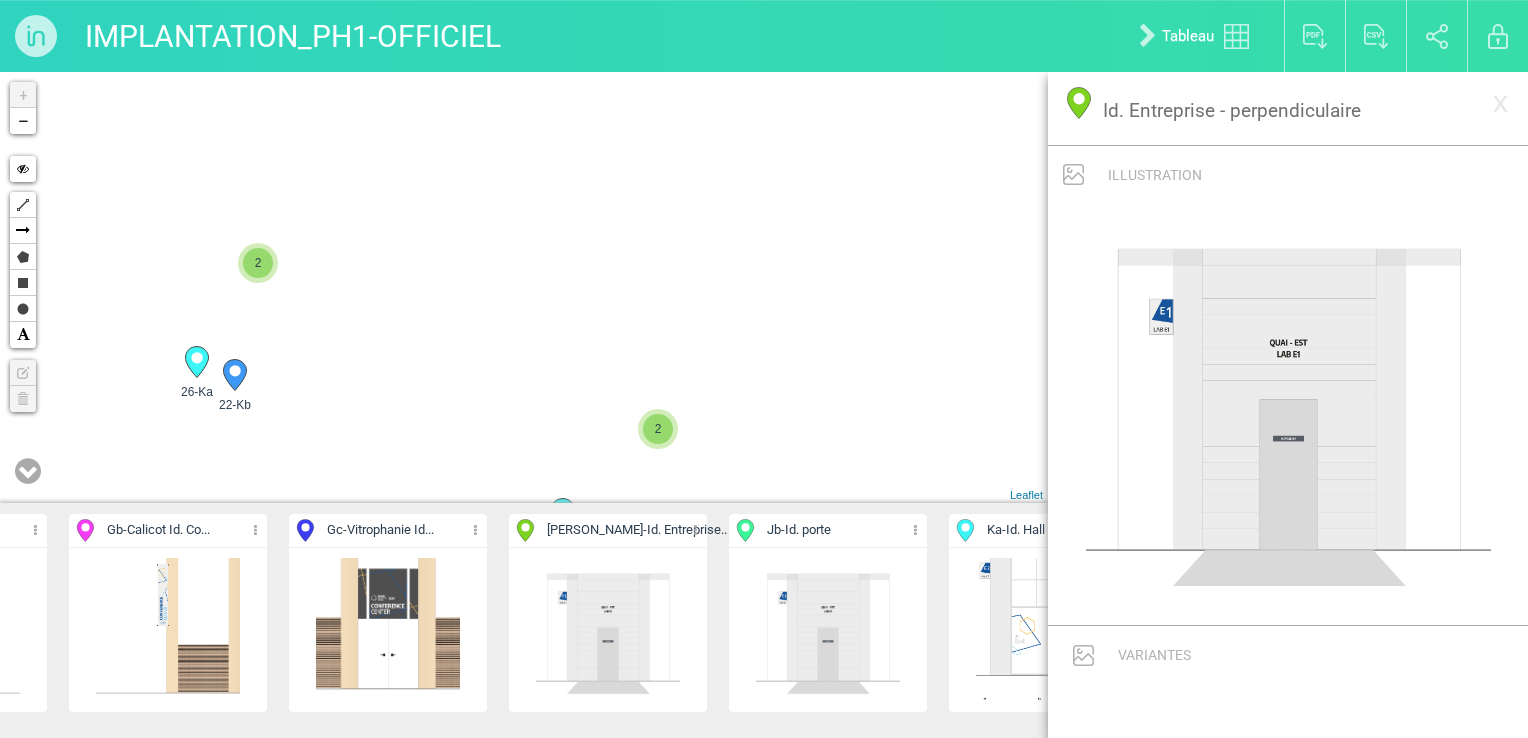 drag, startPoint x: 274, startPoint y: 312, endPoint x: 282, endPoint y: 261, distance: 51.62364 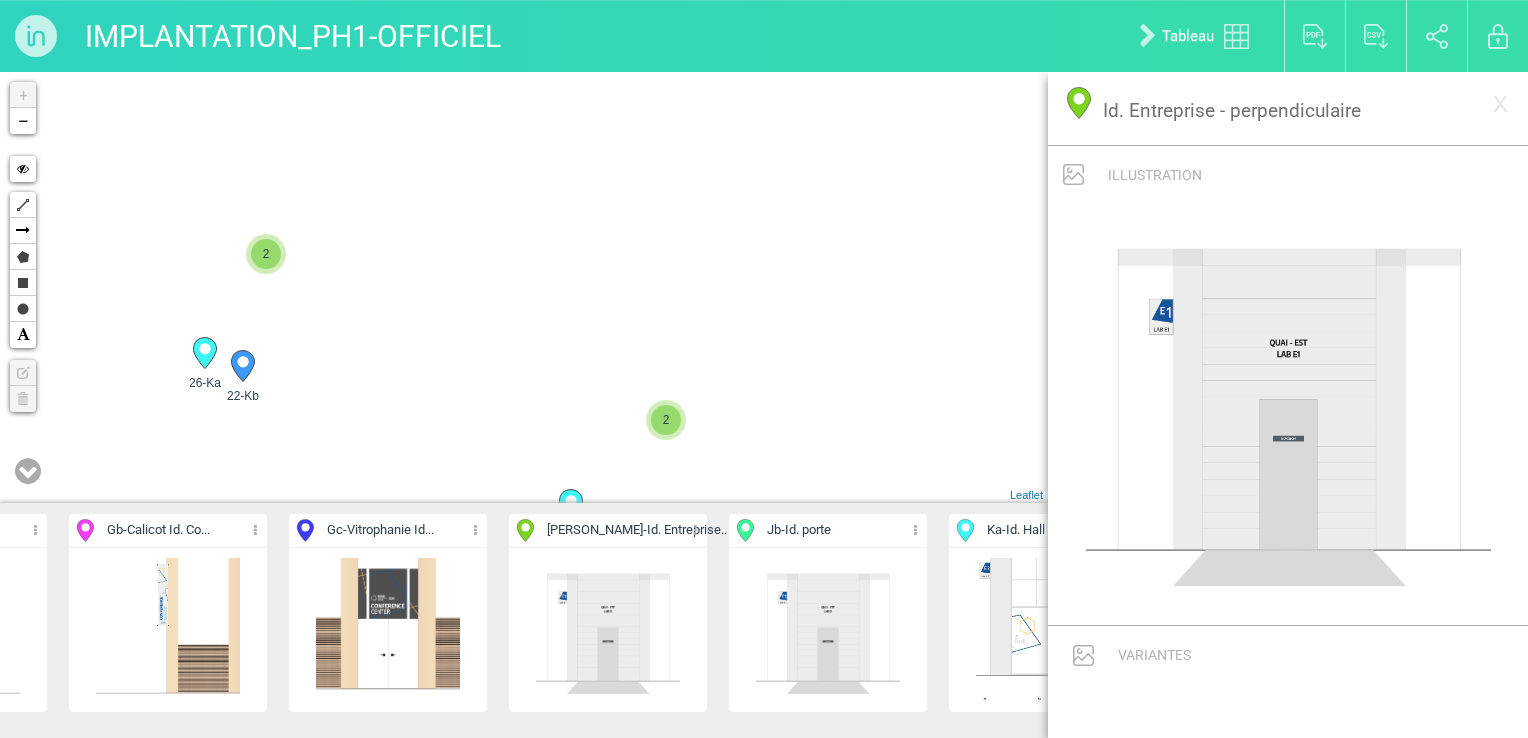 click on "2" at bounding box center [266, 254] 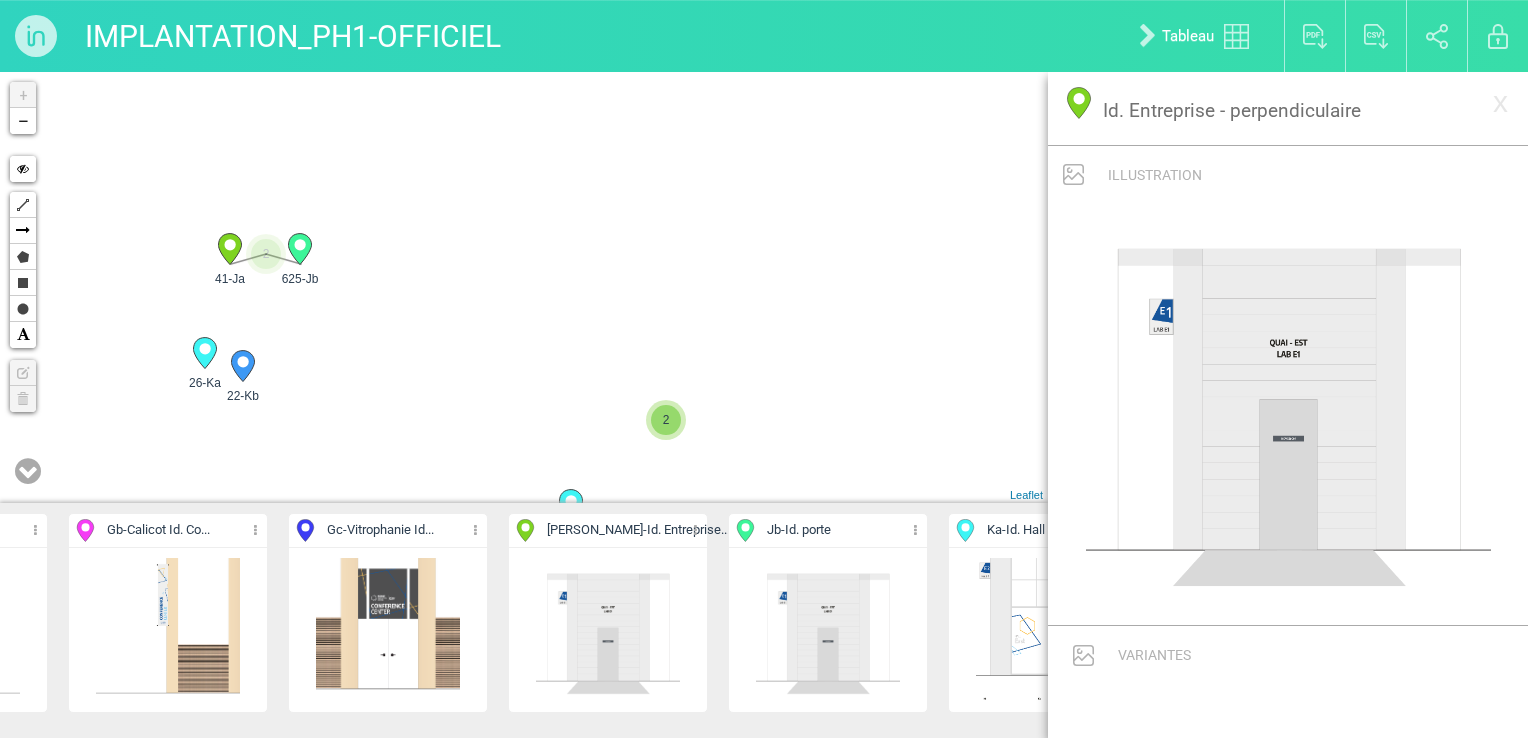 click on "2" at bounding box center (666, 420) 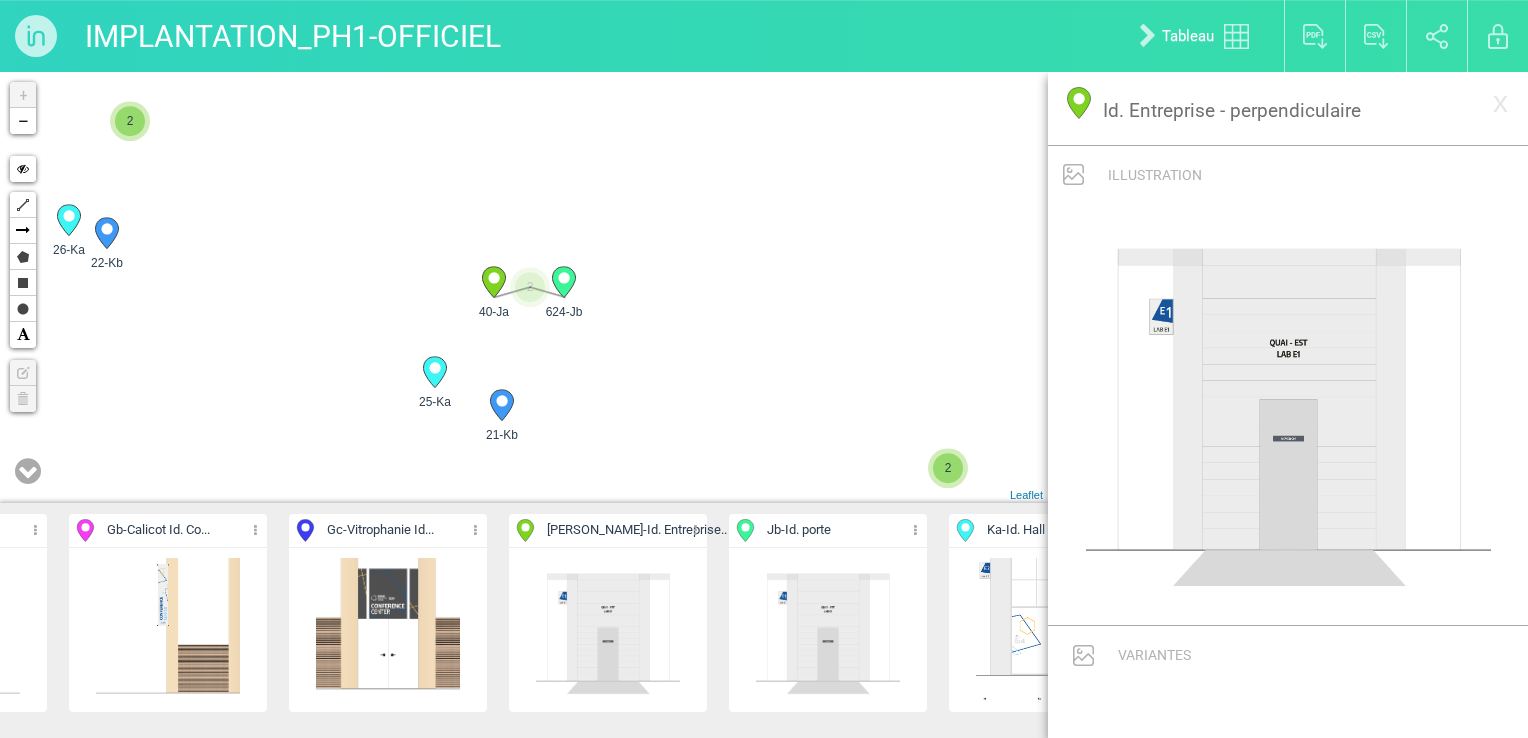 drag, startPoint x: 825, startPoint y: 436, endPoint x: 684, endPoint y: 299, distance: 196.59604 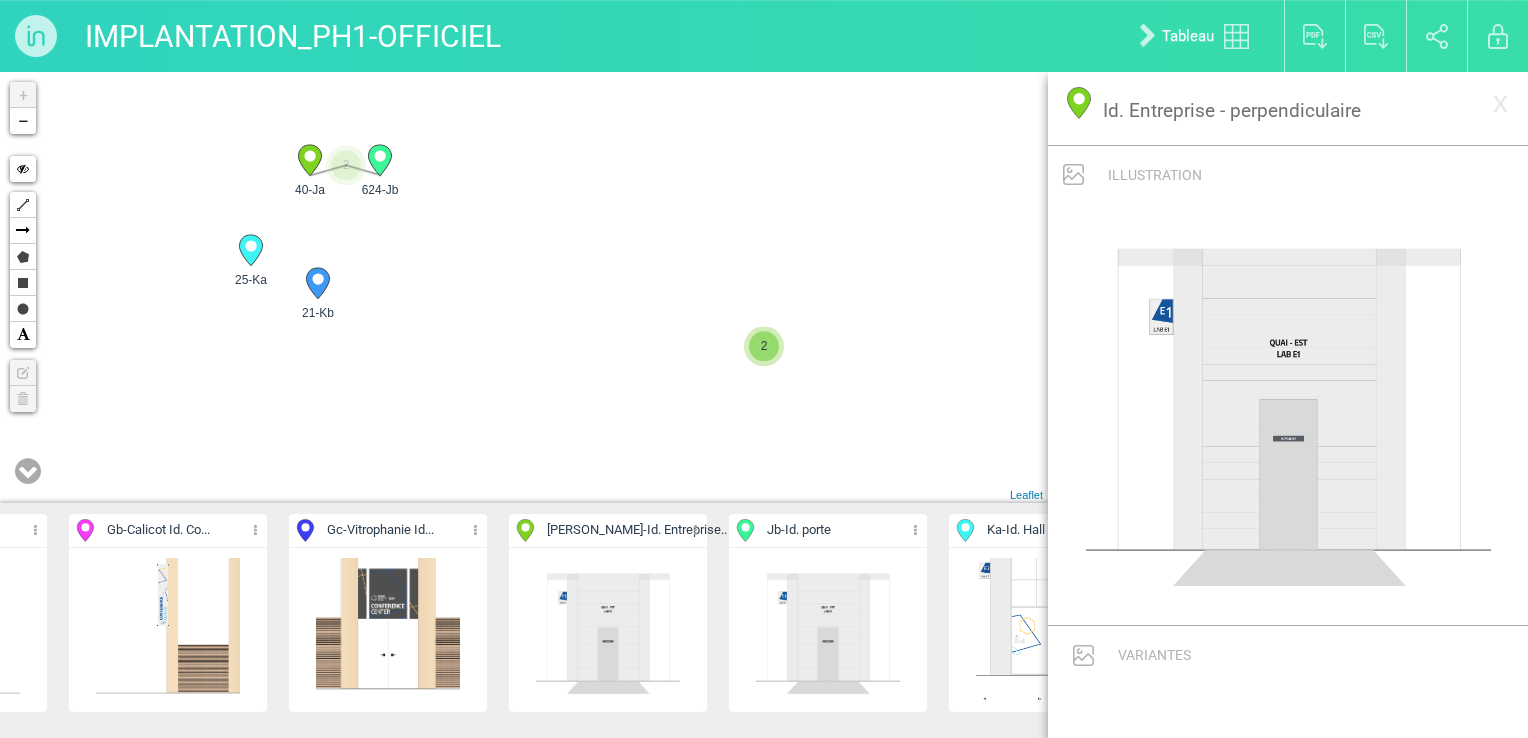 drag, startPoint x: 806, startPoint y: 366, endPoint x: 556, endPoint y: 218, distance: 290.52365 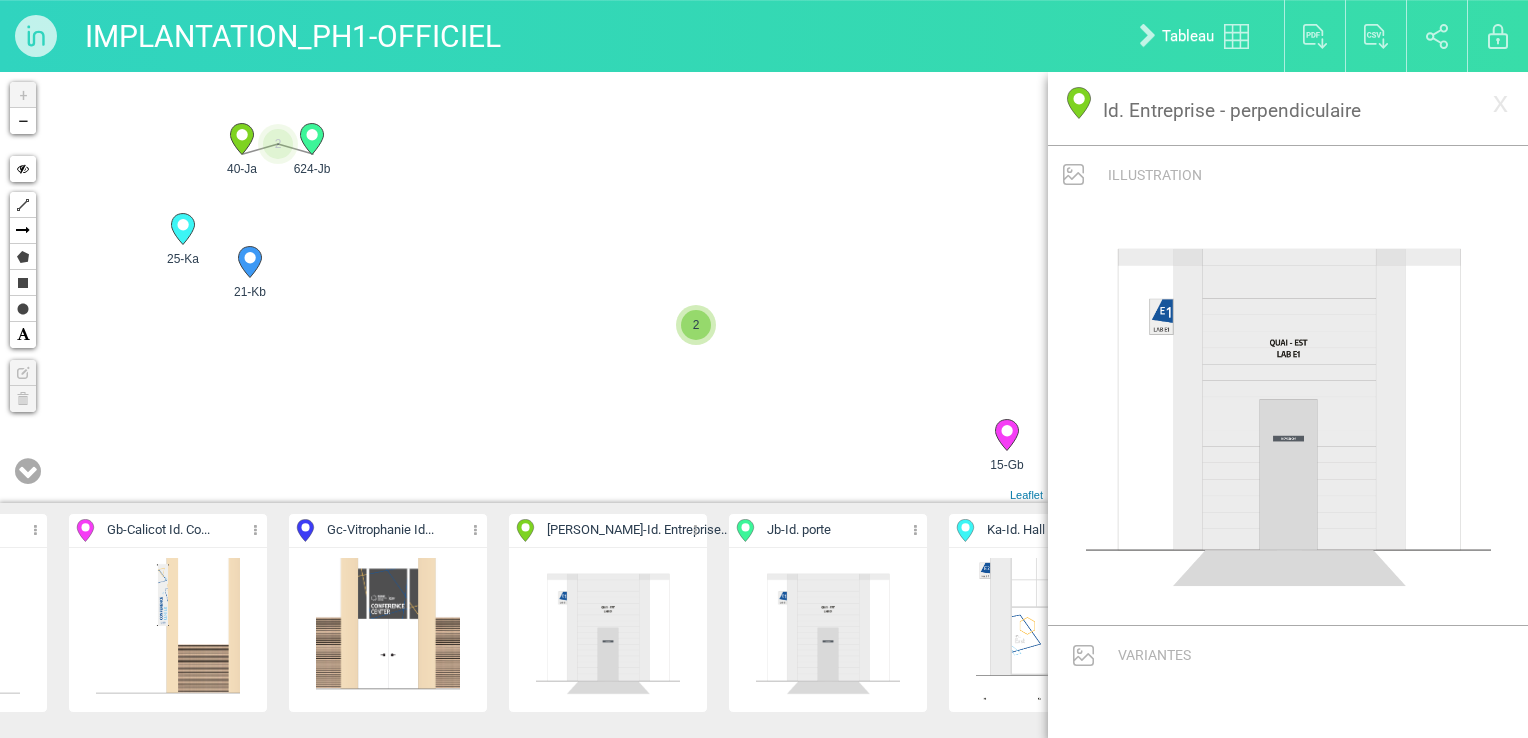 click on "2" at bounding box center (696, 325) 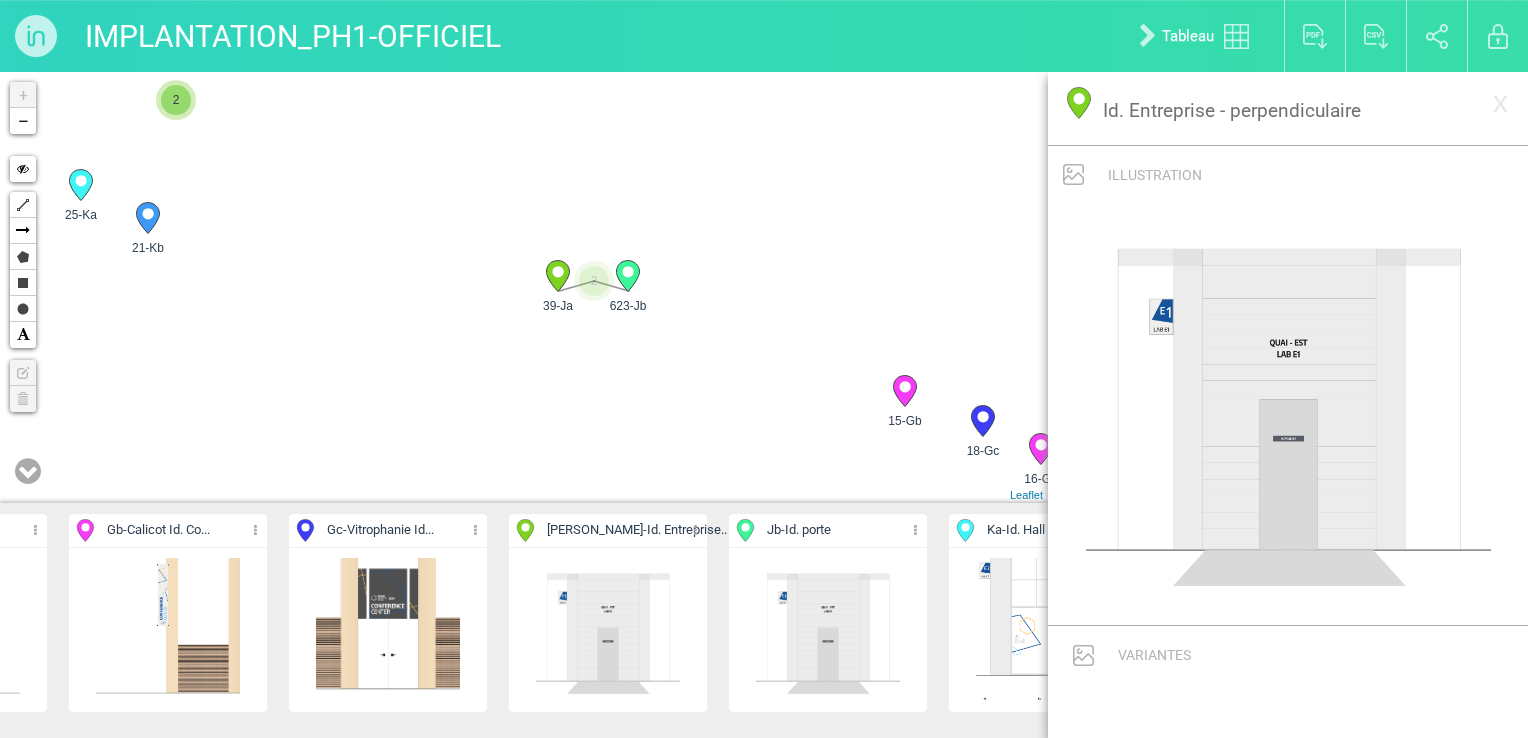 drag, startPoint x: 584, startPoint y: 393, endPoint x: 758, endPoint y: 422, distance: 176.40012 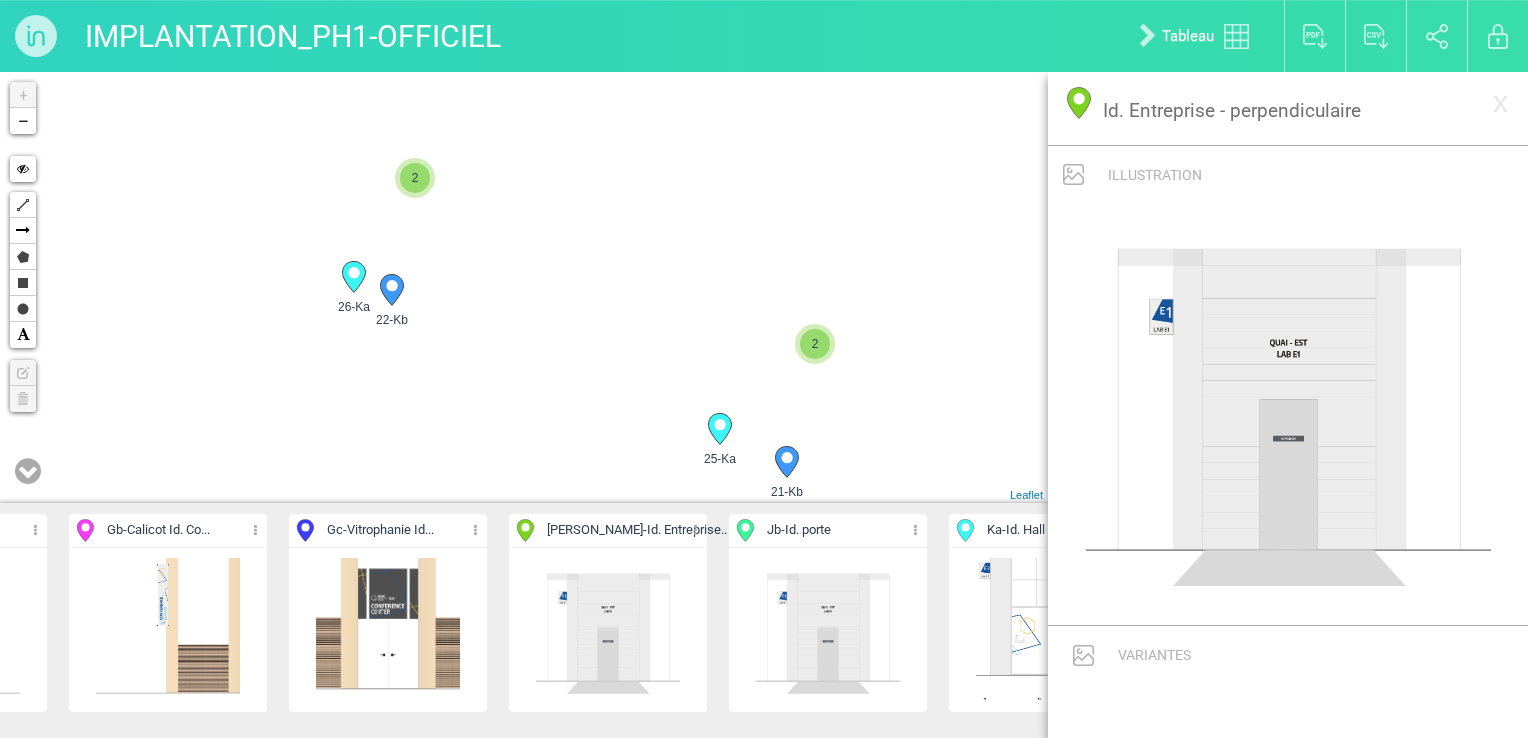 drag, startPoint x: 160, startPoint y: 214, endPoint x: 576, endPoint y: 395, distance: 453.6706 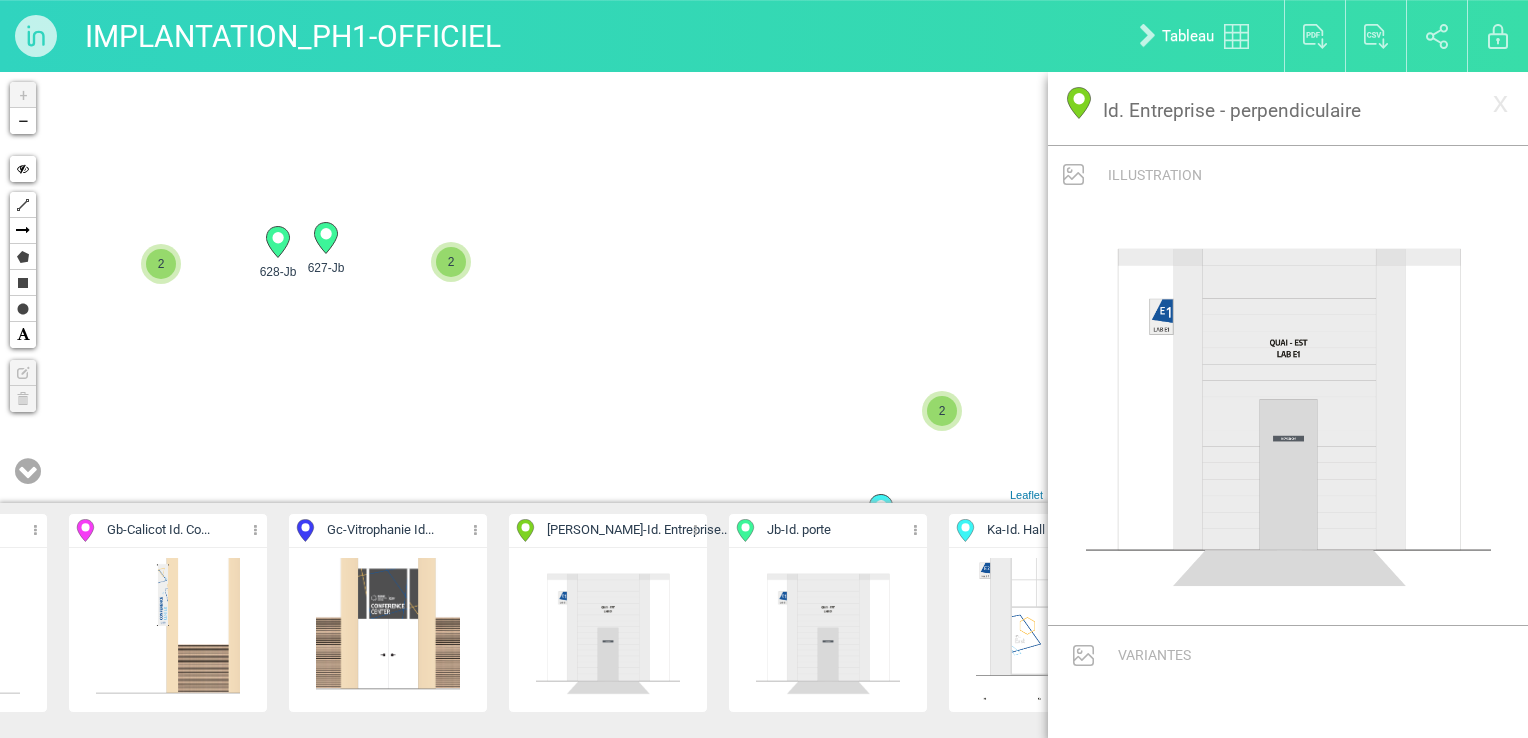 drag, startPoint x: 323, startPoint y: 262, endPoint x: 321, endPoint y: 298, distance: 36.05551 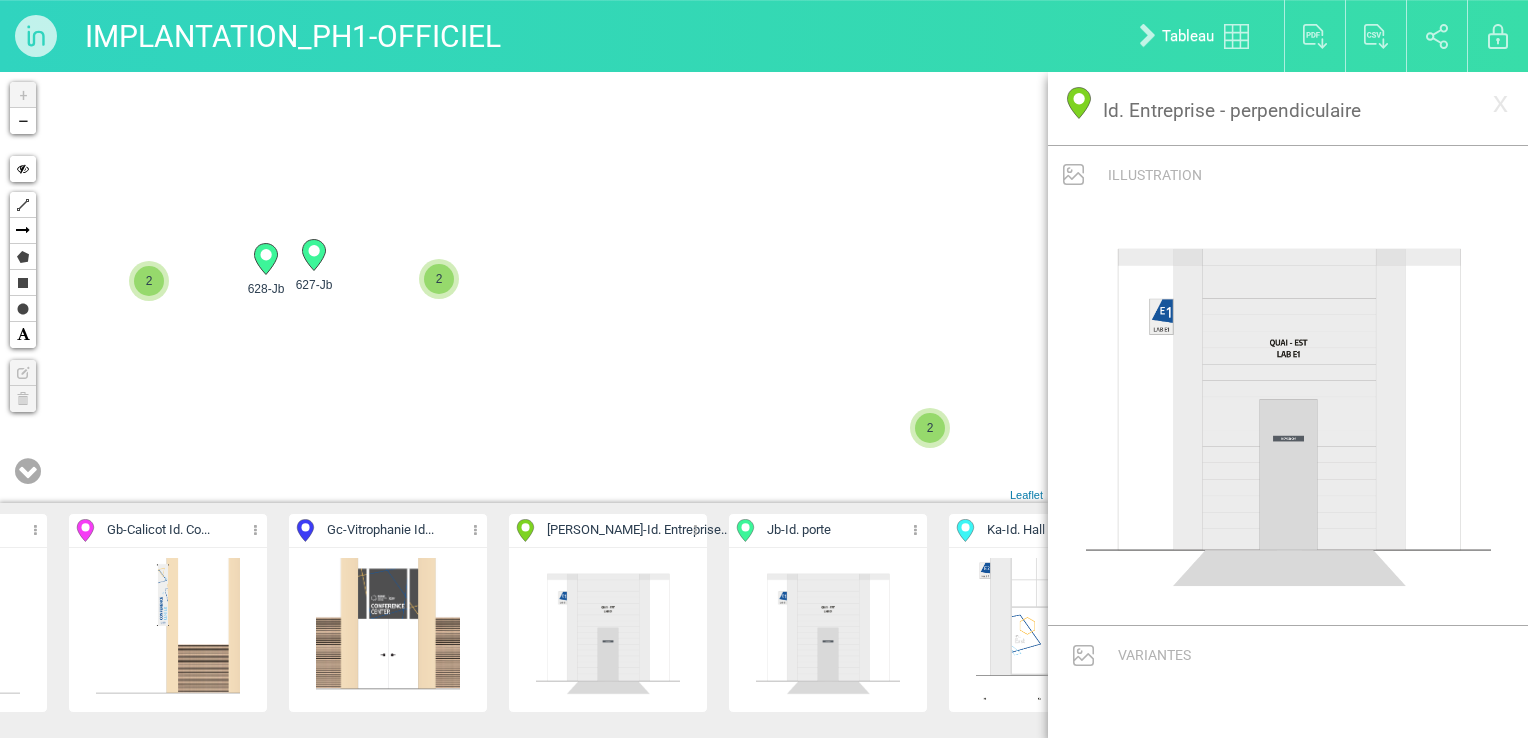 click on "2" at bounding box center (439, 279) 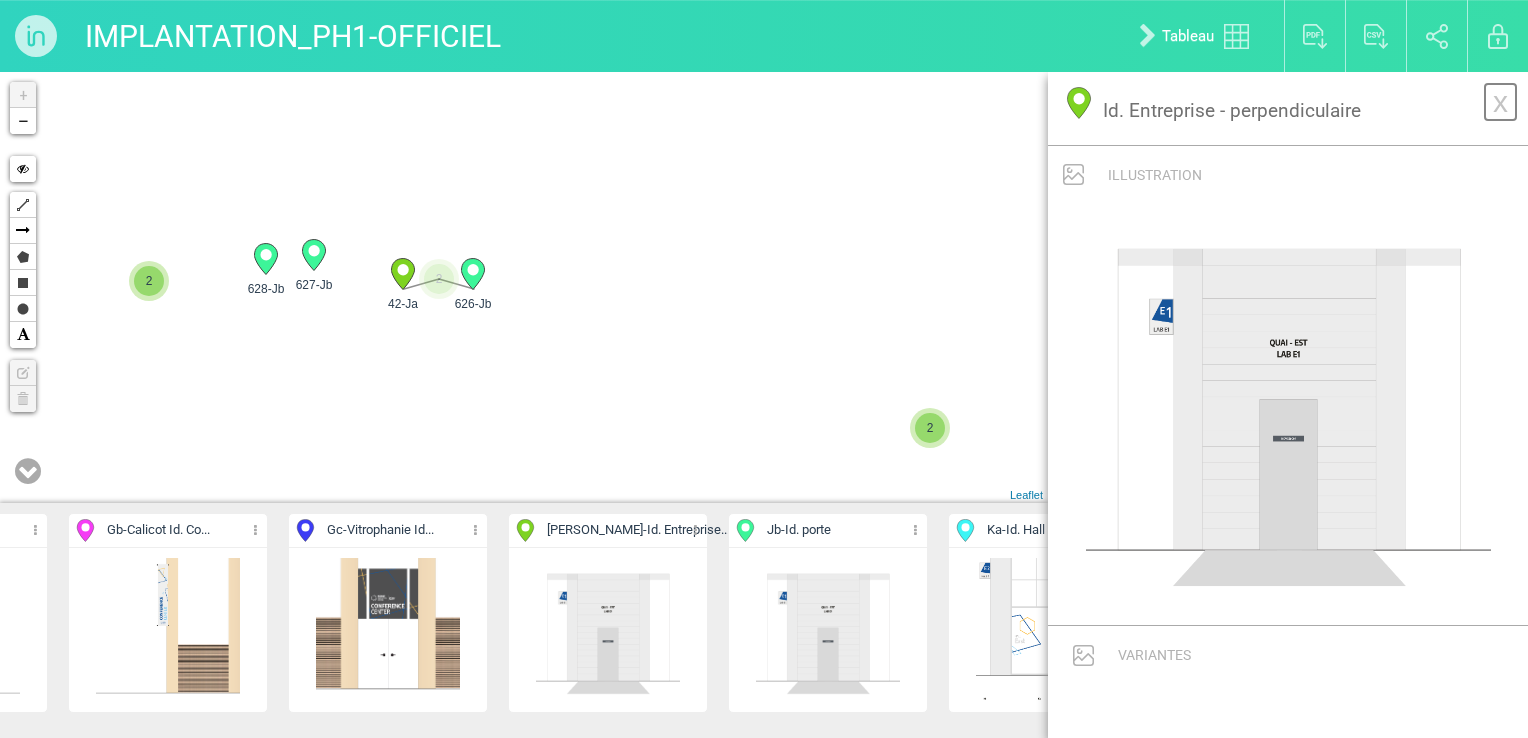 click on "x" at bounding box center [1500, 102] 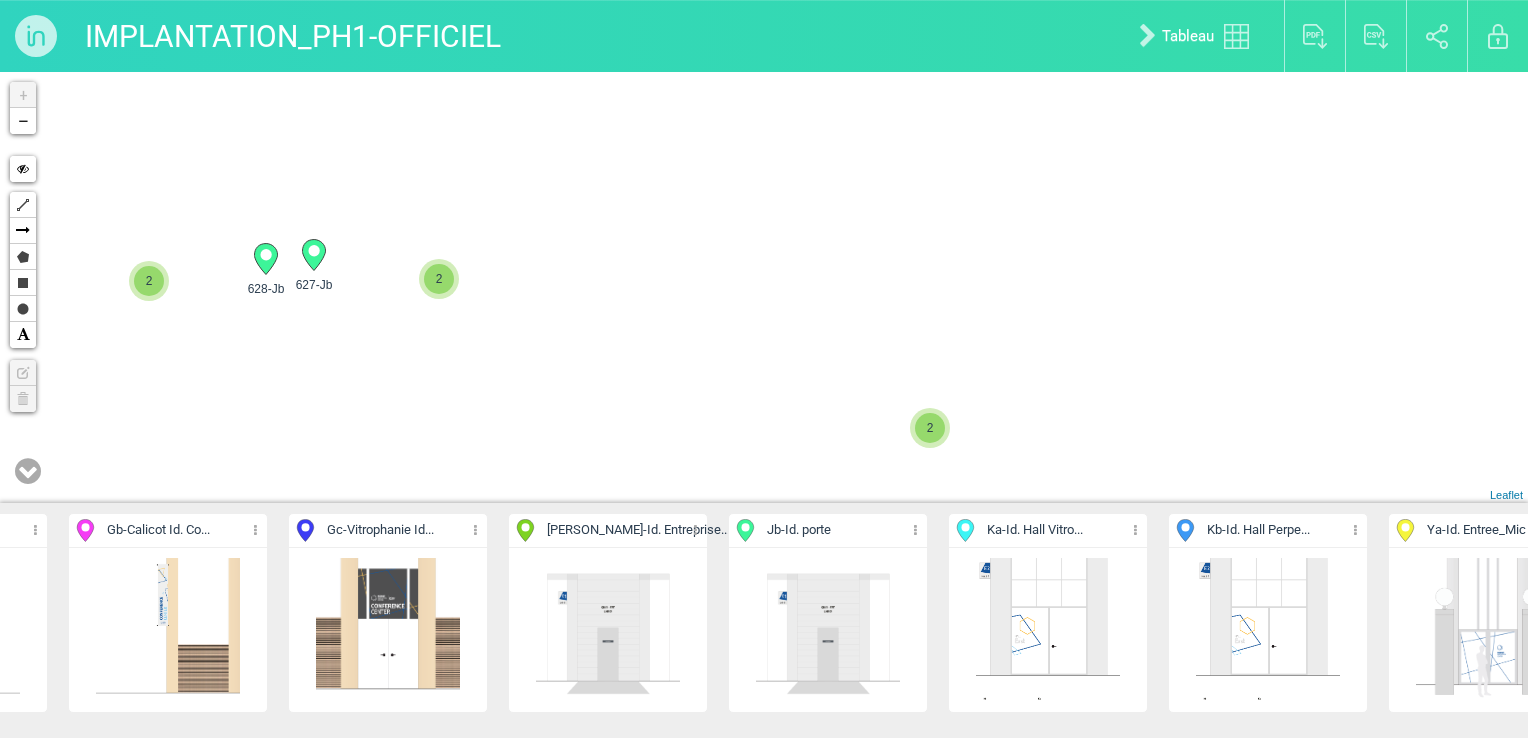 drag, startPoint x: 444, startPoint y: 386, endPoint x: 1098, endPoint y: 355, distance: 654.7343 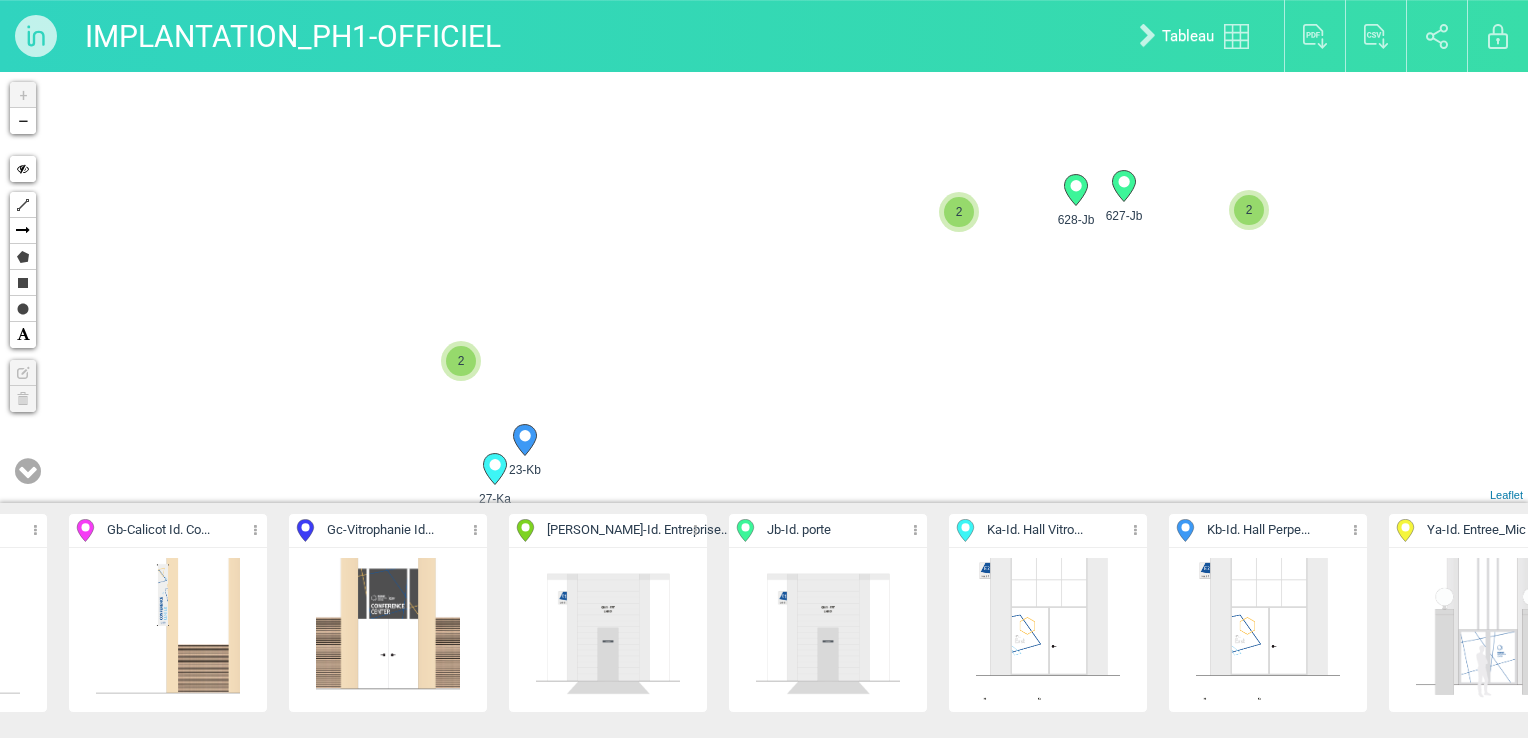 drag, startPoint x: 699, startPoint y: 357, endPoint x: 984, endPoint y: 227, distance: 313.2491 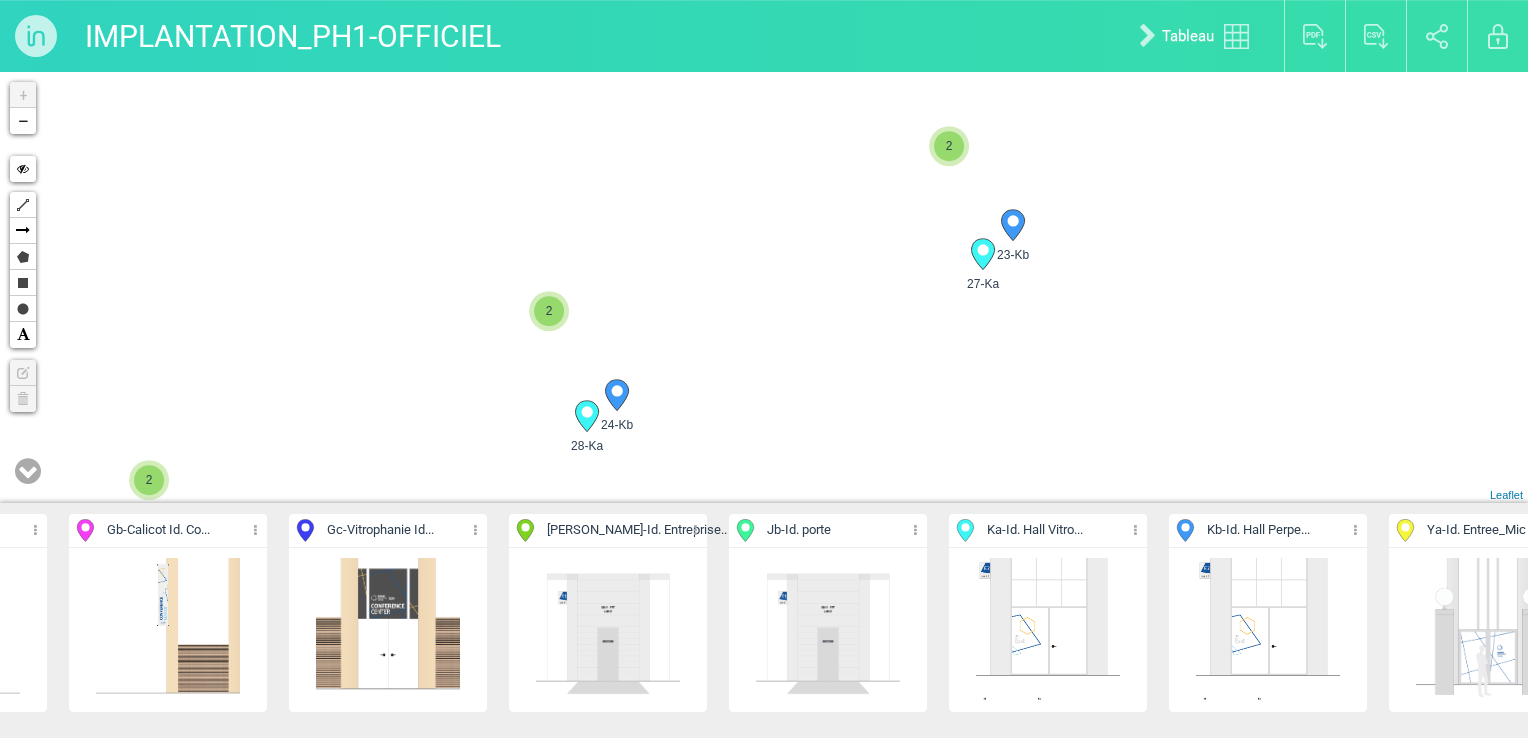 drag, startPoint x: 612, startPoint y: 317, endPoint x: 719, endPoint y: 205, distance: 154.89674 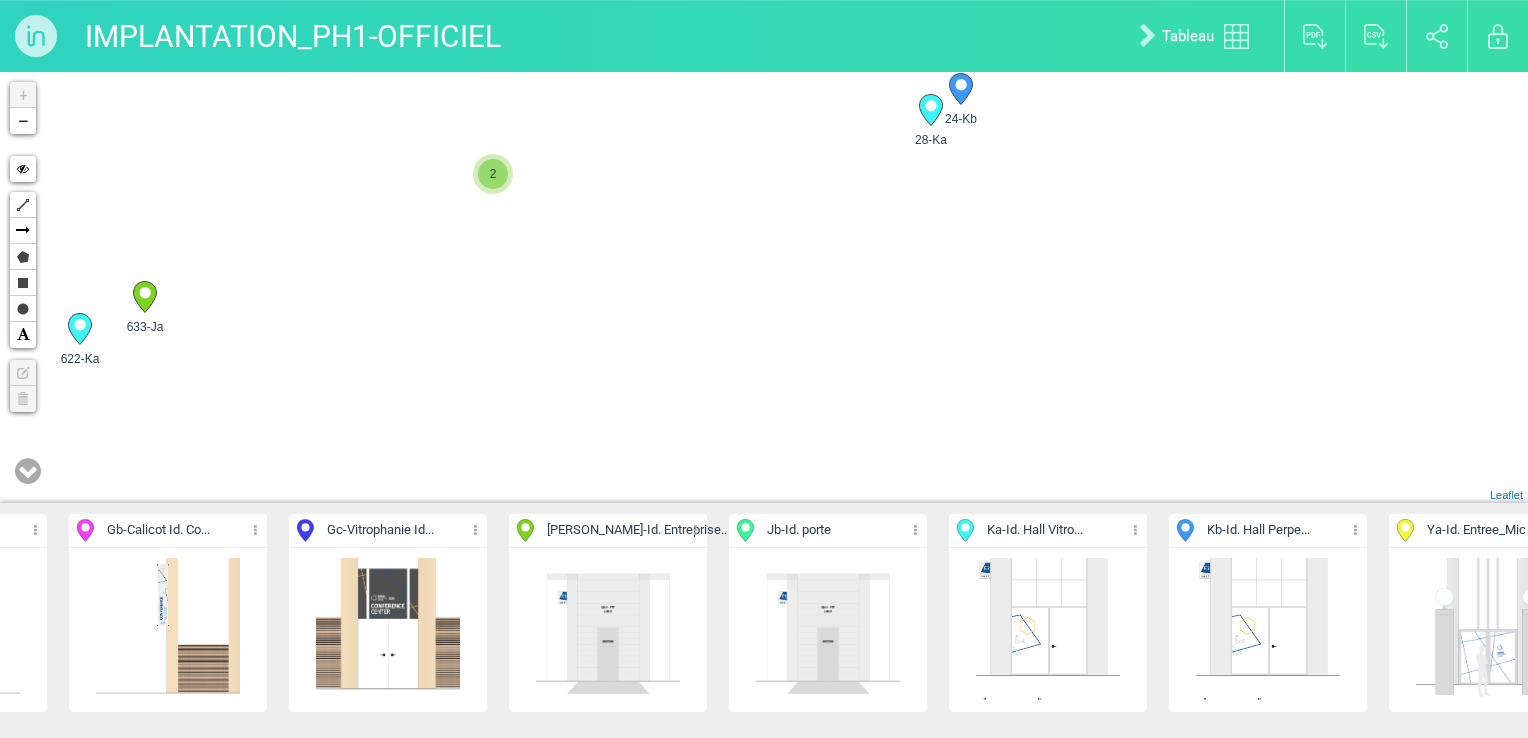 drag, startPoint x: 519, startPoint y: 353, endPoint x: 790, endPoint y: 198, distance: 312.19547 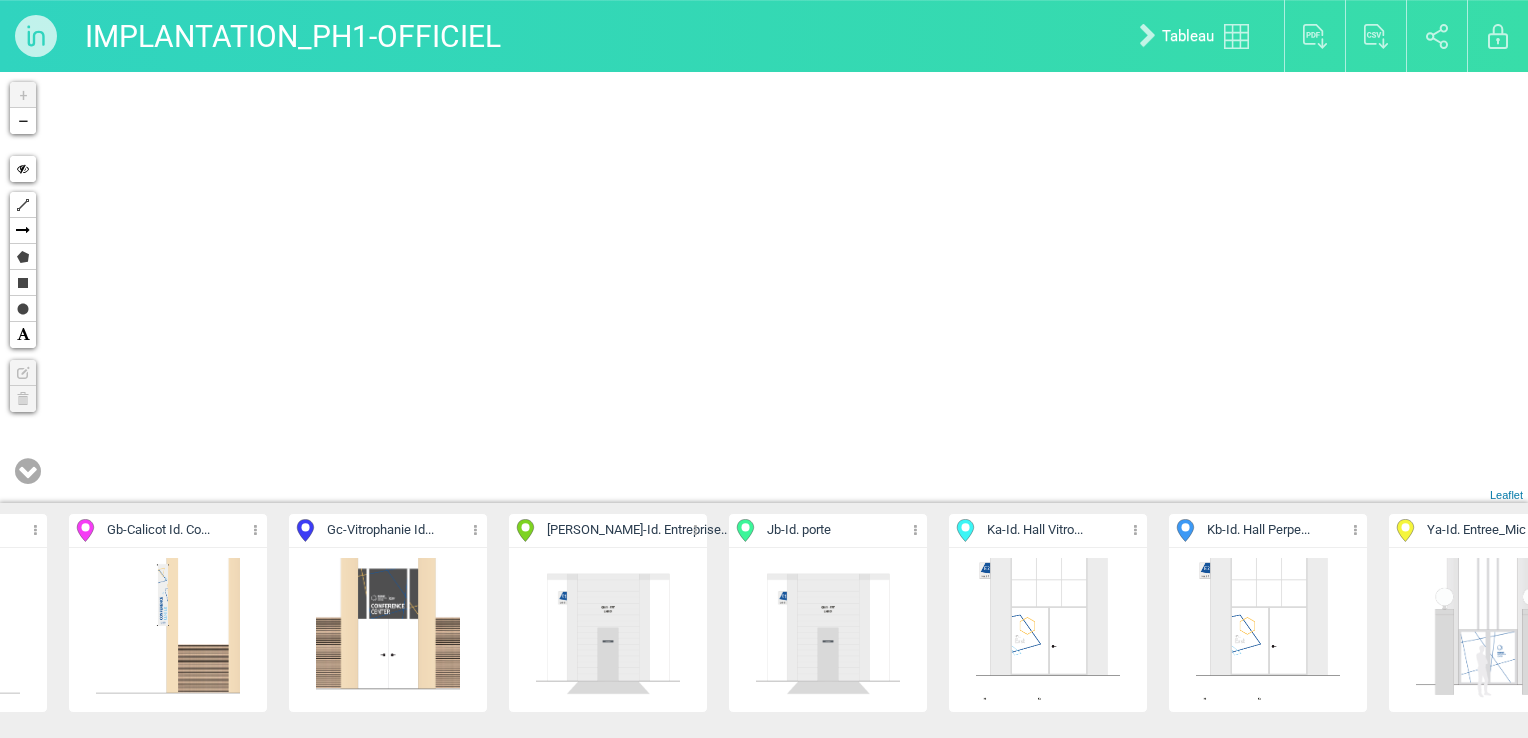 drag, startPoint x: 496, startPoint y: 282, endPoint x: 650, endPoint y: 180, distance: 184.716 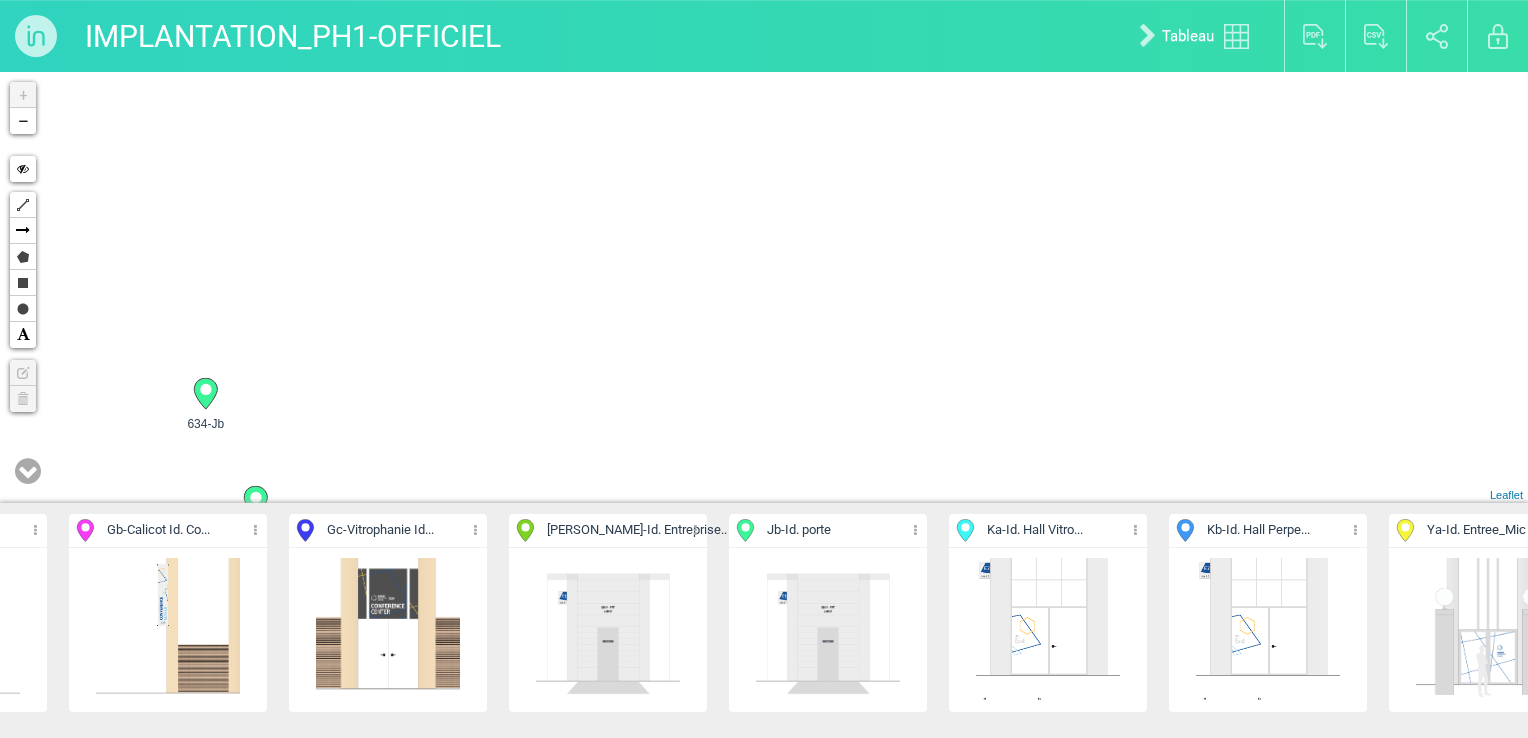 click on "23-Kb
24-Kb
30-Ka
28-Ka" at bounding box center [764, 287] 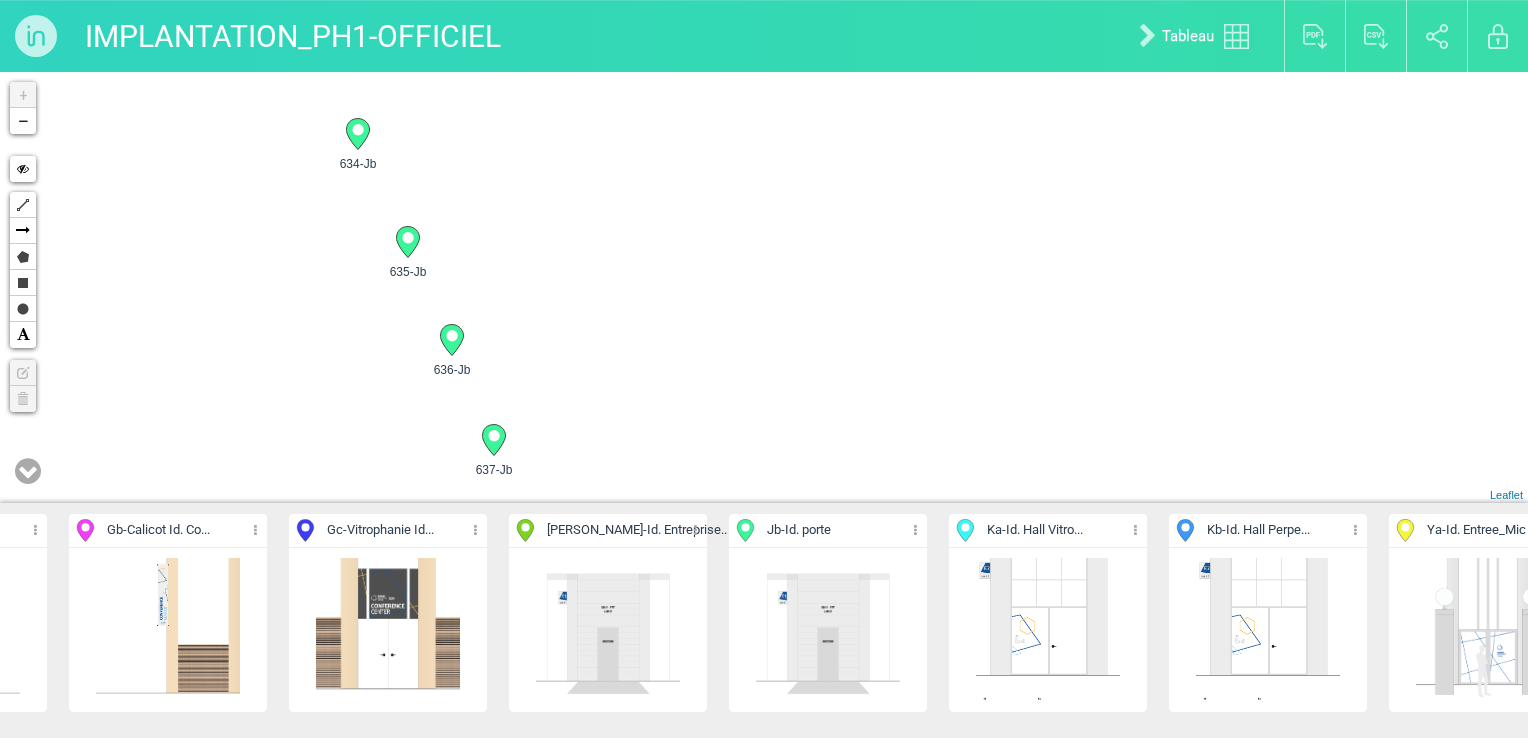drag, startPoint x: 447, startPoint y: 301, endPoint x: 796, endPoint y: 87, distance: 409.38614 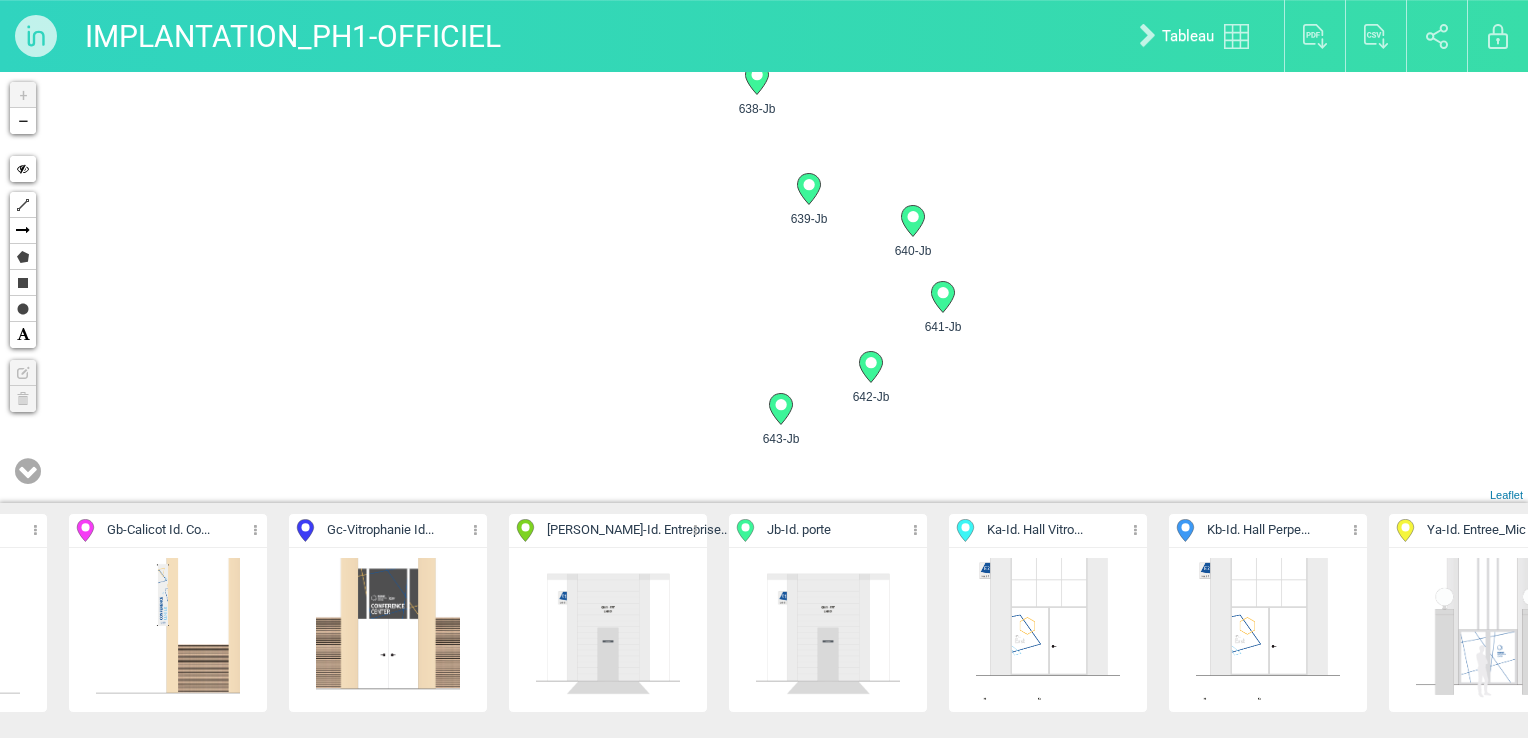 drag, startPoint x: 531, startPoint y: 238, endPoint x: 472, endPoint y: 342, distance: 119.57006 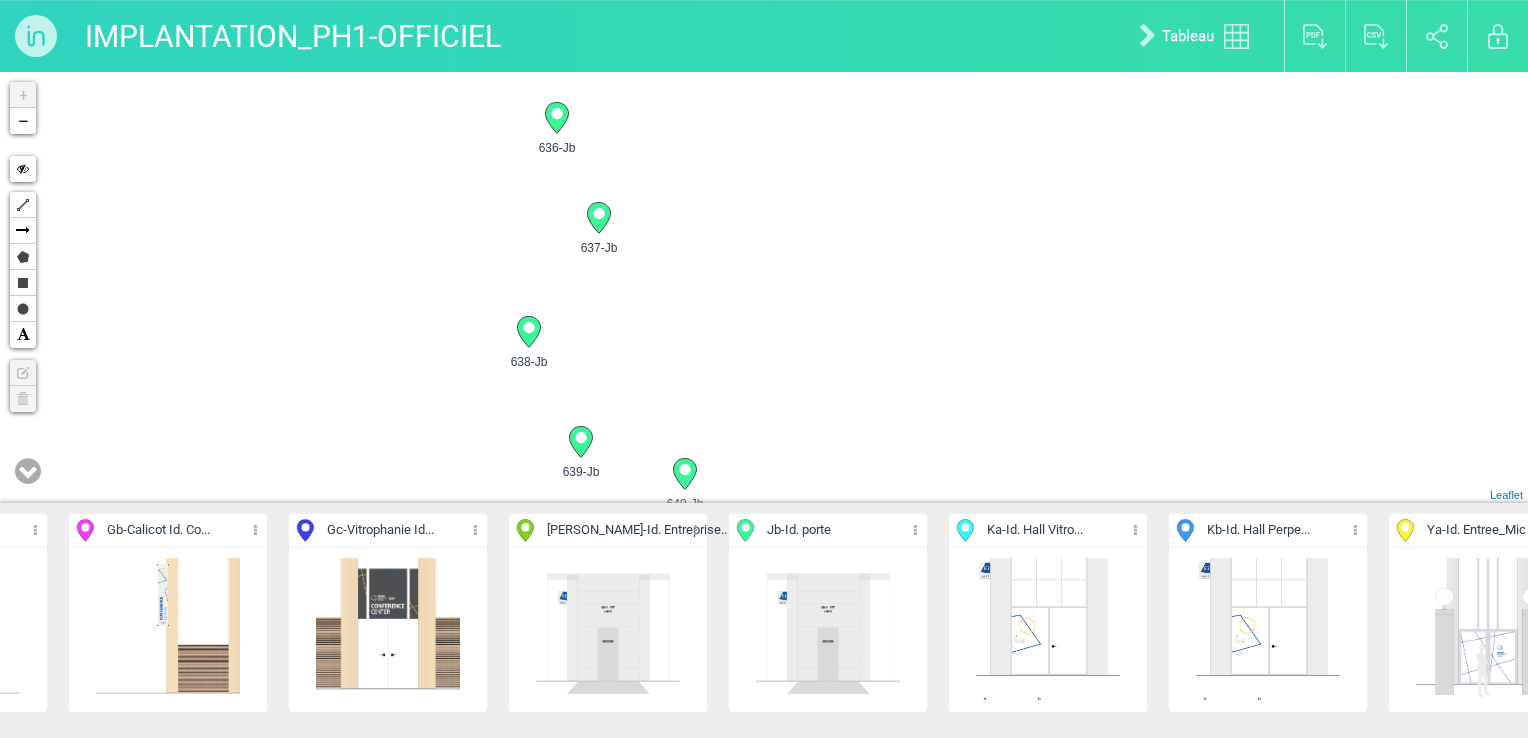 drag, startPoint x: 799, startPoint y: 178, endPoint x: 650, endPoint y: 322, distance: 207.21245 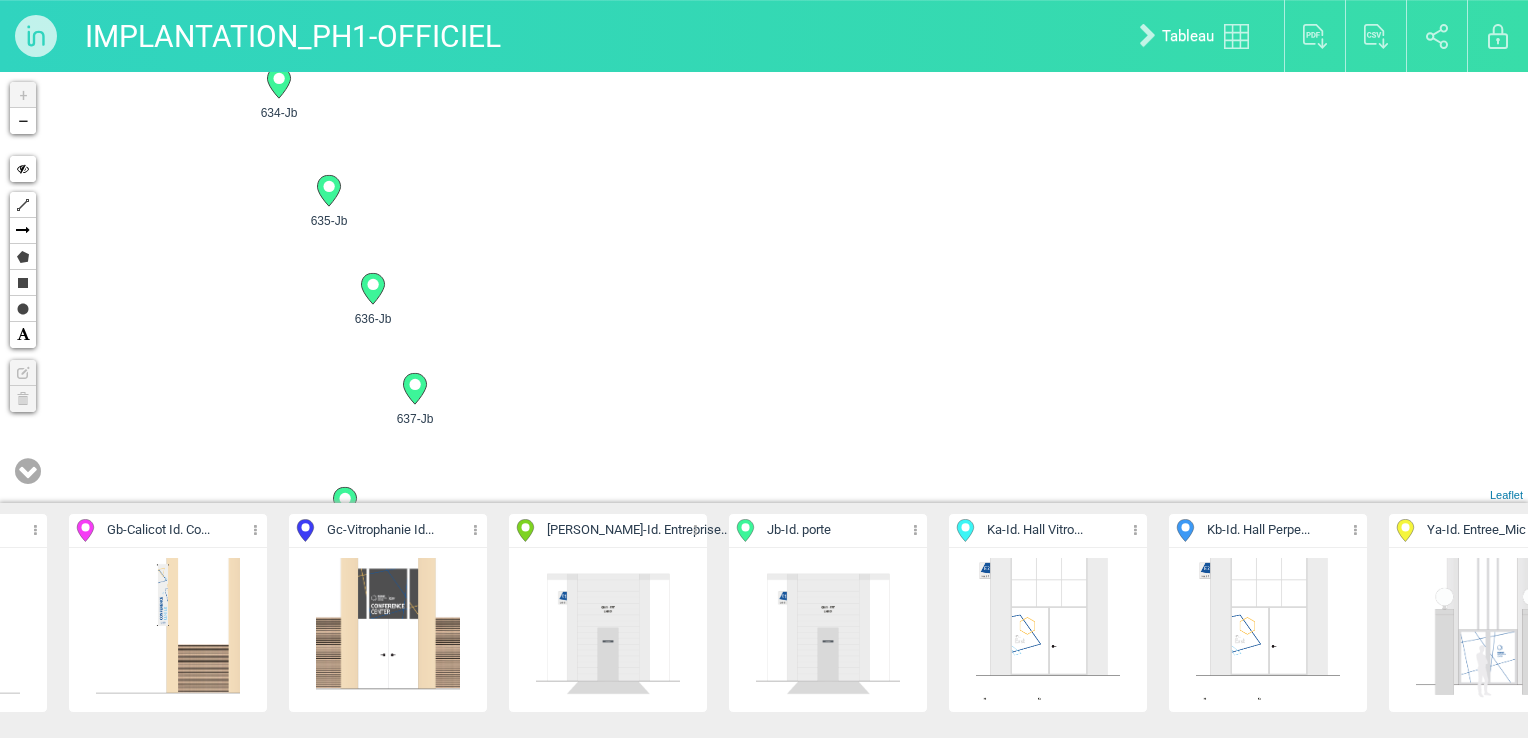 drag, startPoint x: 935, startPoint y: 254, endPoint x: 755, endPoint y: 429, distance: 251.0478 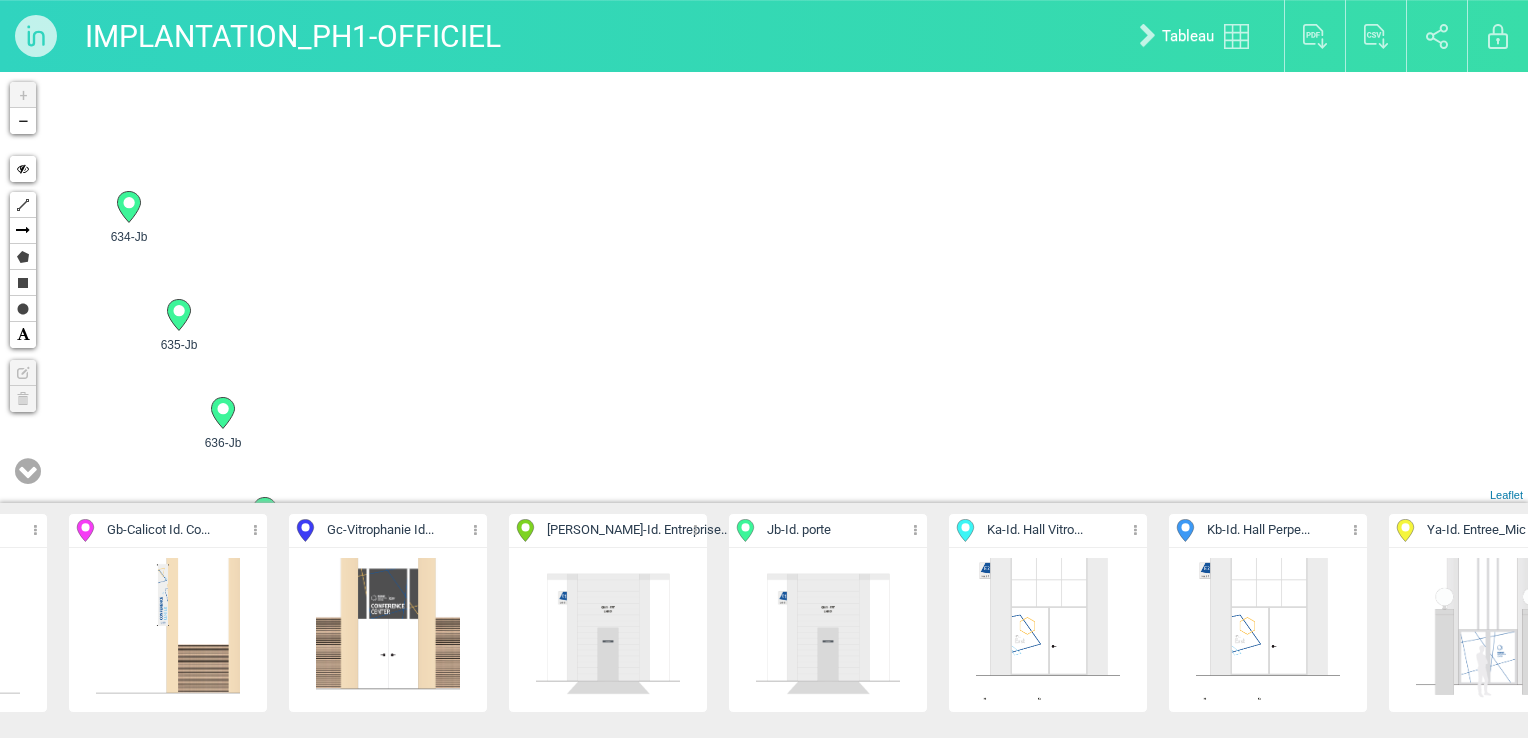 drag, startPoint x: 967, startPoint y: 326, endPoint x: 1135, endPoint y: 500, distance: 241.86774 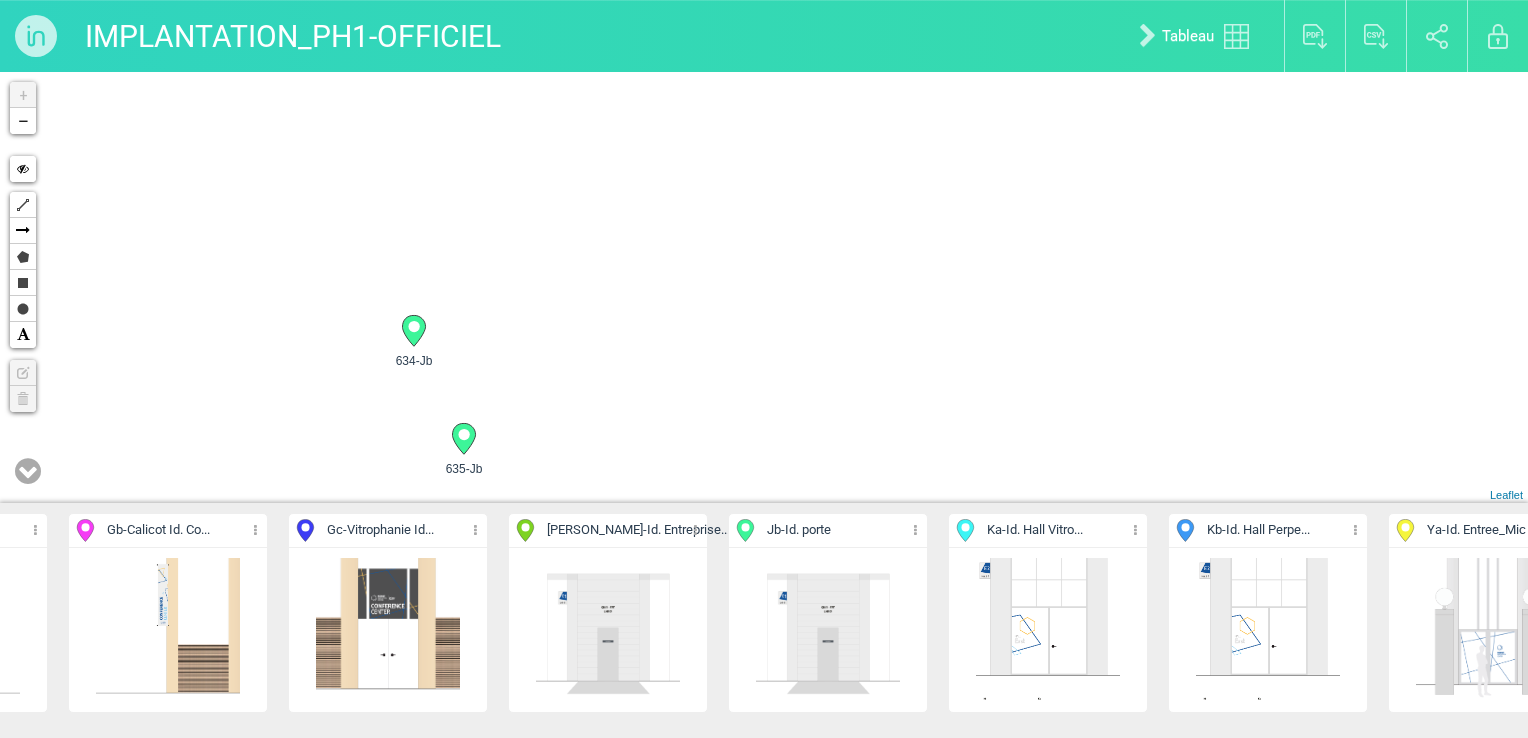 drag, startPoint x: 820, startPoint y: 291, endPoint x: 993, endPoint y: 446, distance: 232.28 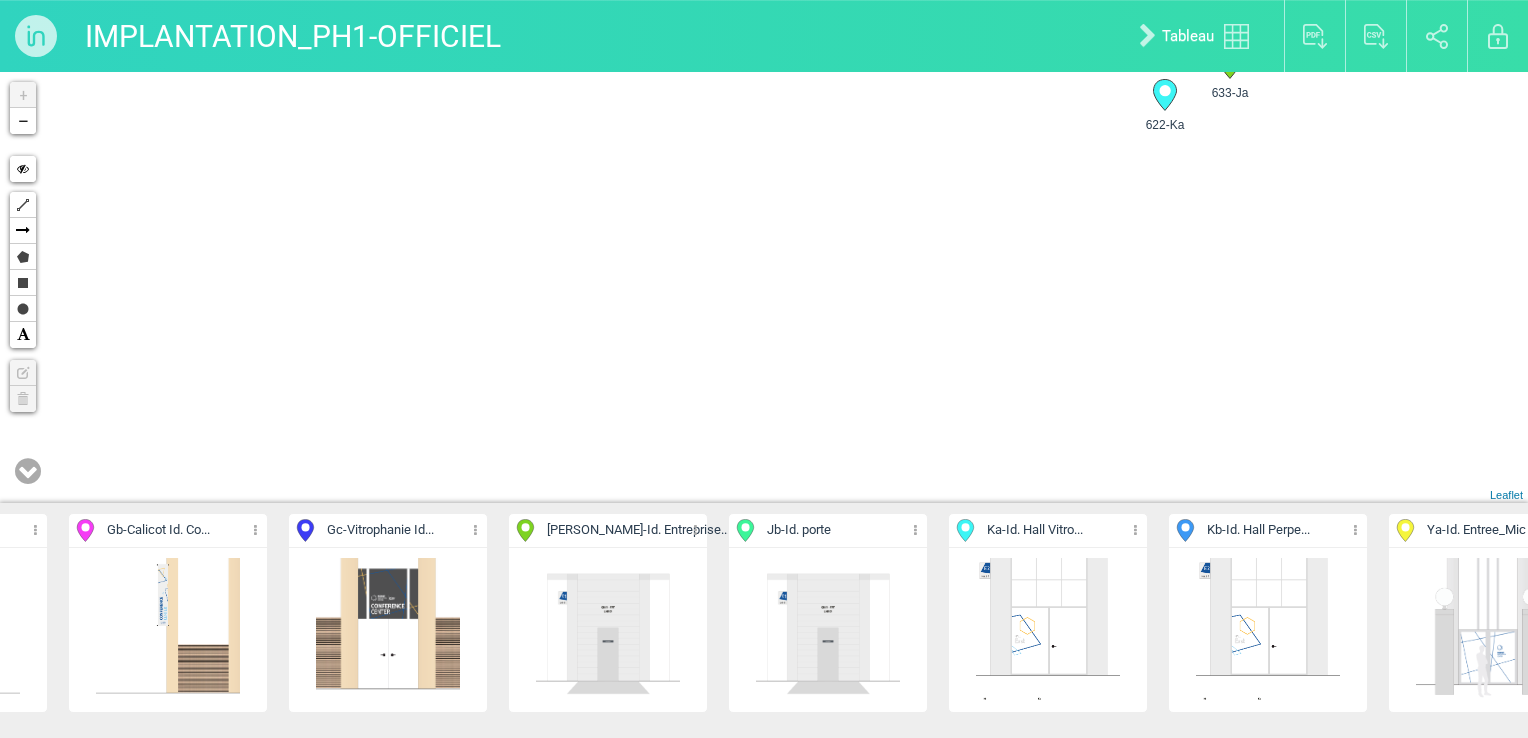 drag, startPoint x: 823, startPoint y: 403, endPoint x: 879, endPoint y: 354, distance: 74.41102 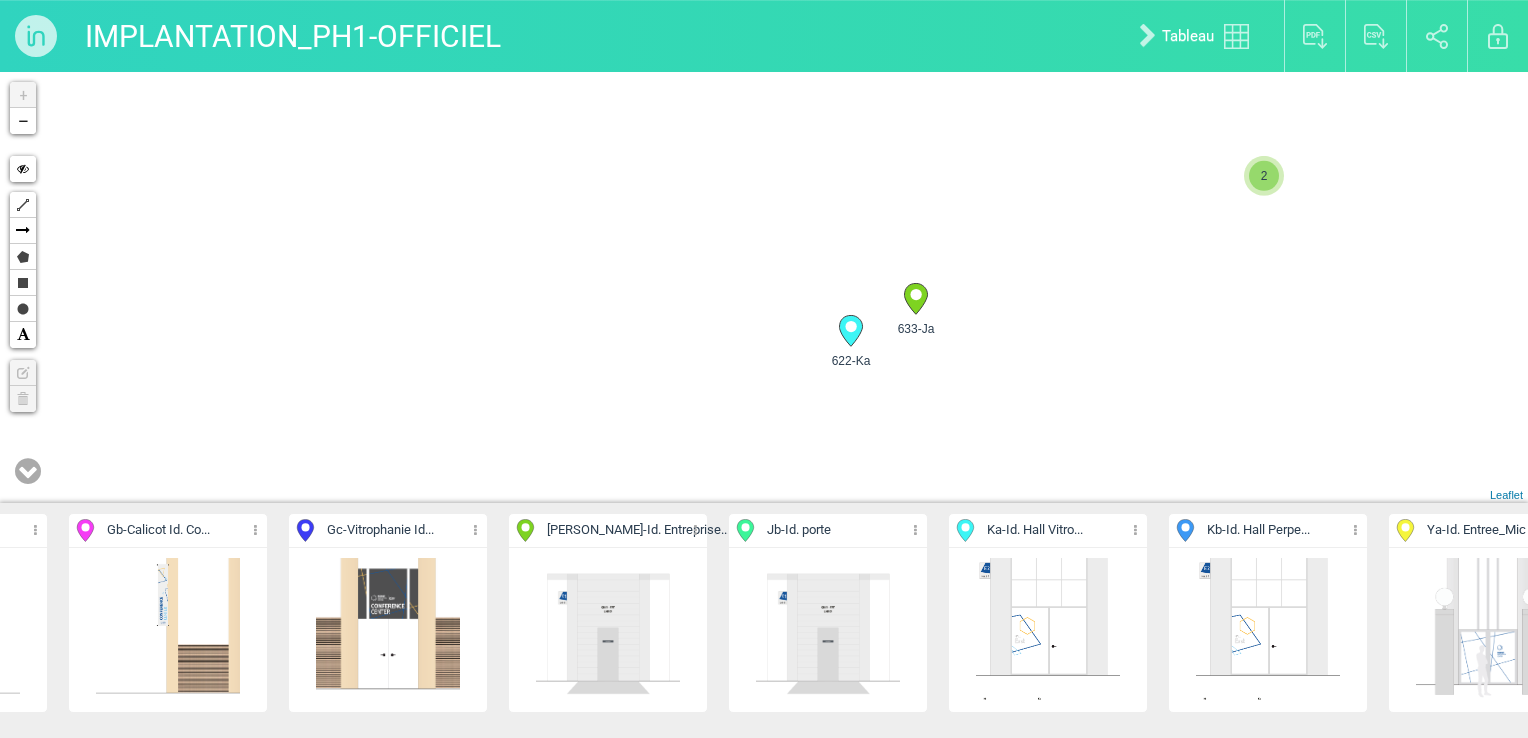 drag, startPoint x: 1070, startPoint y: 224, endPoint x: 887, endPoint y: 385, distance: 243.74167 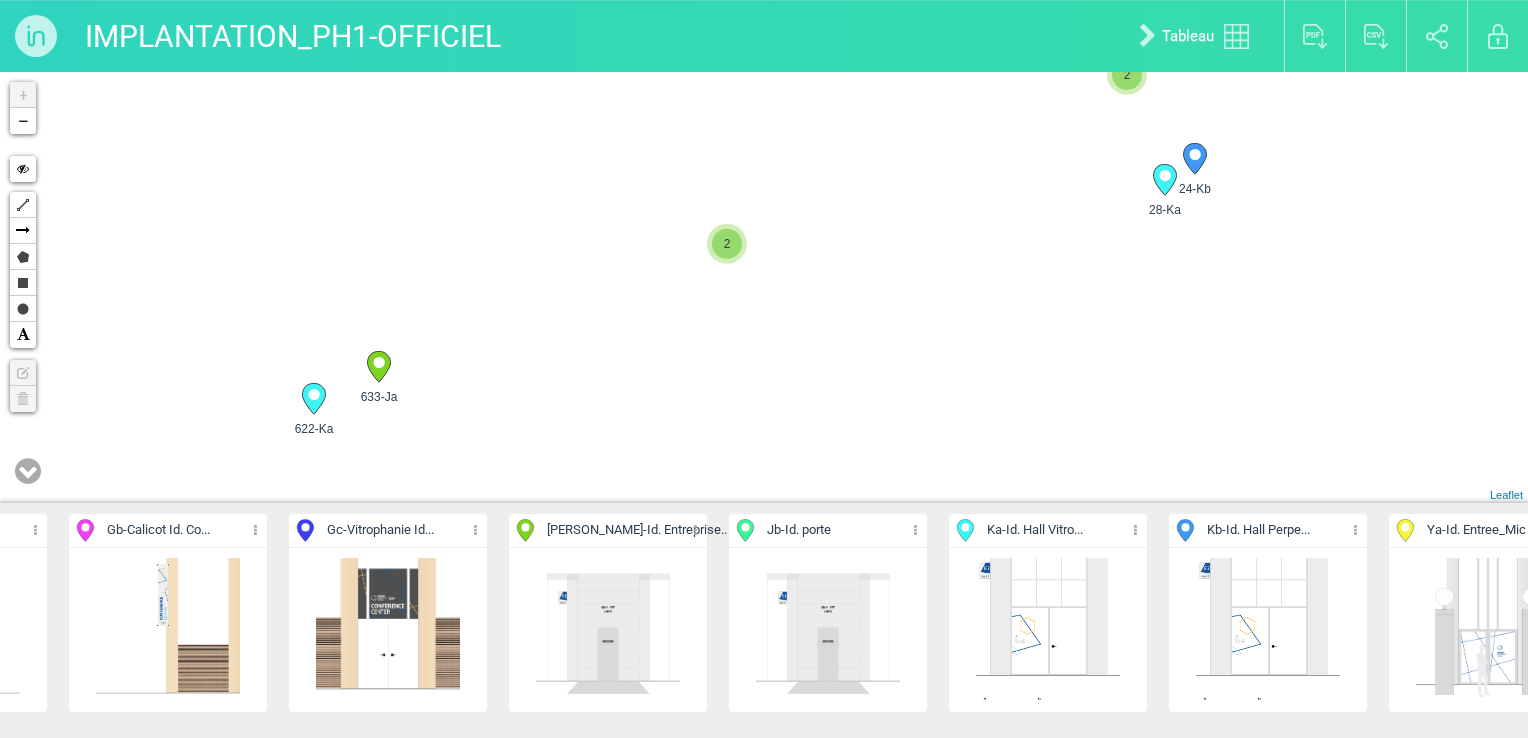 drag, startPoint x: 1097, startPoint y: 346, endPoint x: 552, endPoint y: 414, distance: 549.2258 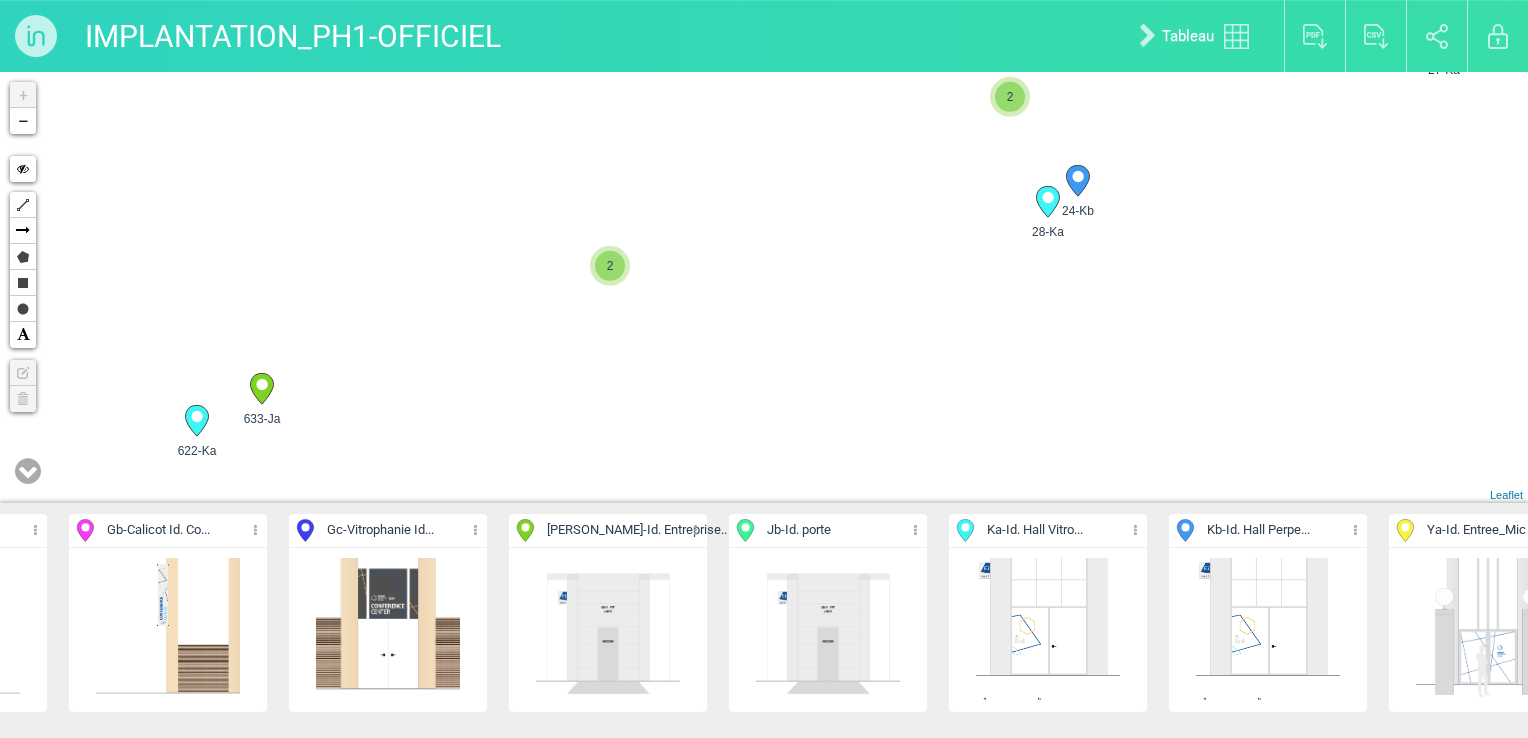 drag, startPoint x: 996, startPoint y: 322, endPoint x: 633, endPoint y: 427, distance: 377.88092 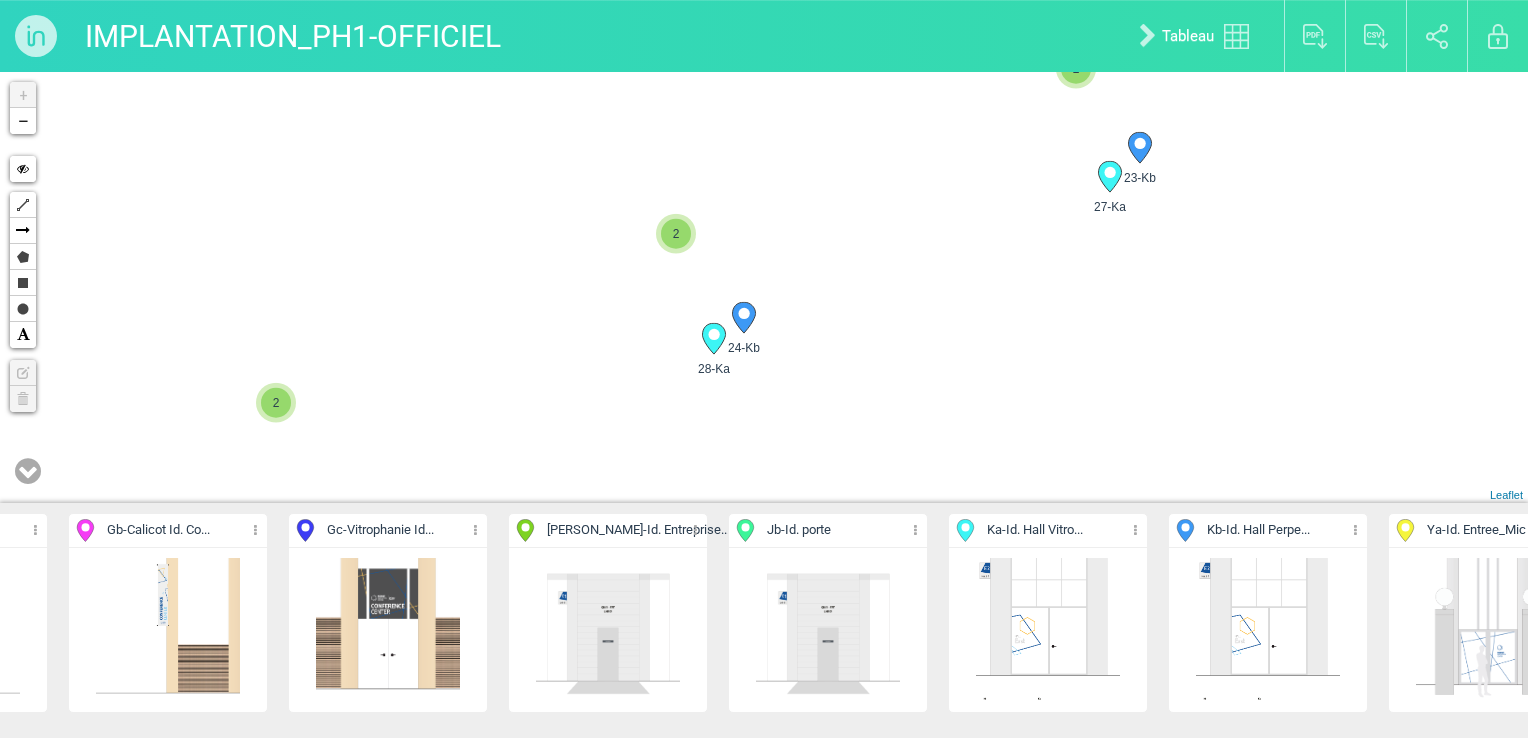 drag, startPoint x: 876, startPoint y: 362, endPoint x: 787, endPoint y: 422, distance: 107.33592 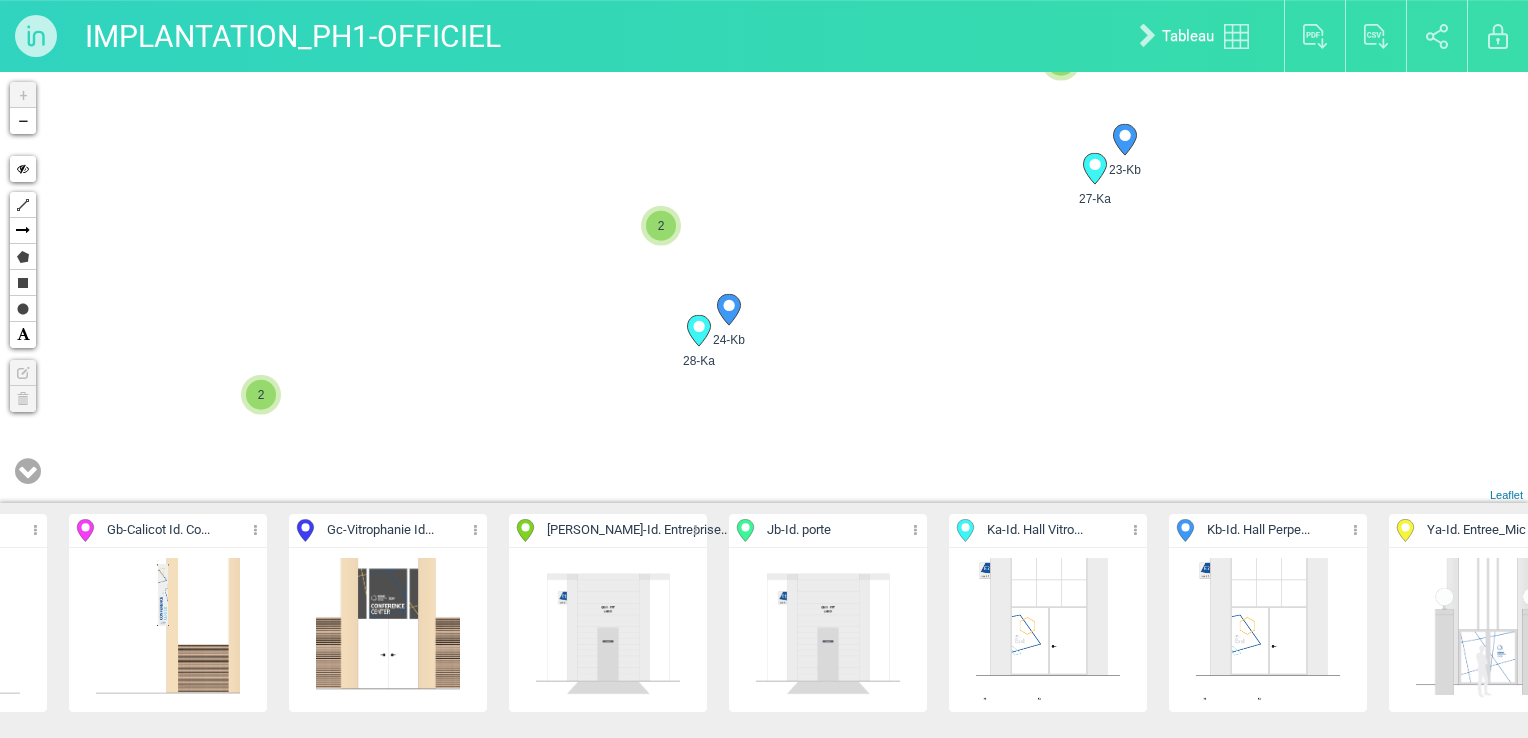 drag, startPoint x: 1113, startPoint y: 330, endPoint x: 947, endPoint y: 290, distance: 170.75128 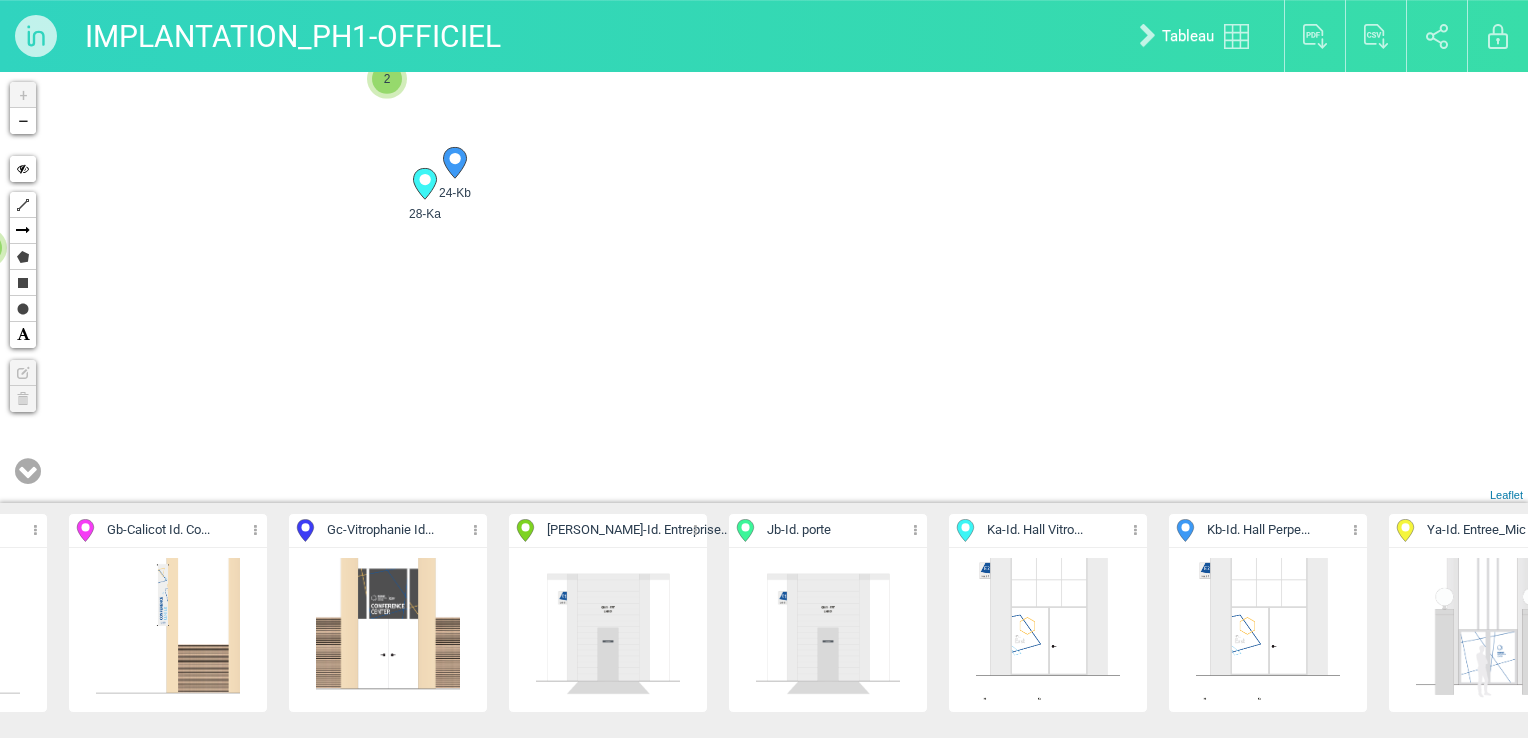 drag, startPoint x: 867, startPoint y: 293, endPoint x: 724, endPoint y: 172, distance: 187.32326 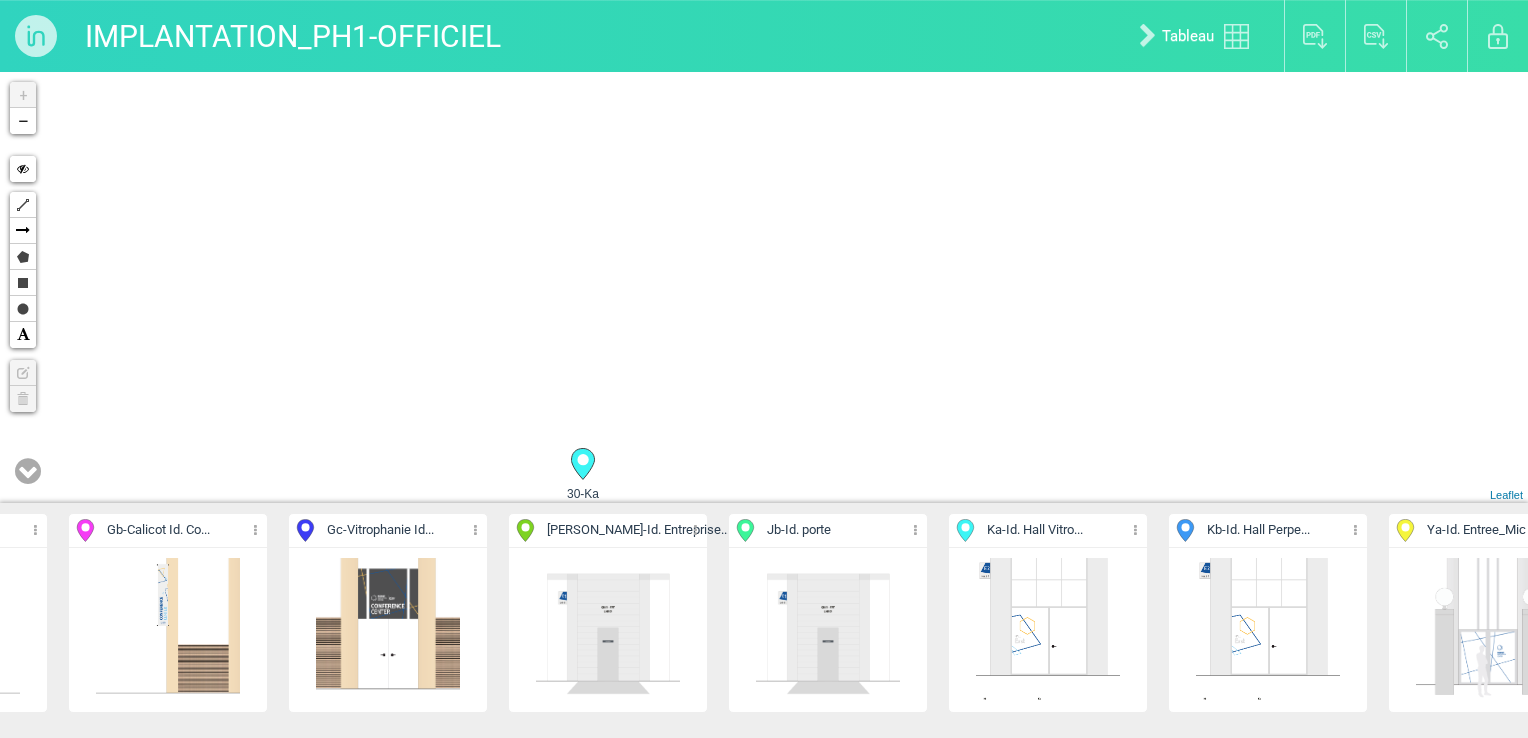drag, startPoint x: 763, startPoint y: 318, endPoint x: 768, endPoint y: 332, distance: 14.866069 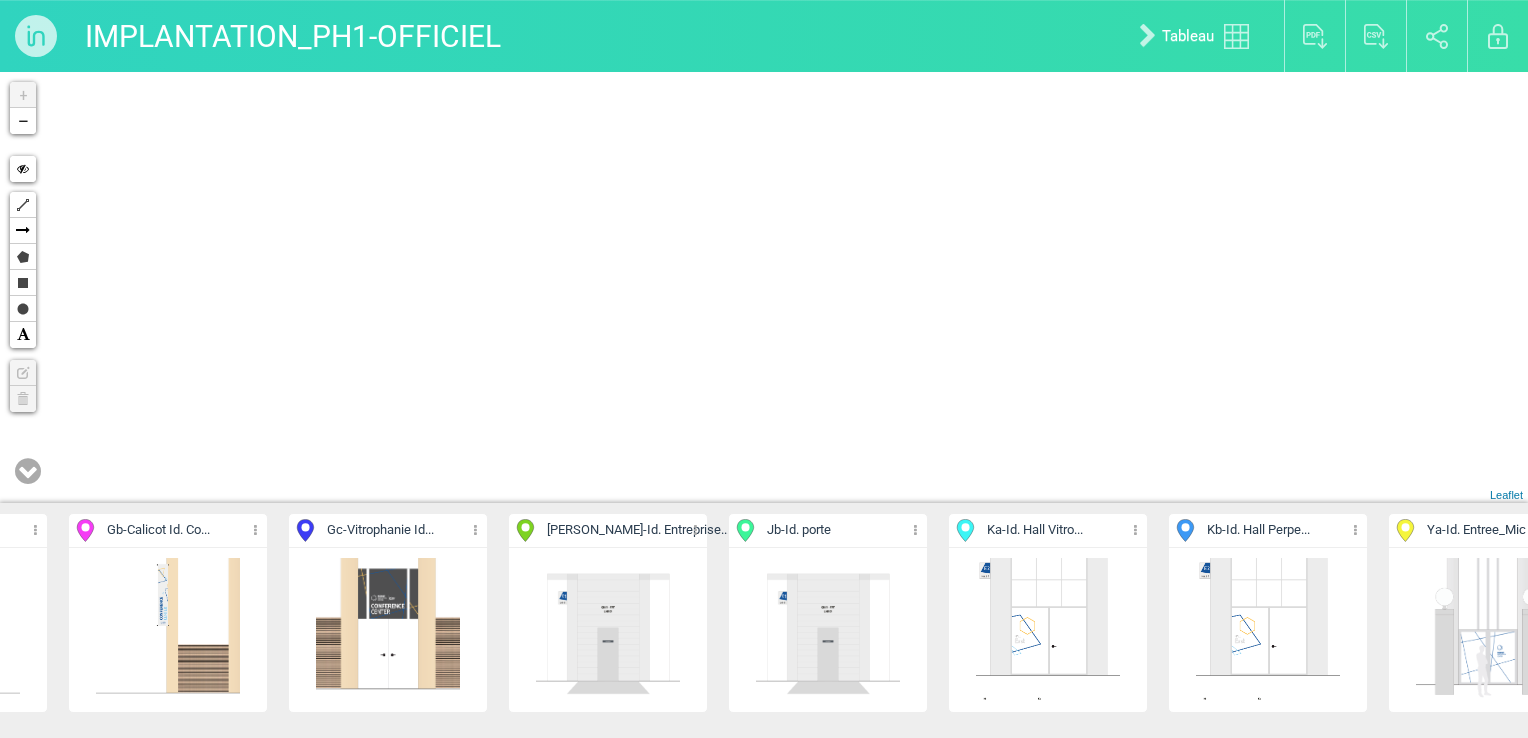 drag, startPoint x: 1132, startPoint y: 283, endPoint x: 313, endPoint y: 271, distance: 819.0879 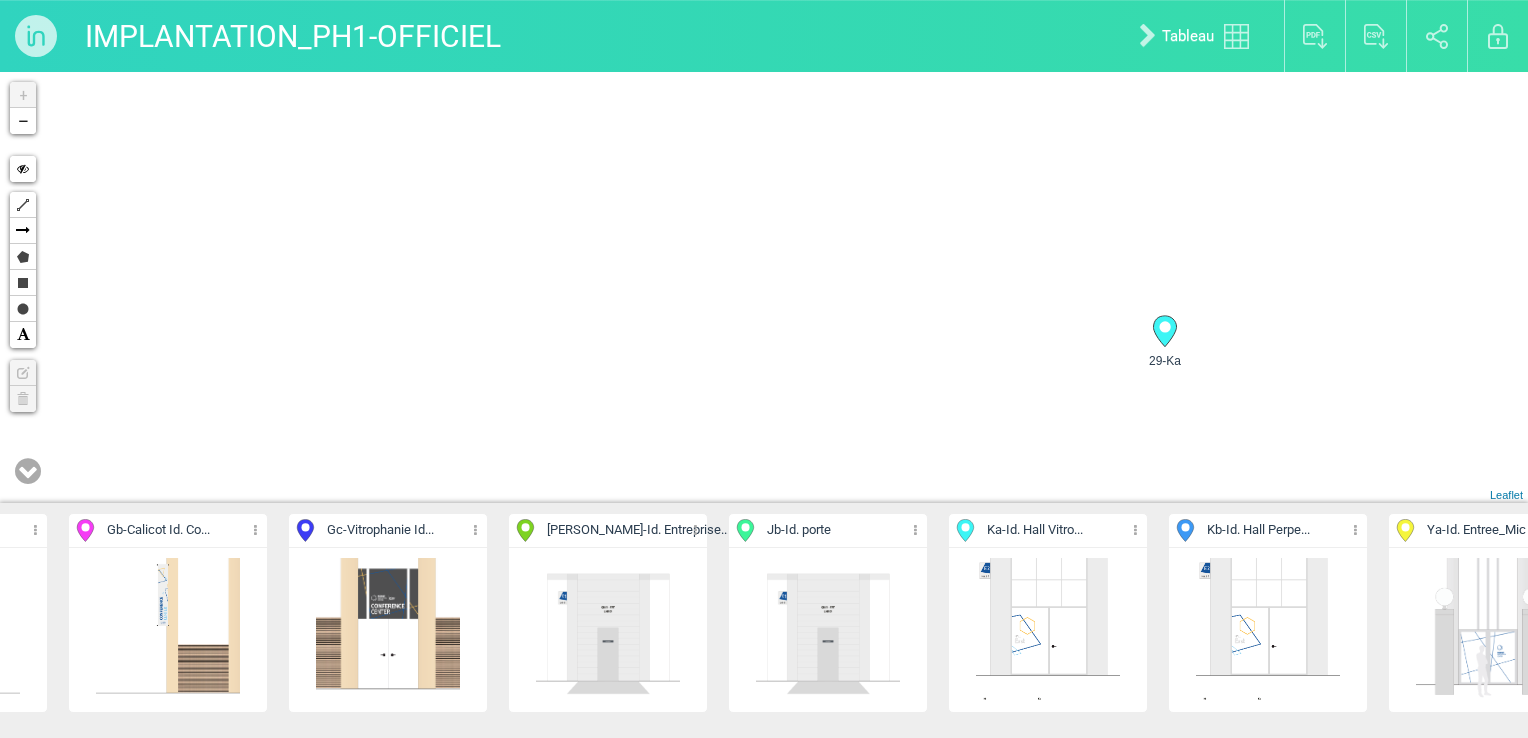 drag, startPoint x: 896, startPoint y: 376, endPoint x: 684, endPoint y: 145, distance: 313.5363 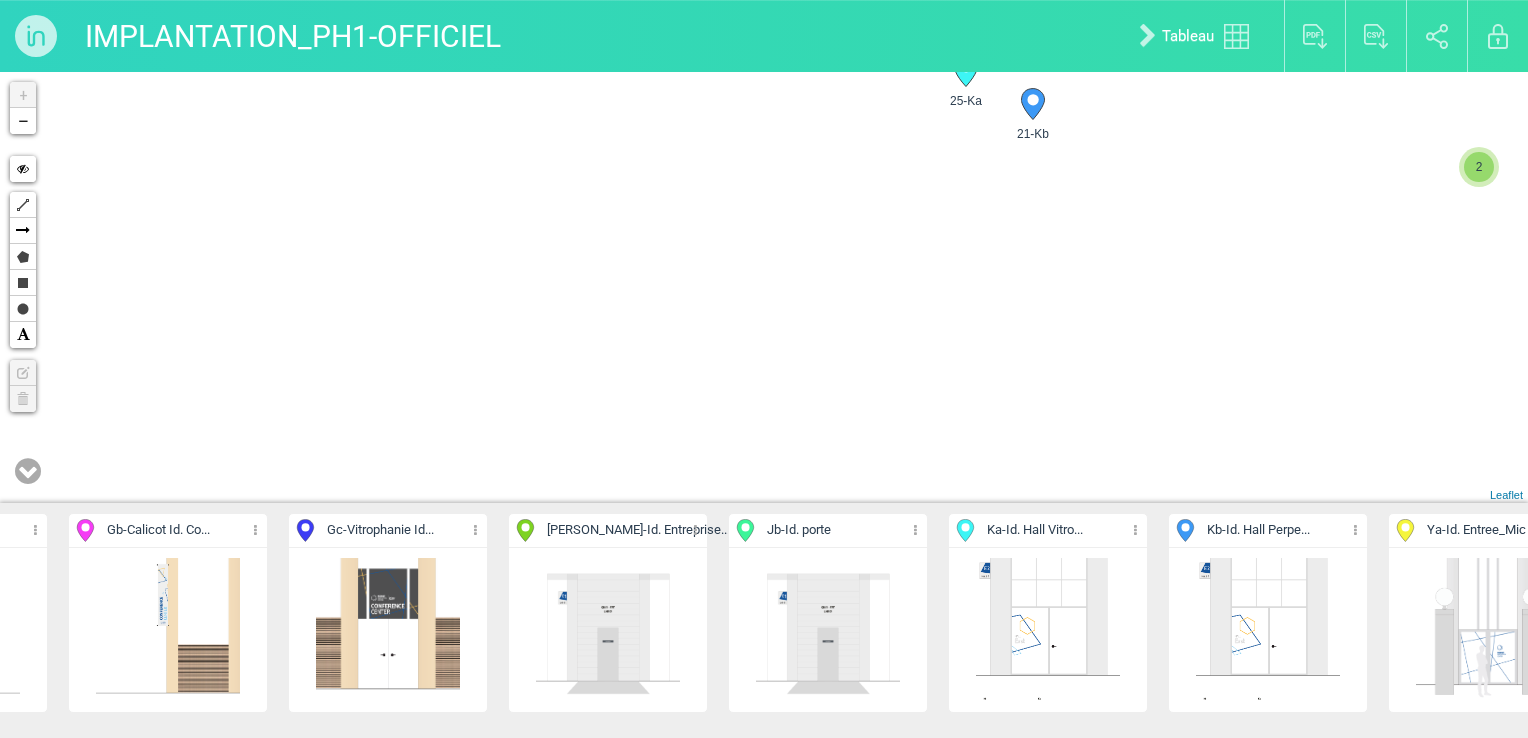 drag, startPoint x: 1090, startPoint y: 198, endPoint x: 756, endPoint y: 416, distance: 398.84833 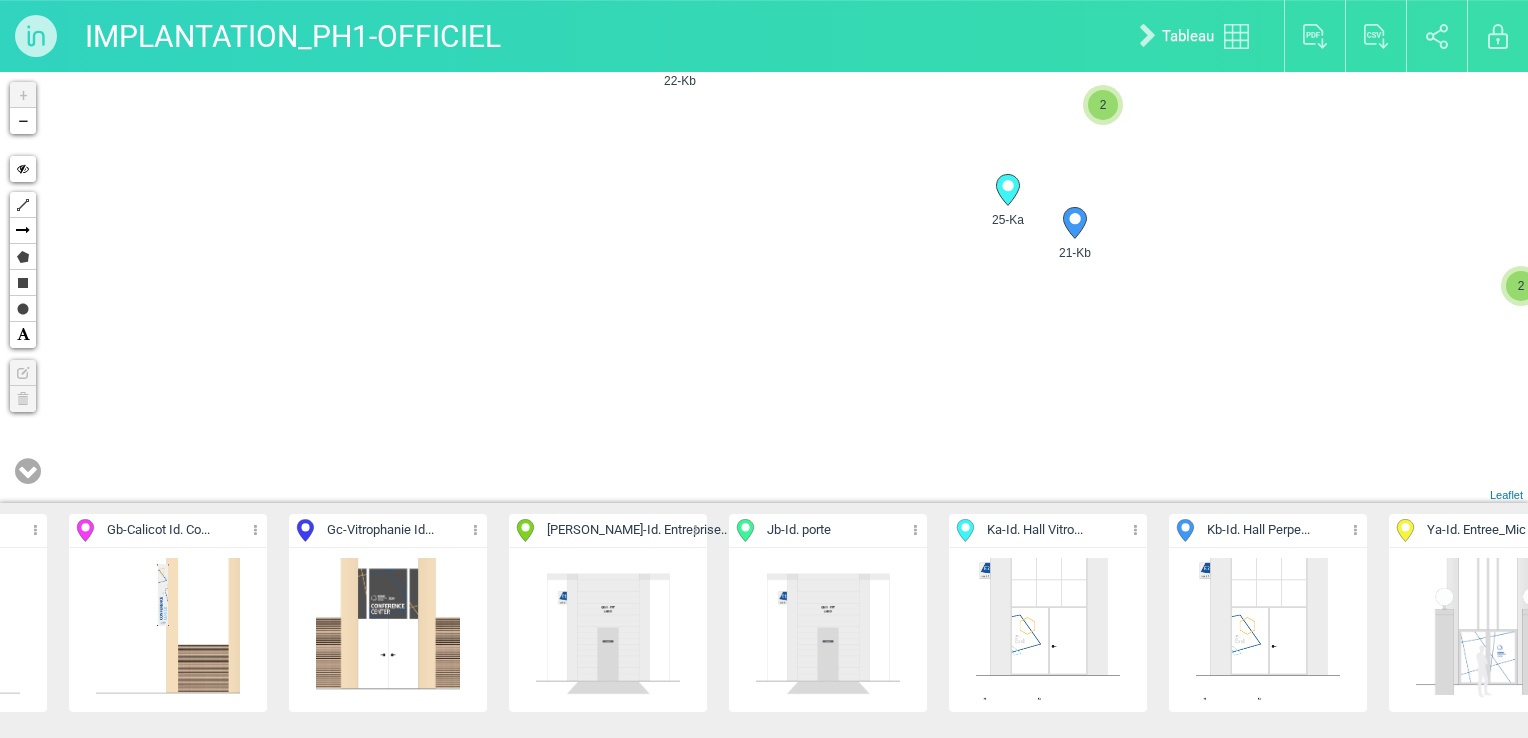drag, startPoint x: 942, startPoint y: 172, endPoint x: 984, endPoint y: 266, distance: 102.9563 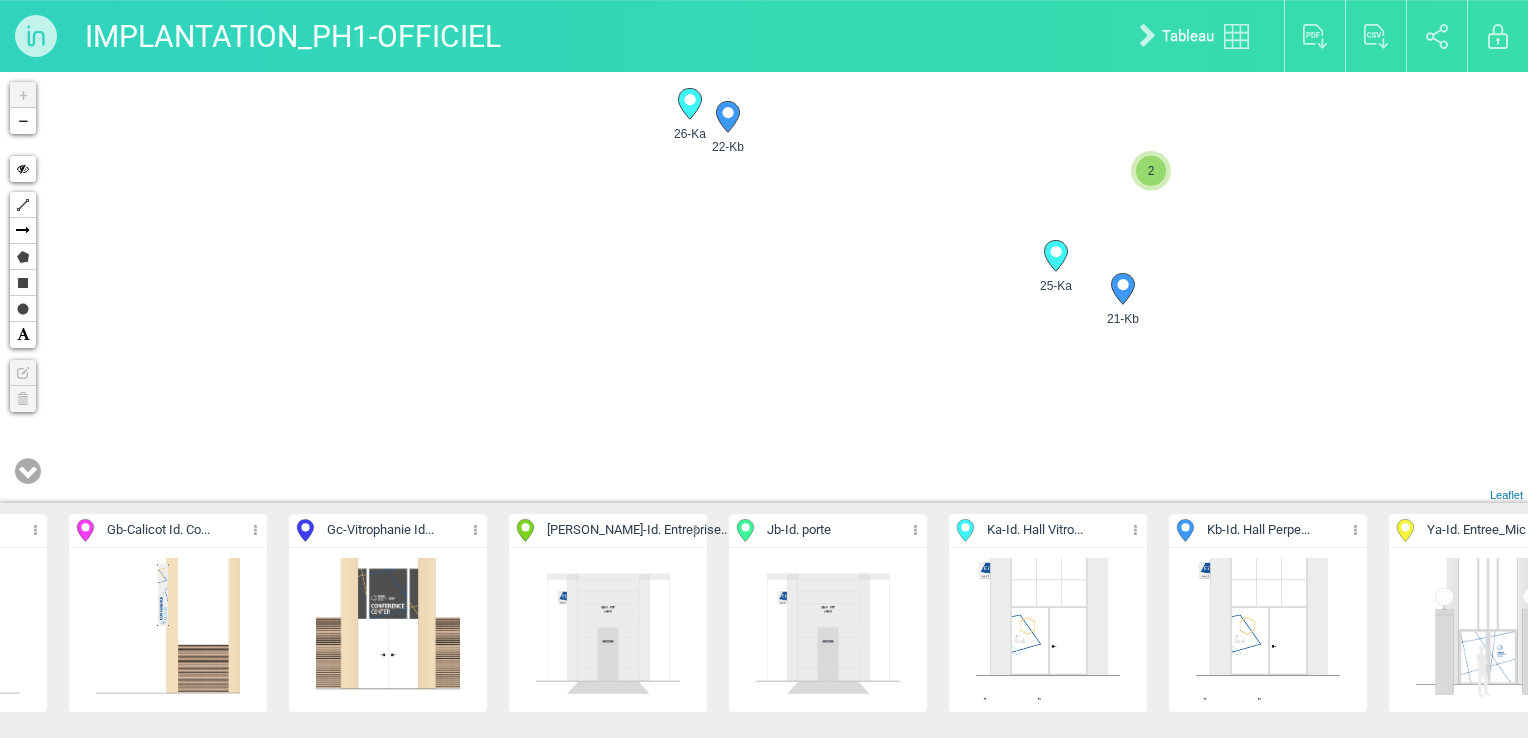 drag, startPoint x: 872, startPoint y: 245, endPoint x: 889, endPoint y: 276, distance: 35.35534 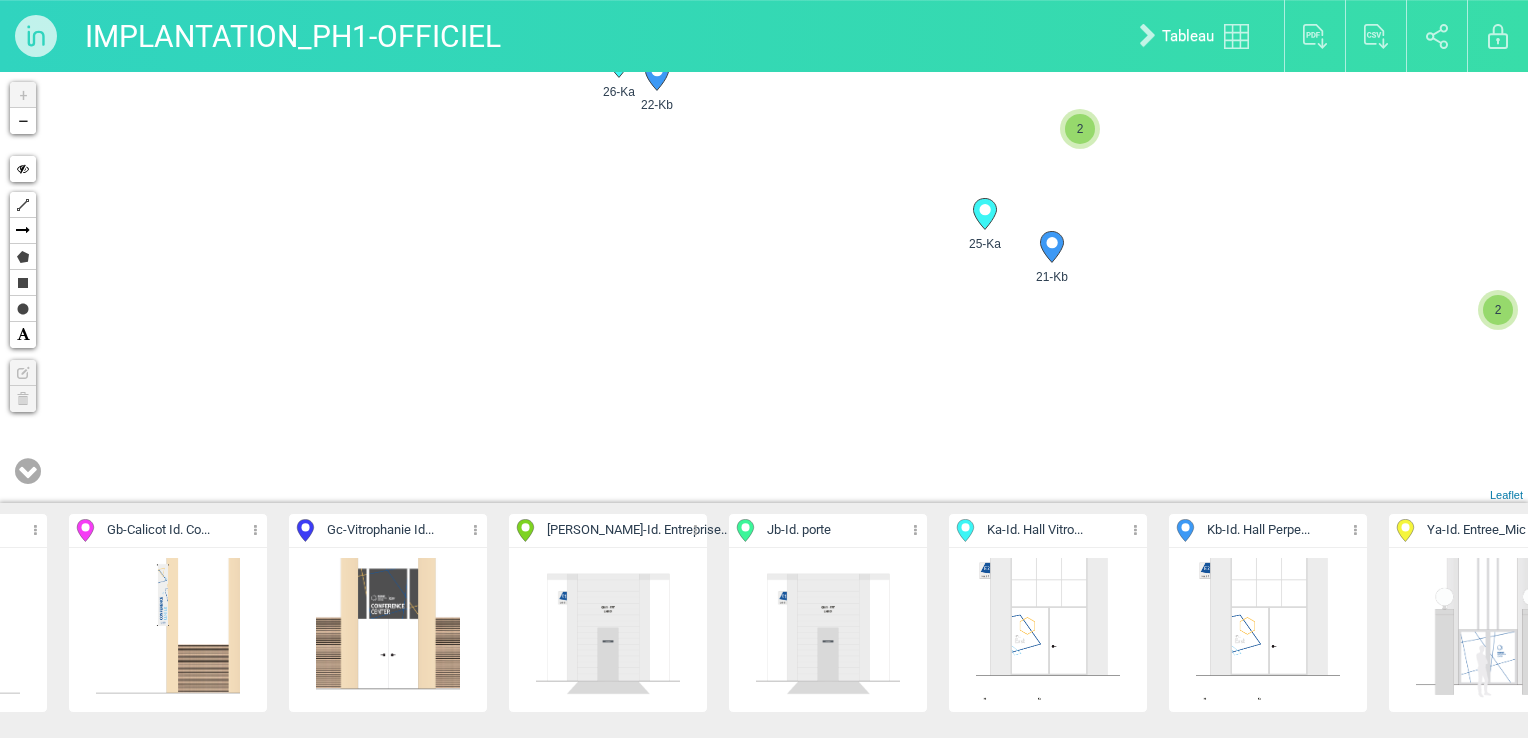 drag, startPoint x: 992, startPoint y: 359, endPoint x: 899, endPoint y: 293, distance: 114.03947 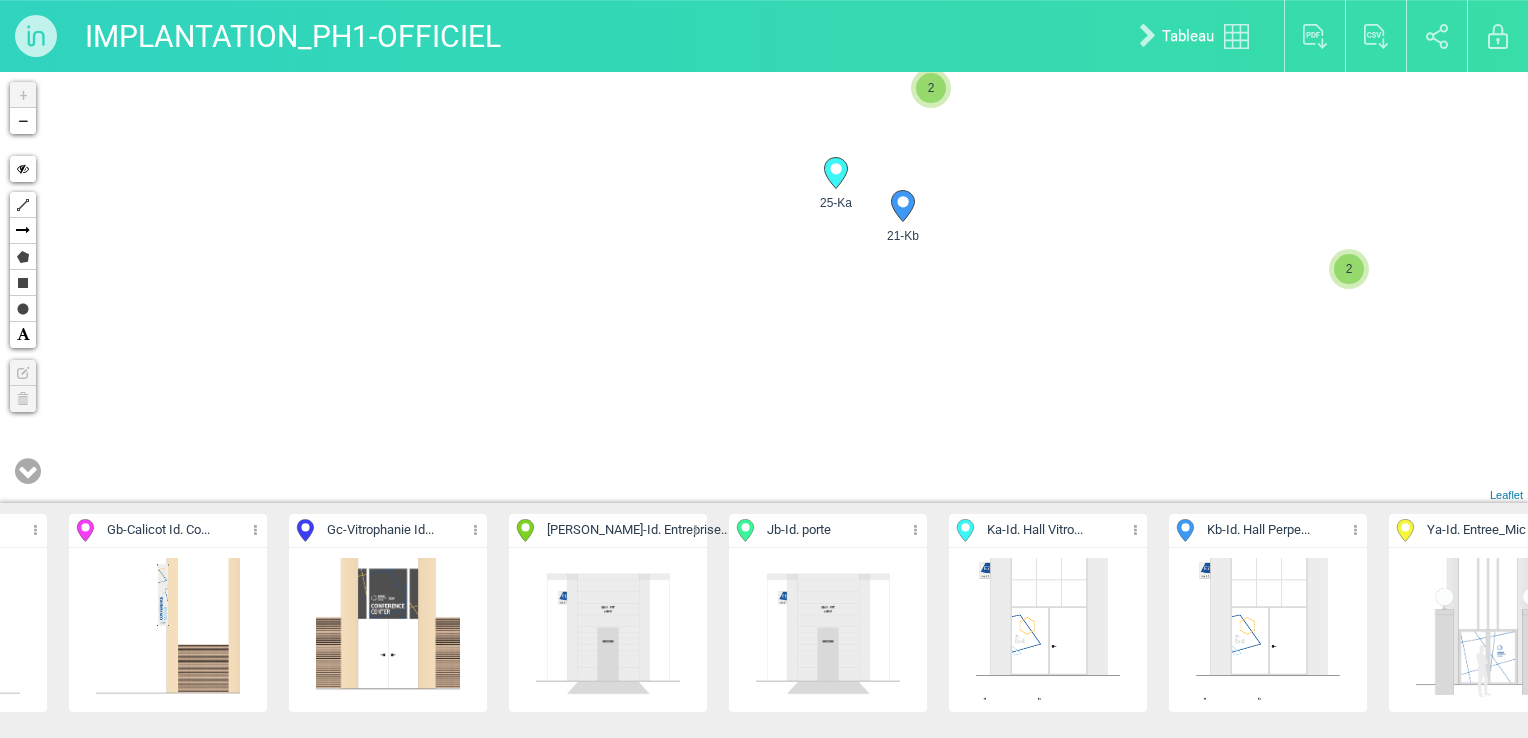 drag, startPoint x: 934, startPoint y: 354, endPoint x: 774, endPoint y: 322, distance: 163.16862 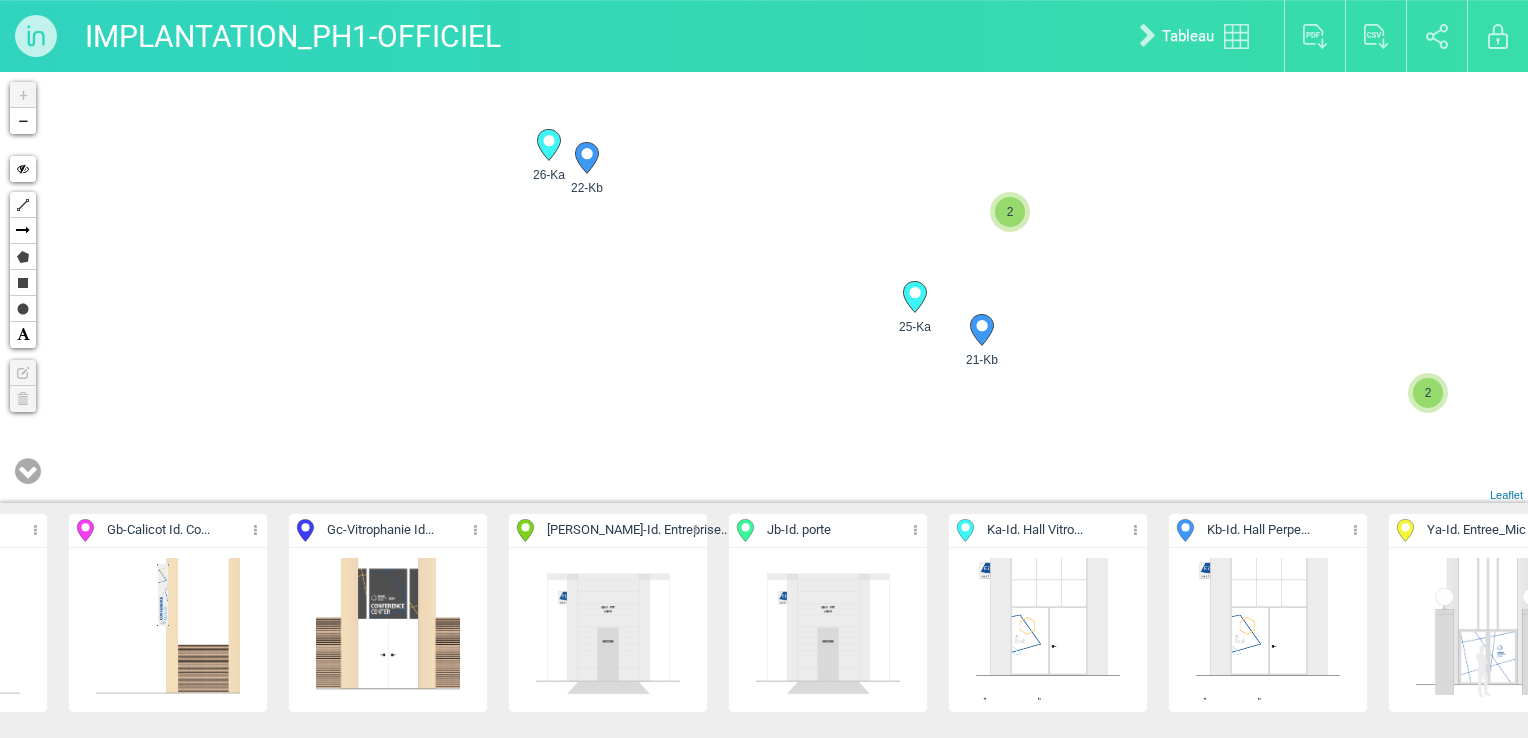 drag, startPoint x: 735, startPoint y: 262, endPoint x: 821, endPoint y: 376, distance: 142.80057 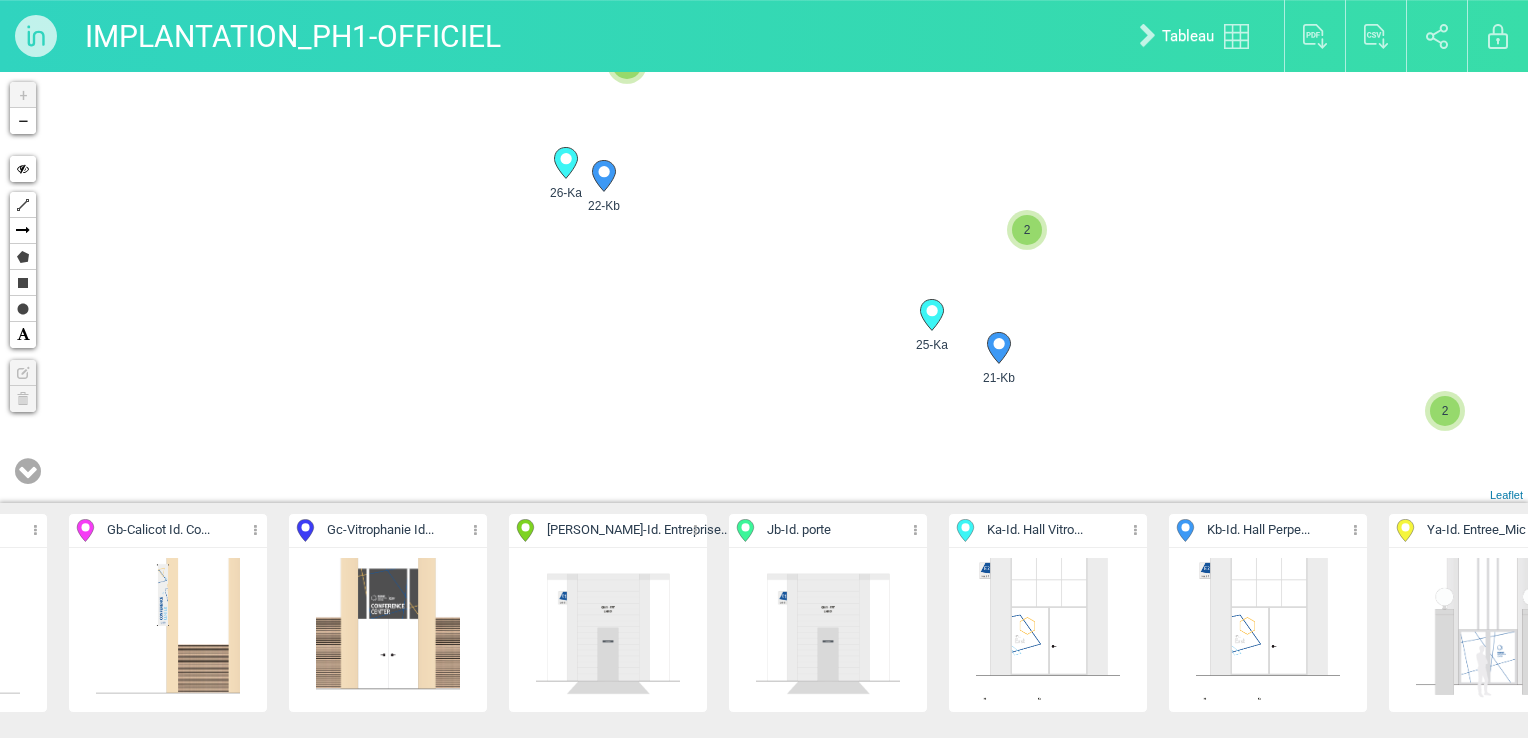 drag, startPoint x: 524, startPoint y: 272, endPoint x: 962, endPoint y: 422, distance: 462.973 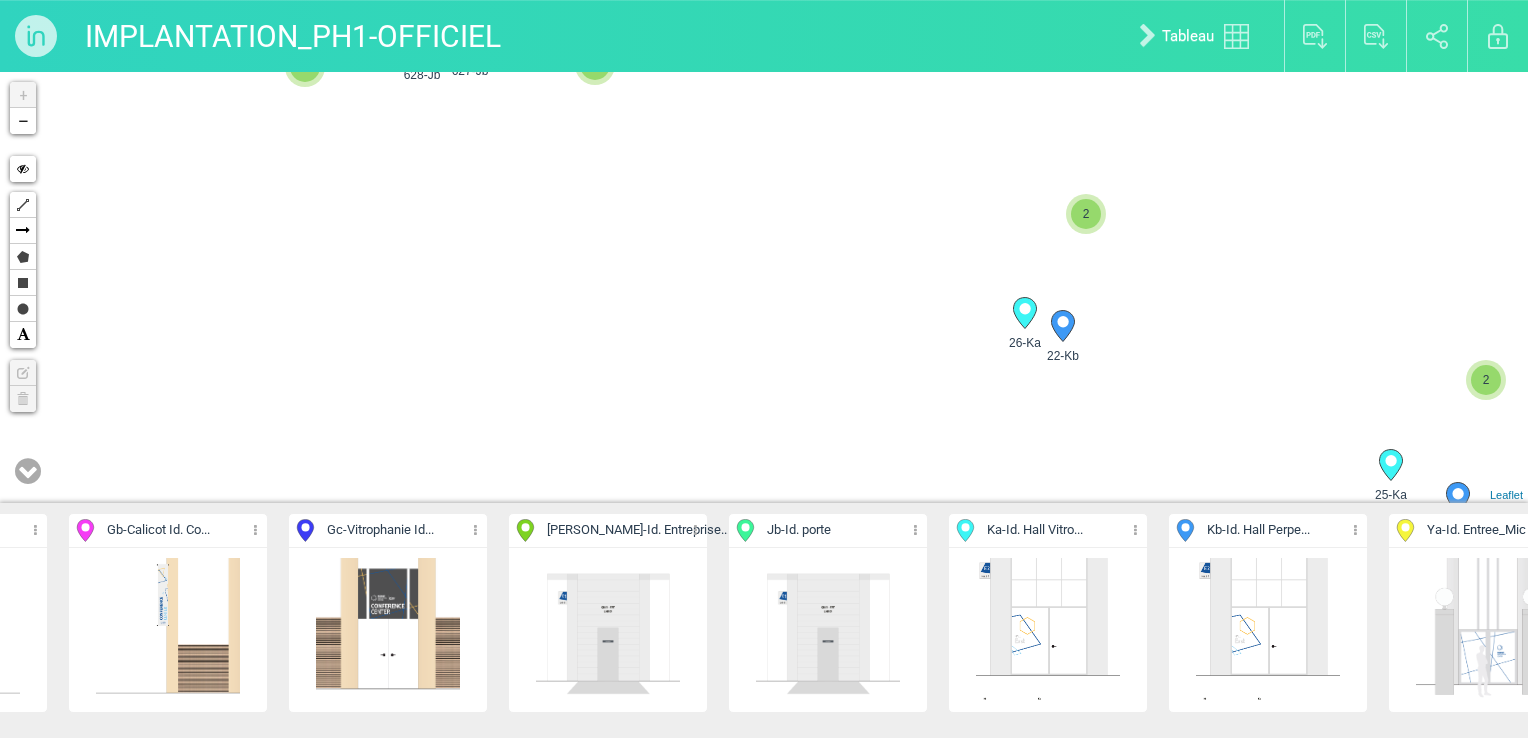 drag, startPoint x: 579, startPoint y: 279, endPoint x: 813, endPoint y: 279, distance: 234 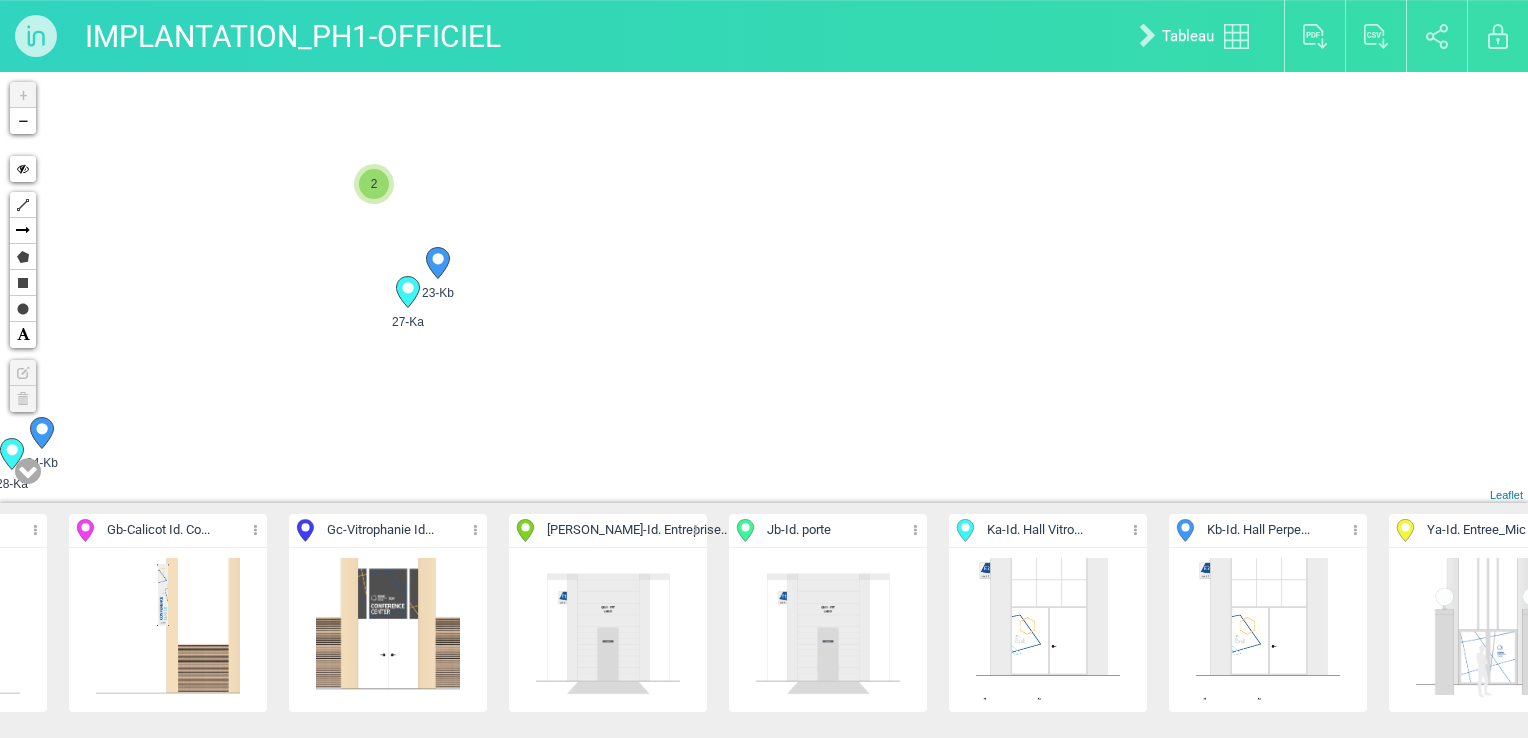 drag, startPoint x: 429, startPoint y: 318, endPoint x: 620, endPoint y: 269, distance: 197.1852 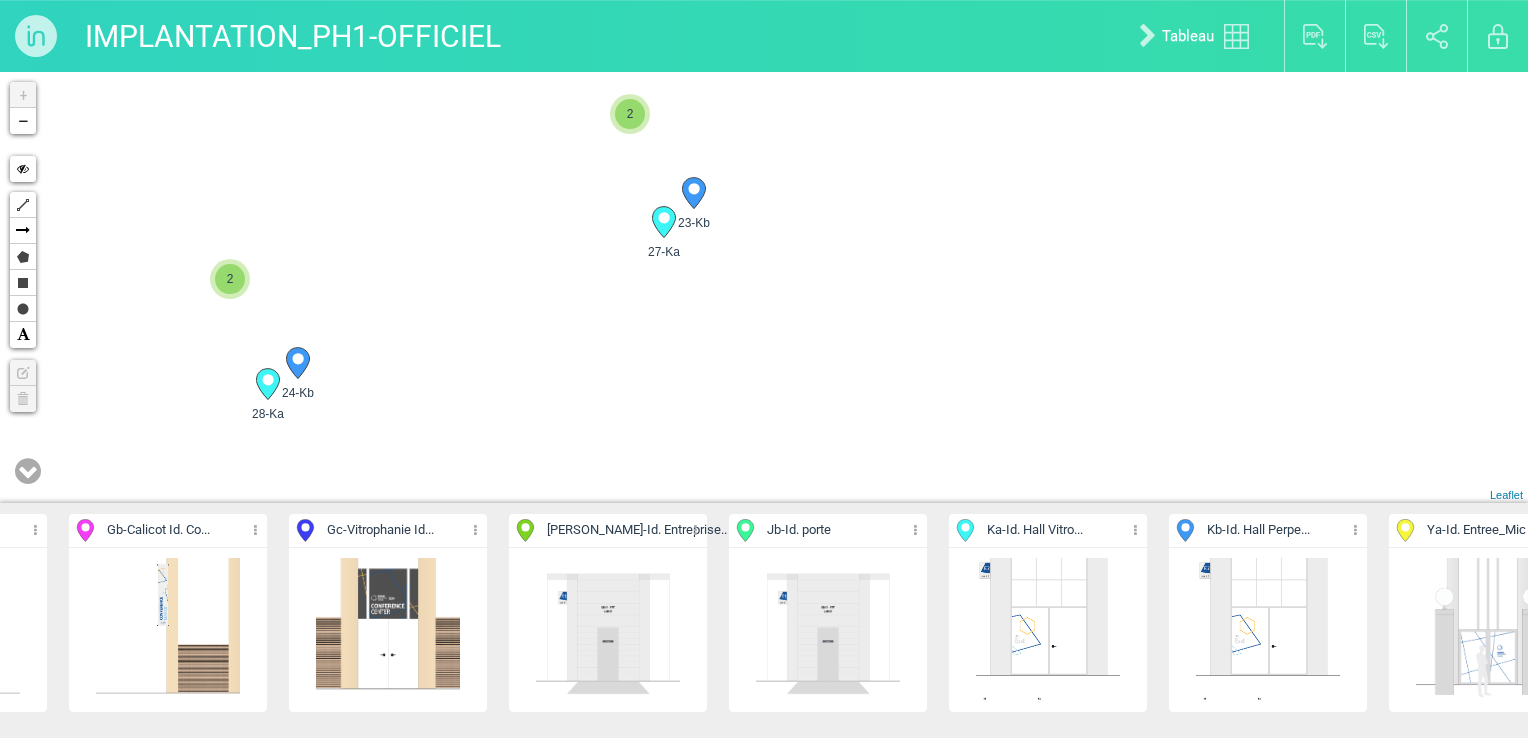 drag, startPoint x: 523, startPoint y: 376, endPoint x: 732, endPoint y: 319, distance: 216.63333 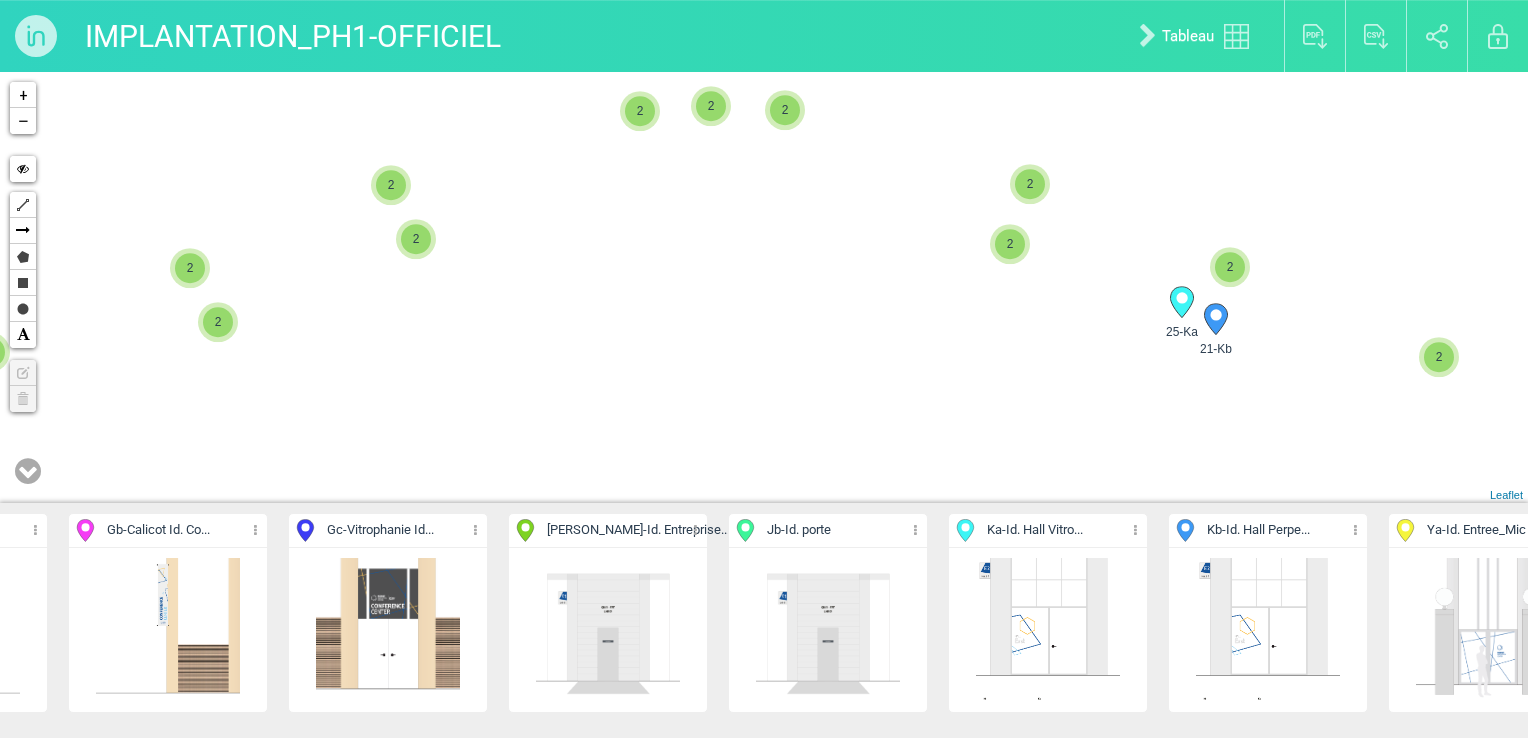 drag, startPoint x: 974, startPoint y: 407, endPoint x: 891, endPoint y: 343, distance: 104.80935 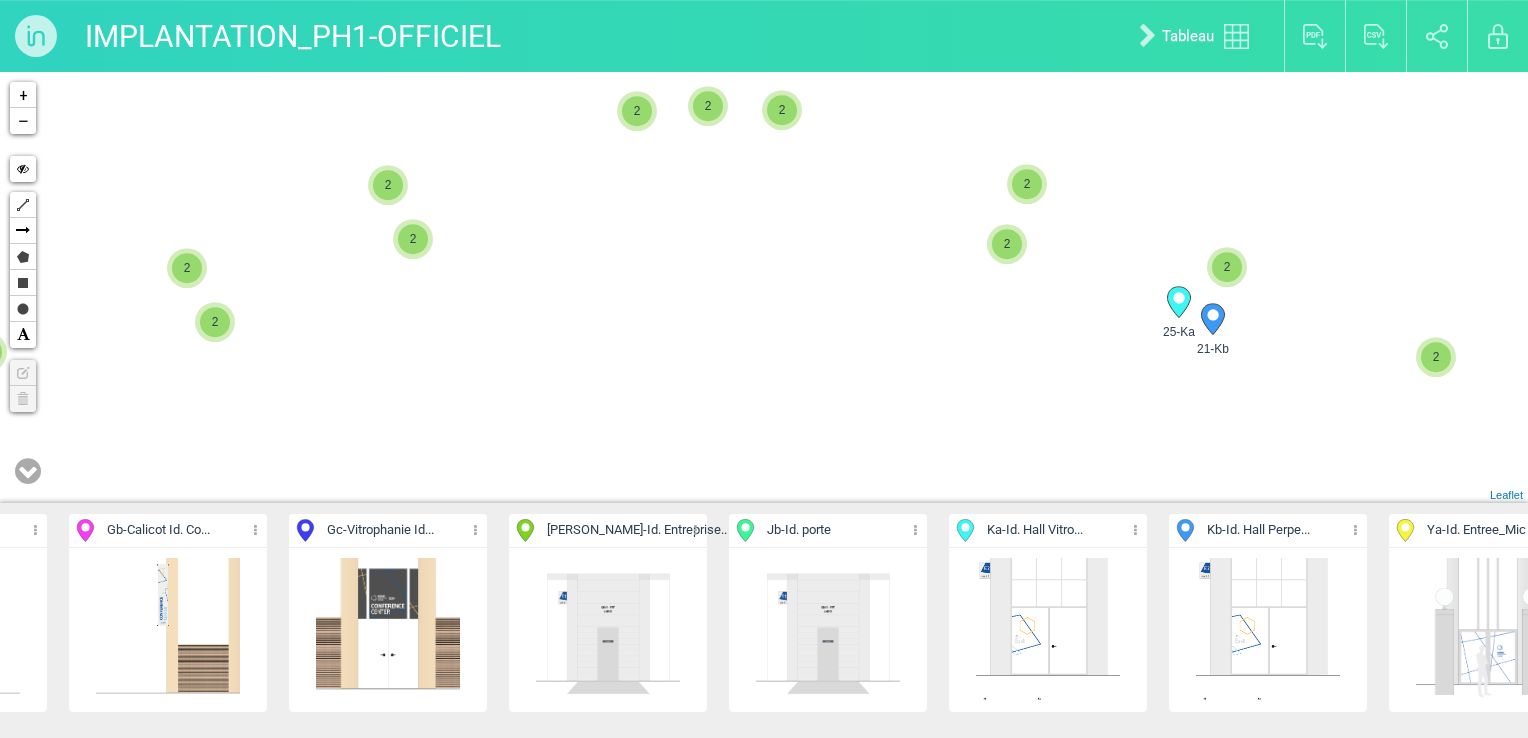 click on "30-Ka
29-Ka
11-H
634-Jb" at bounding box center [764, 287] 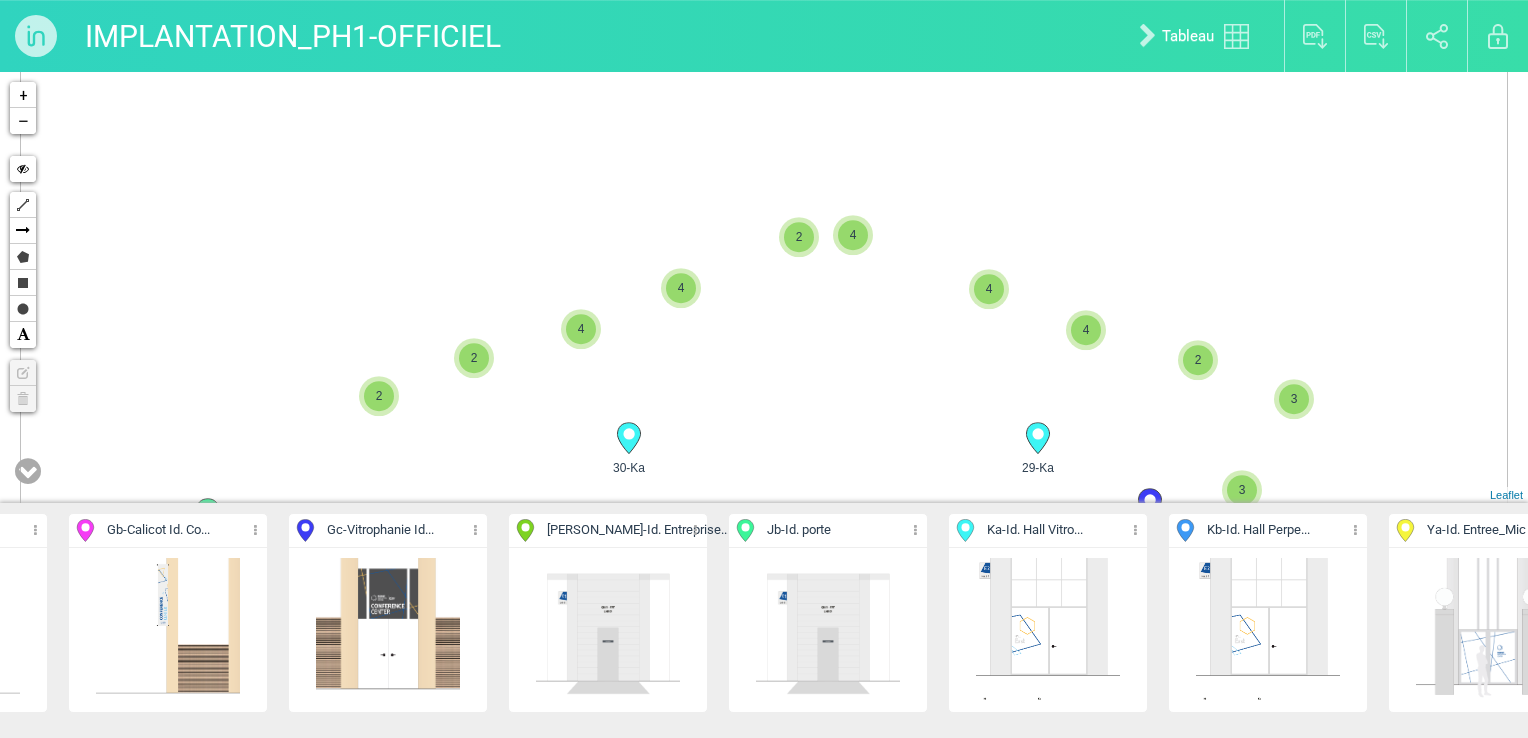 click at bounding box center [388, 630] 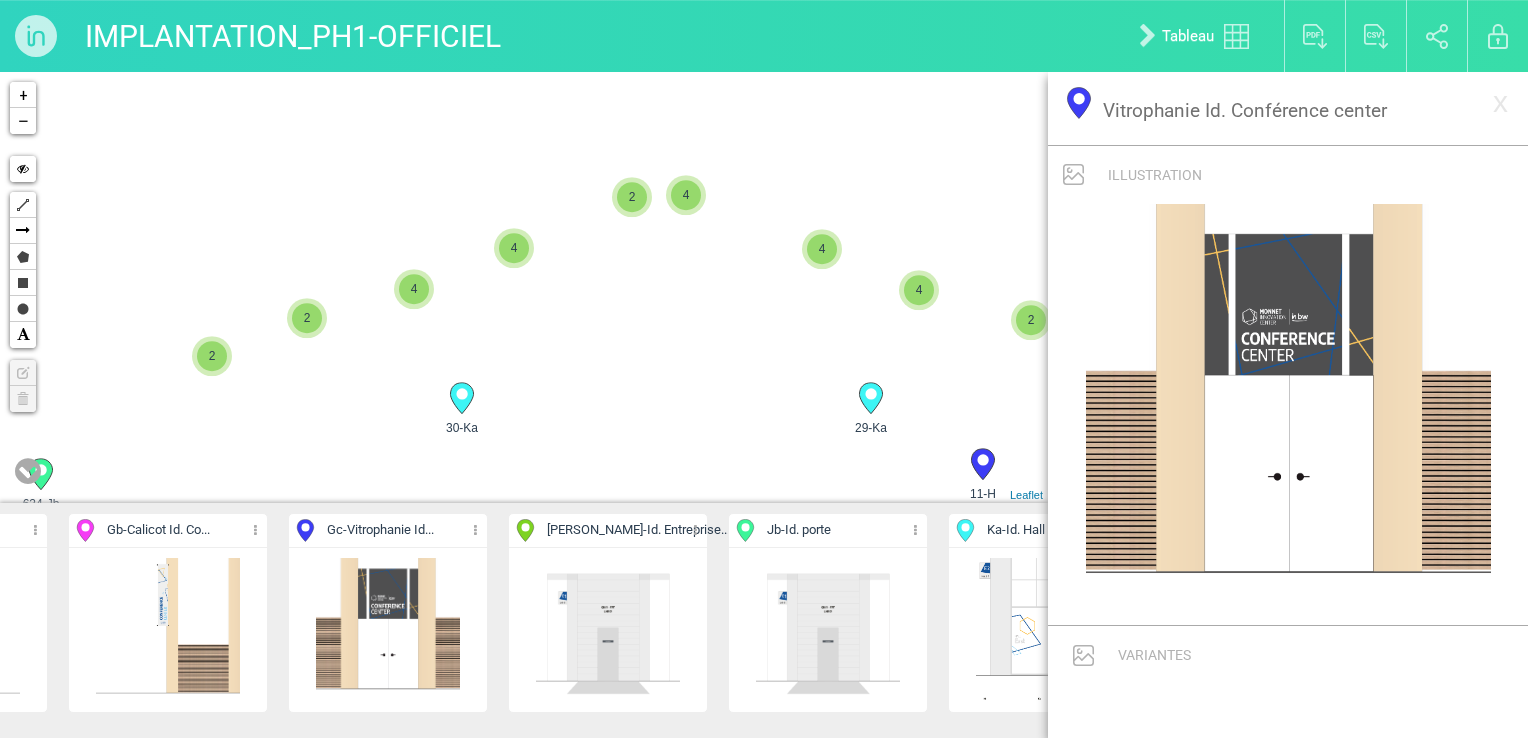 drag, startPoint x: 771, startPoint y: 365, endPoint x: 586, endPoint y: 328, distance: 188.66373 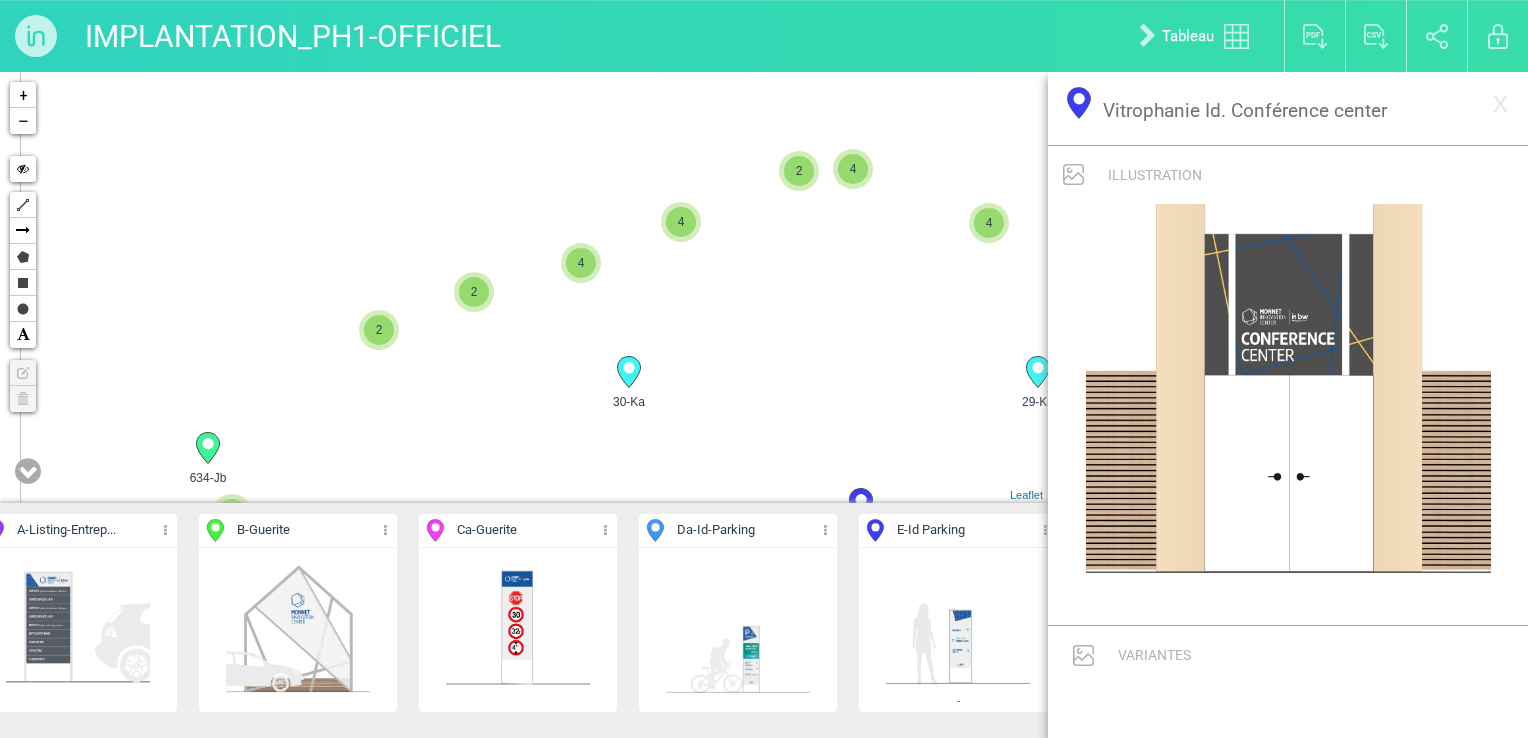 scroll, scrollTop: 0, scrollLeft: 0, axis: both 